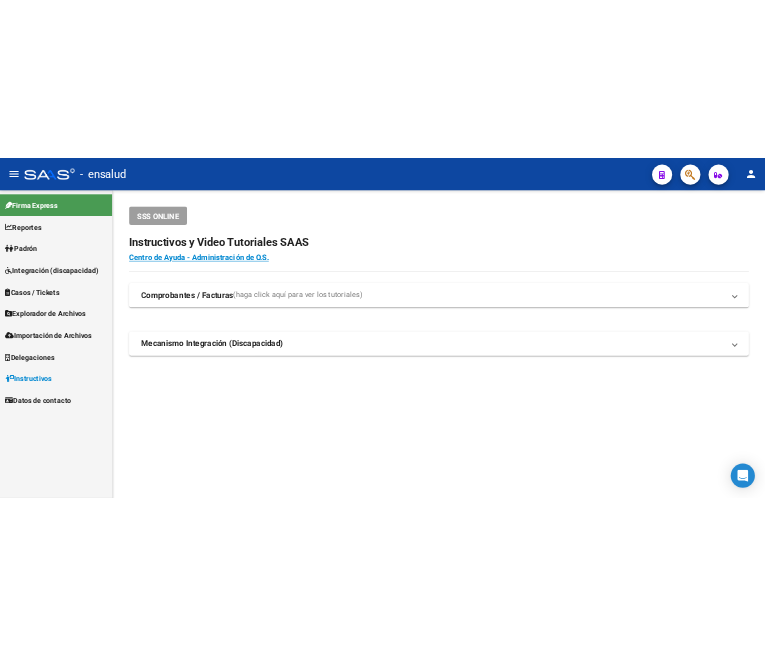 scroll, scrollTop: 0, scrollLeft: 0, axis: both 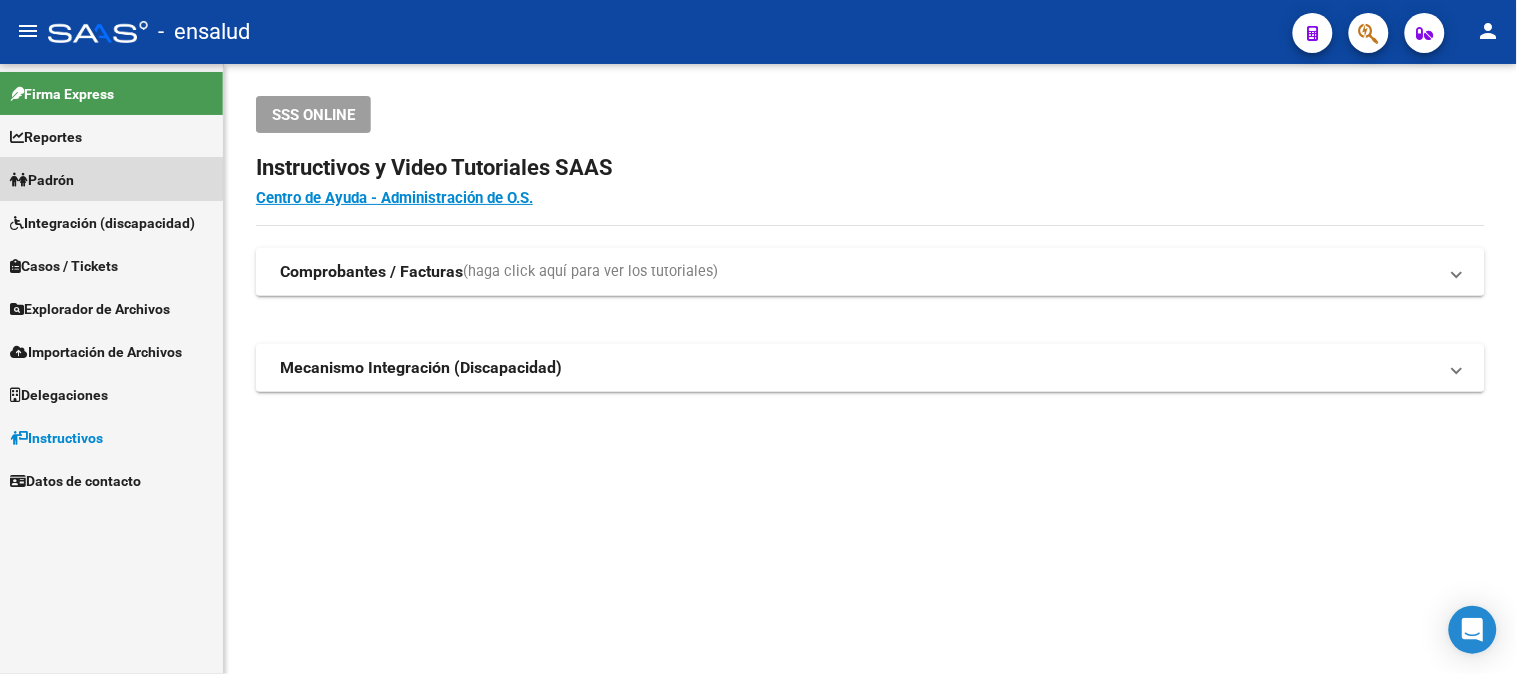 click on "Padrón" at bounding box center (42, 180) 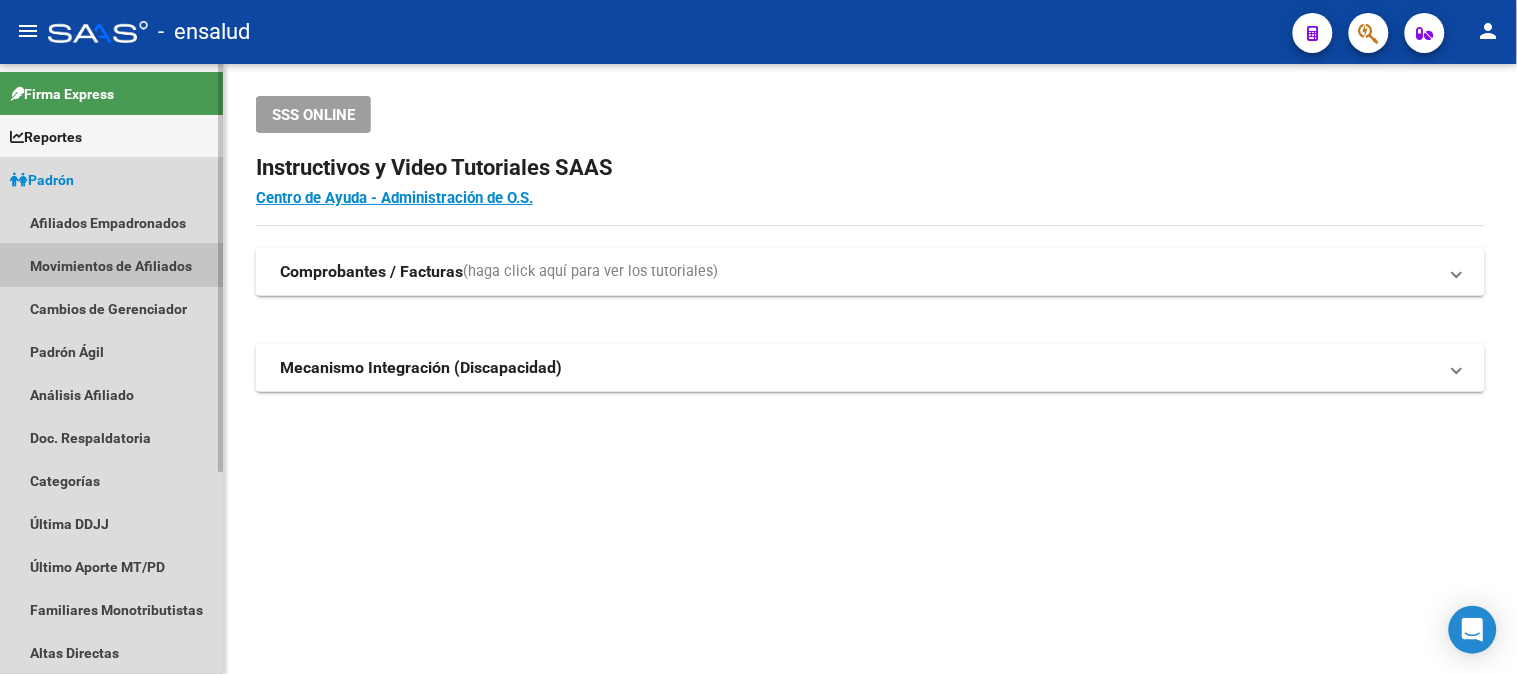 click on "Movimientos de Afiliados" at bounding box center (111, 265) 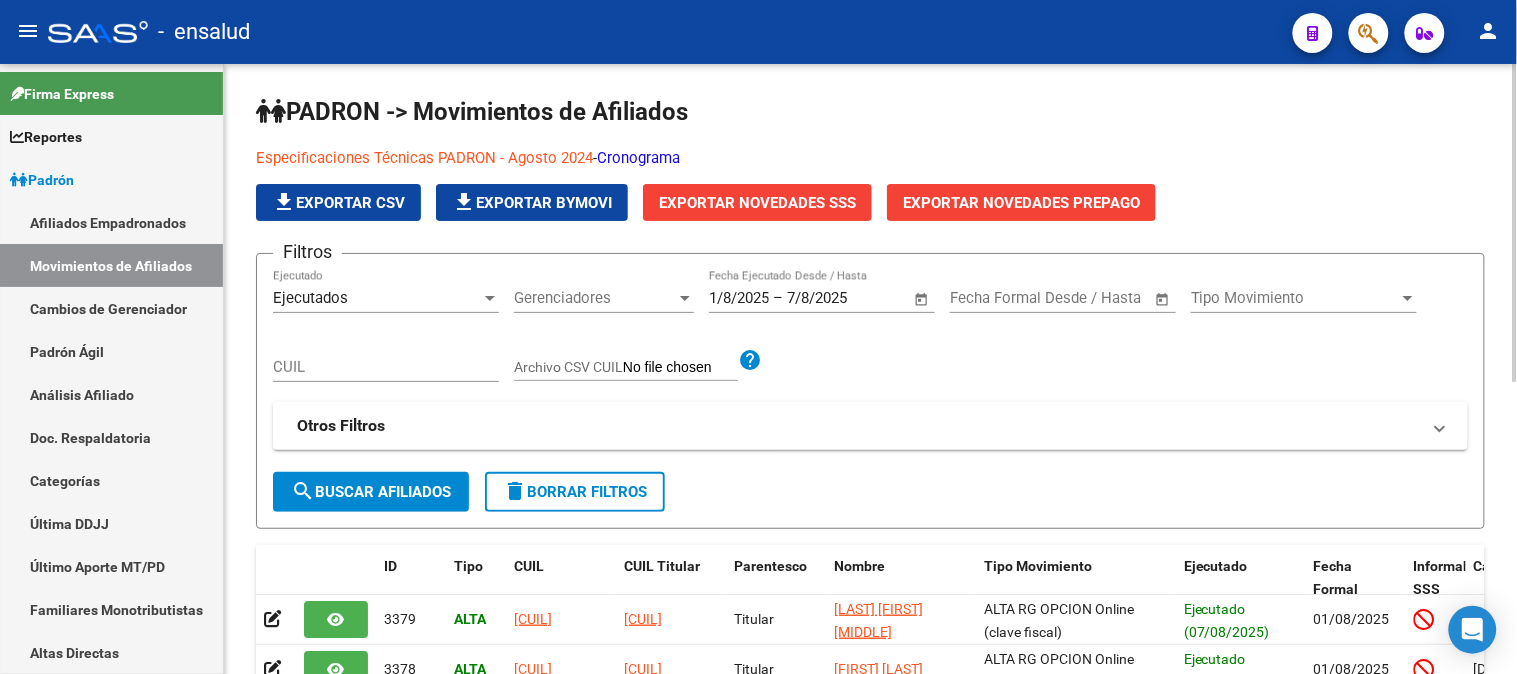 click at bounding box center (490, 298) 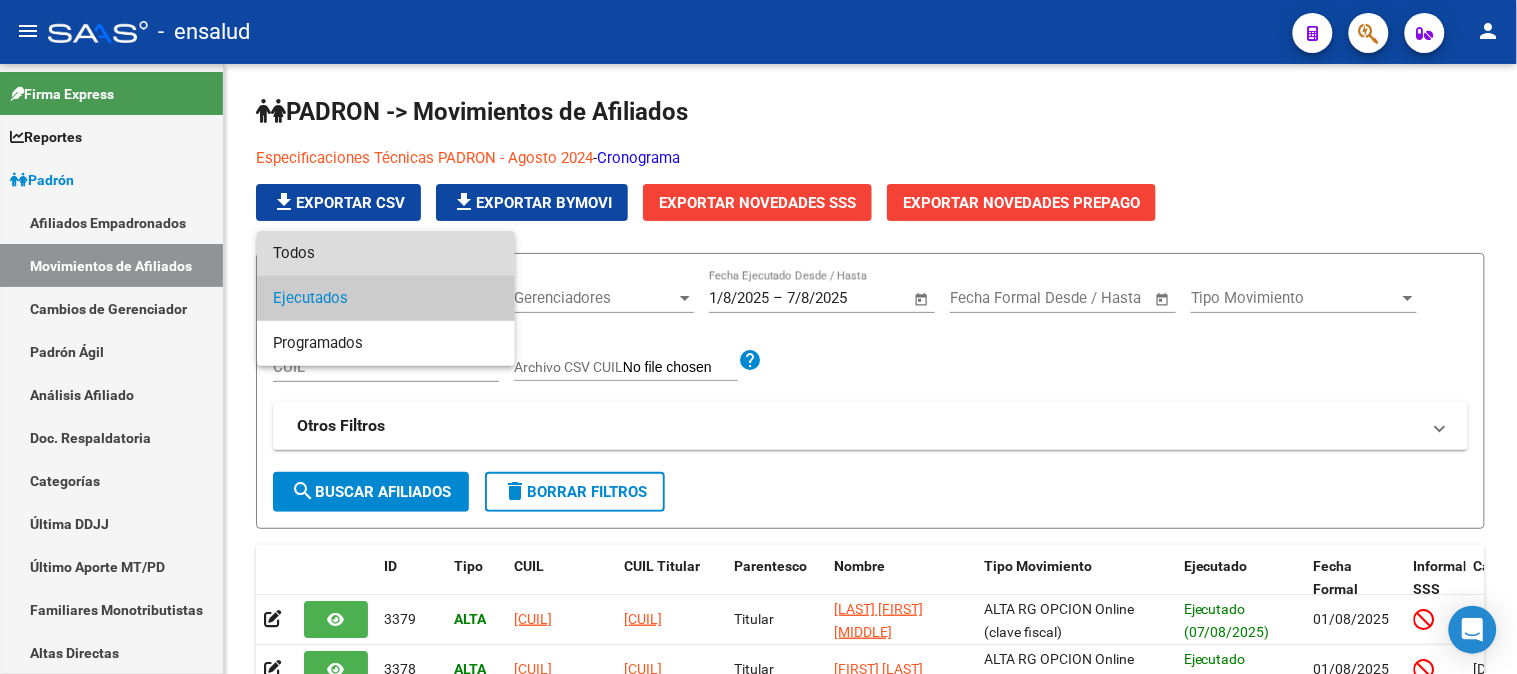 click on "Todos" at bounding box center (386, 253) 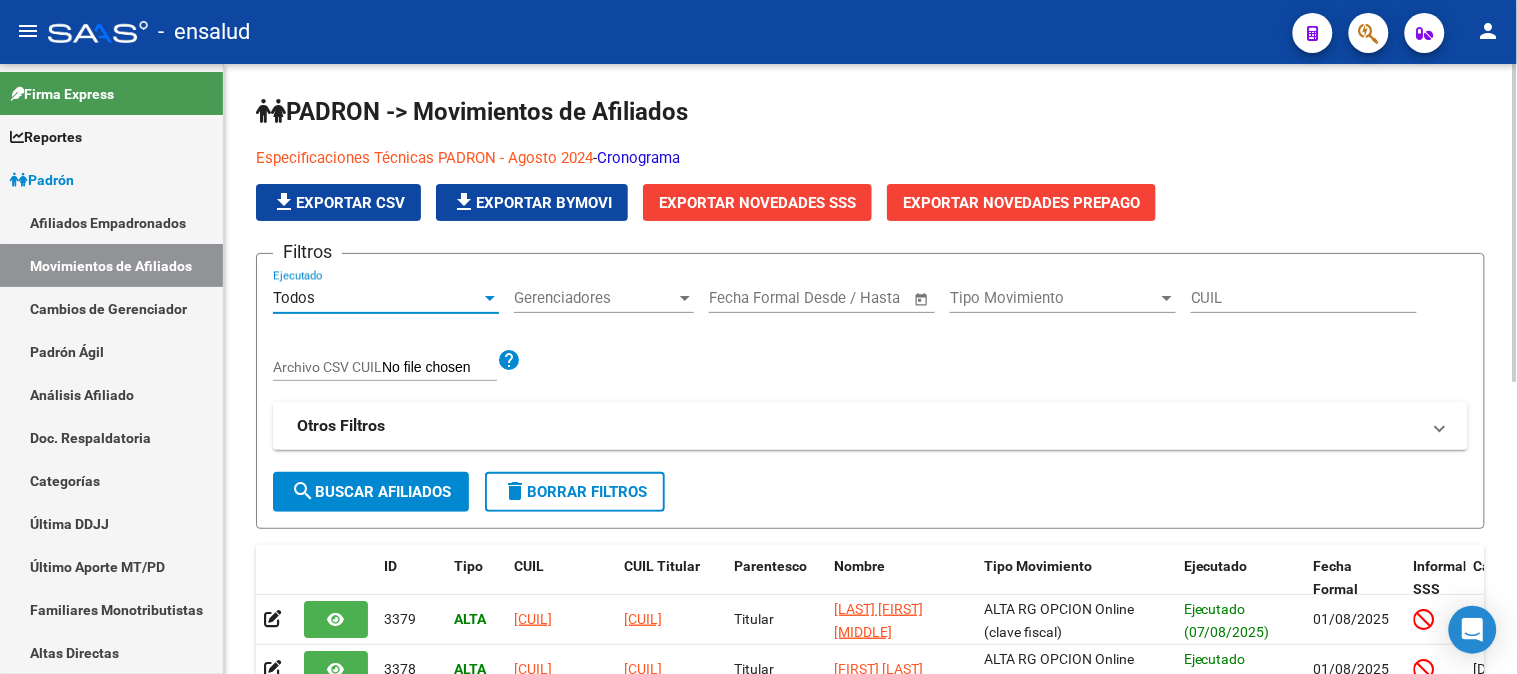 click on "CUIL" at bounding box center (1304, 298) 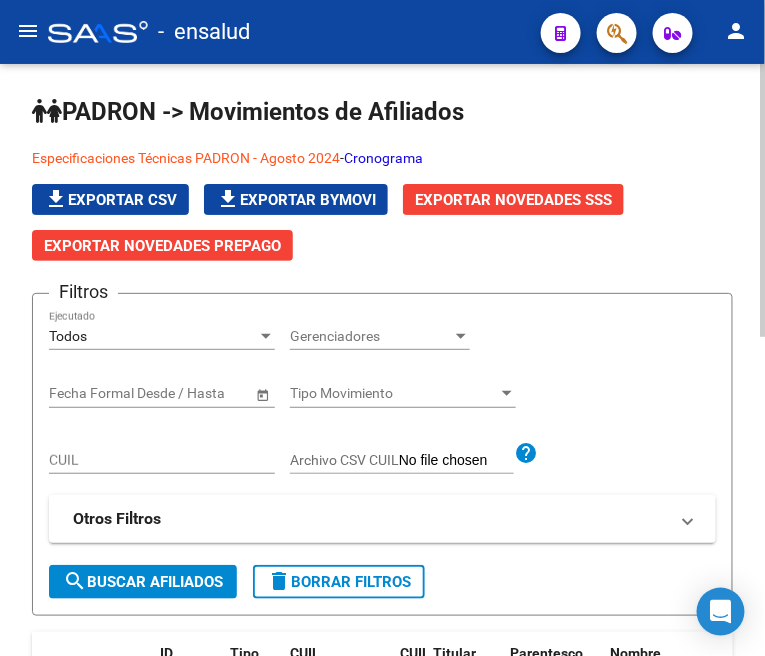 click on "CUIL" at bounding box center [162, 460] 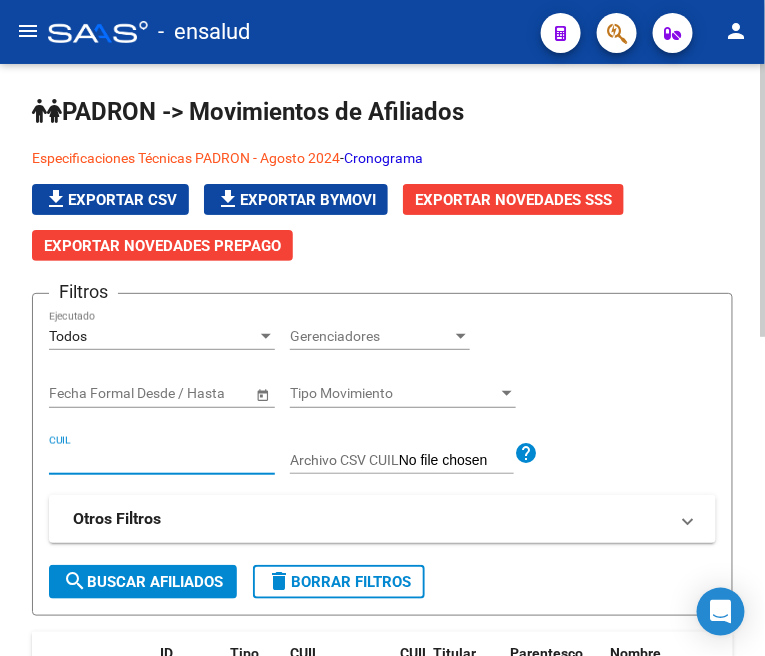 paste on "[CUIL]" 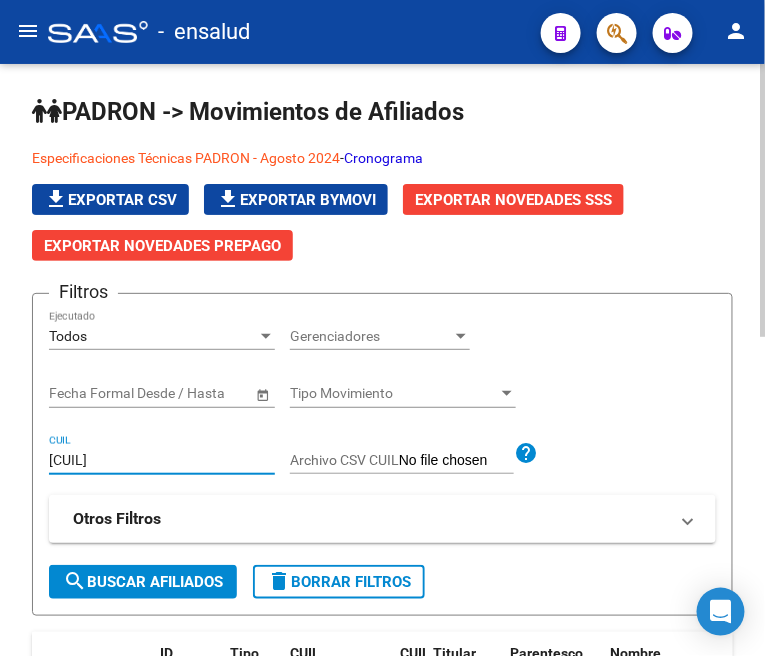 click on "search  Buscar Afiliados" 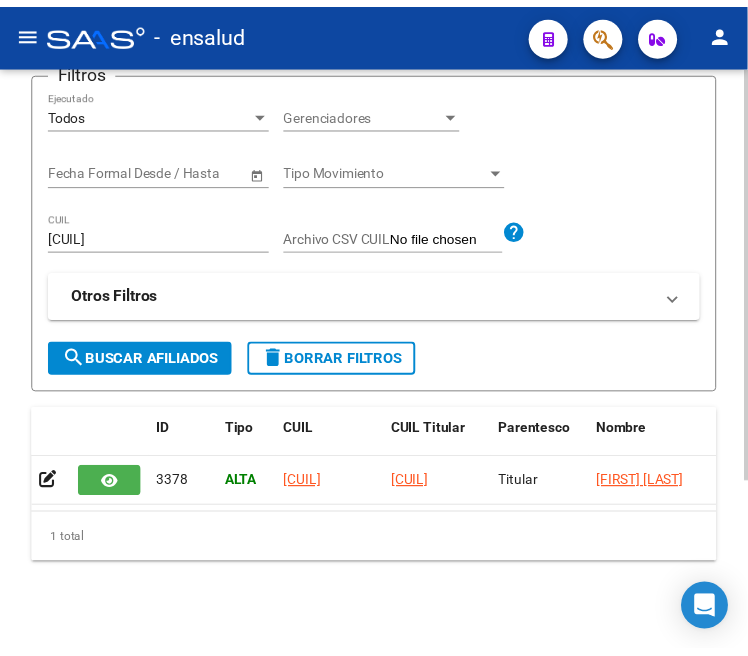 scroll, scrollTop: 245, scrollLeft: 0, axis: vertical 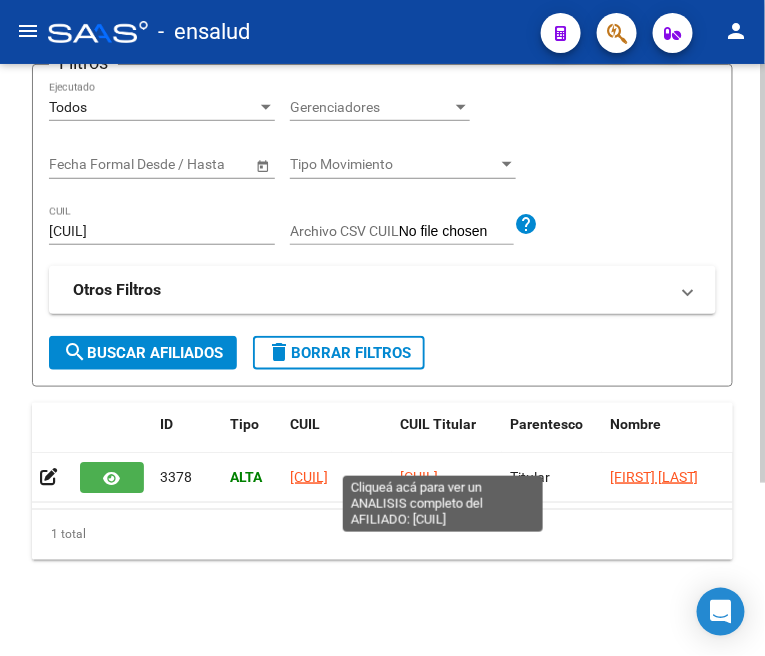 click on "[CUIL]" 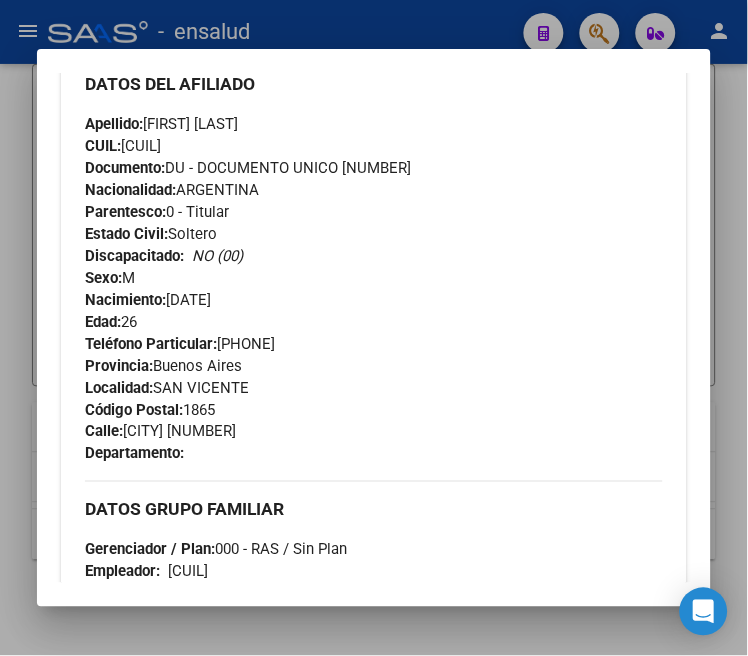 scroll, scrollTop: 777, scrollLeft: 0, axis: vertical 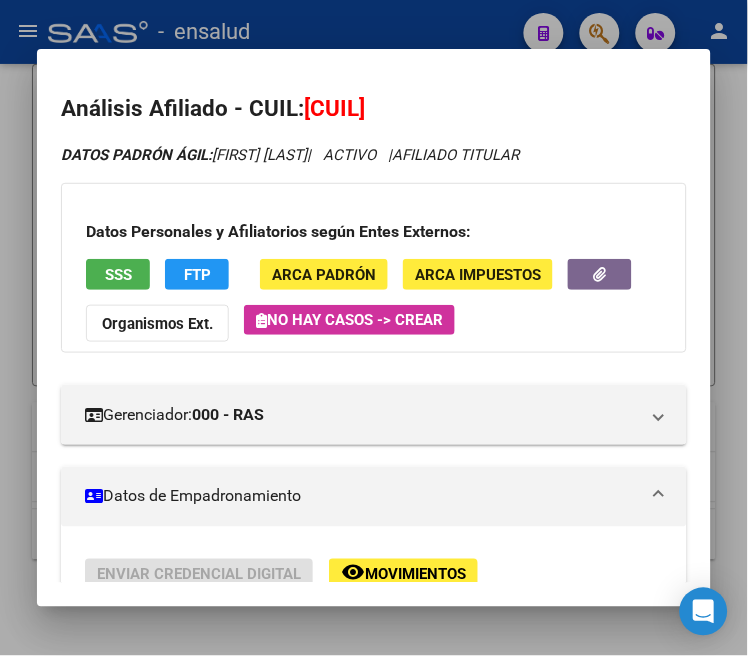 click at bounding box center [374, 328] 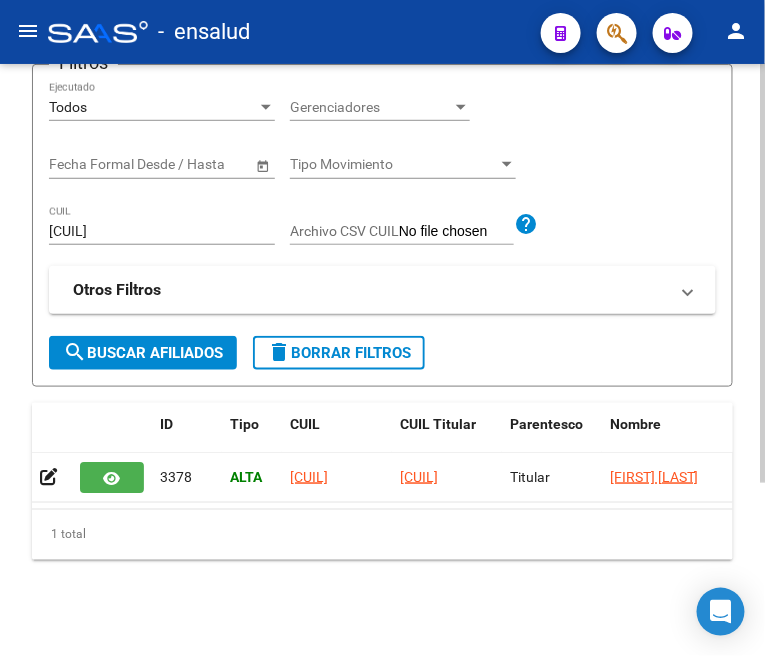 click on "[CUIL]" at bounding box center (162, 231) 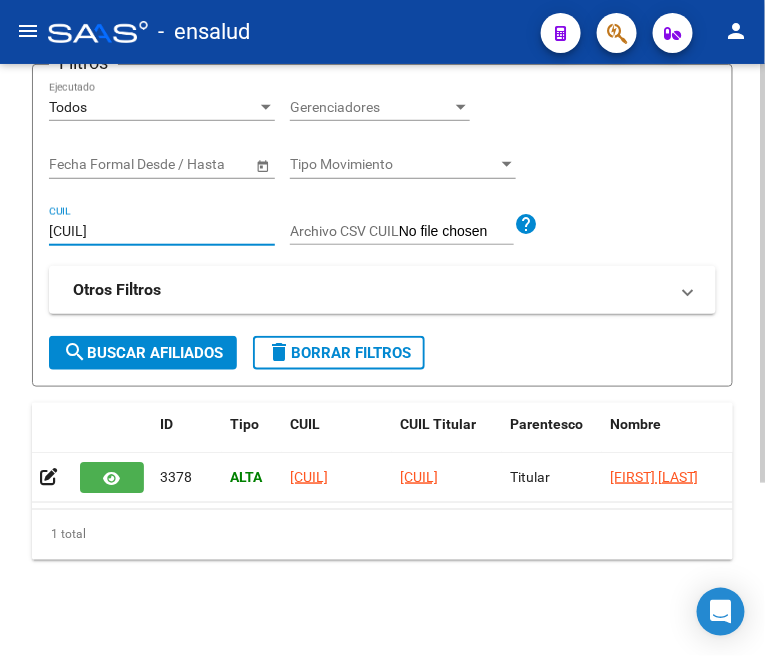 click on "[CUIL]" at bounding box center (162, 231) 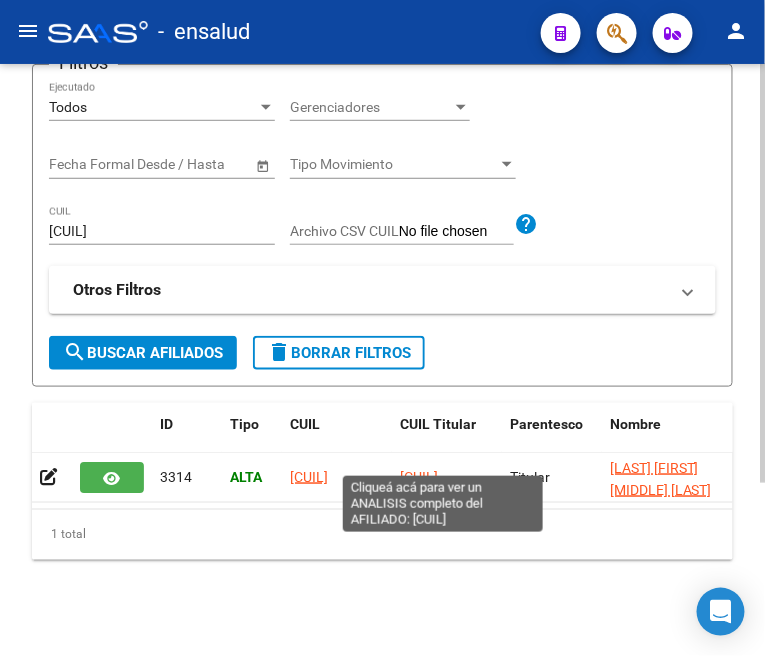 click on "[CUIL]" 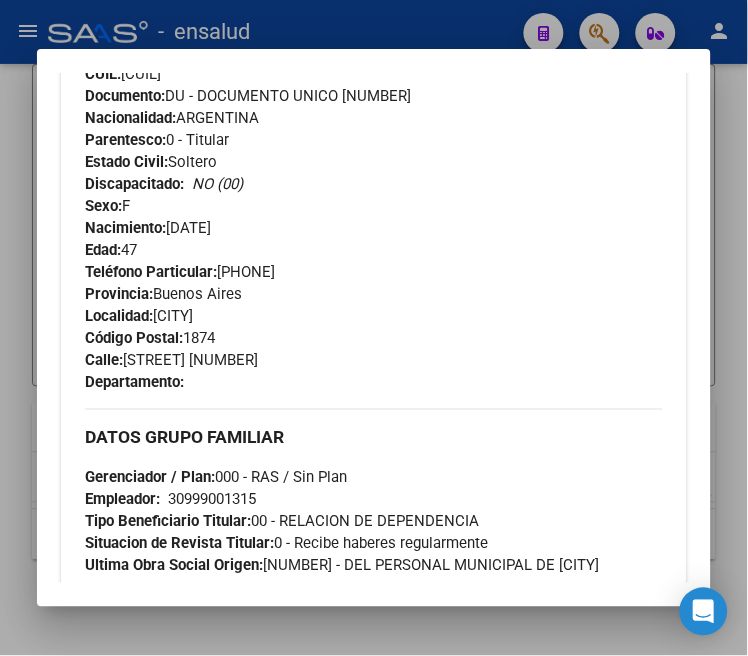 scroll, scrollTop: 111, scrollLeft: 0, axis: vertical 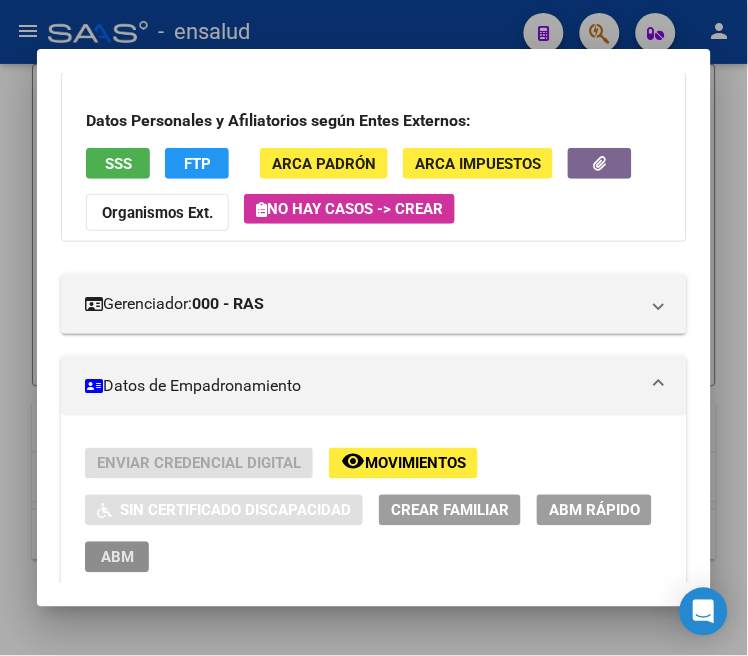 click on "ABM" at bounding box center [117, 558] 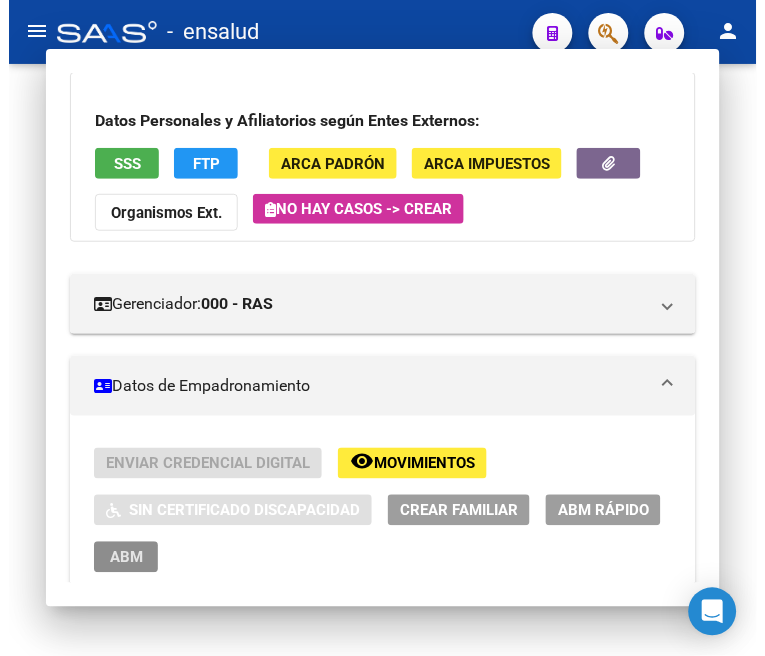 scroll, scrollTop: 0, scrollLeft: 0, axis: both 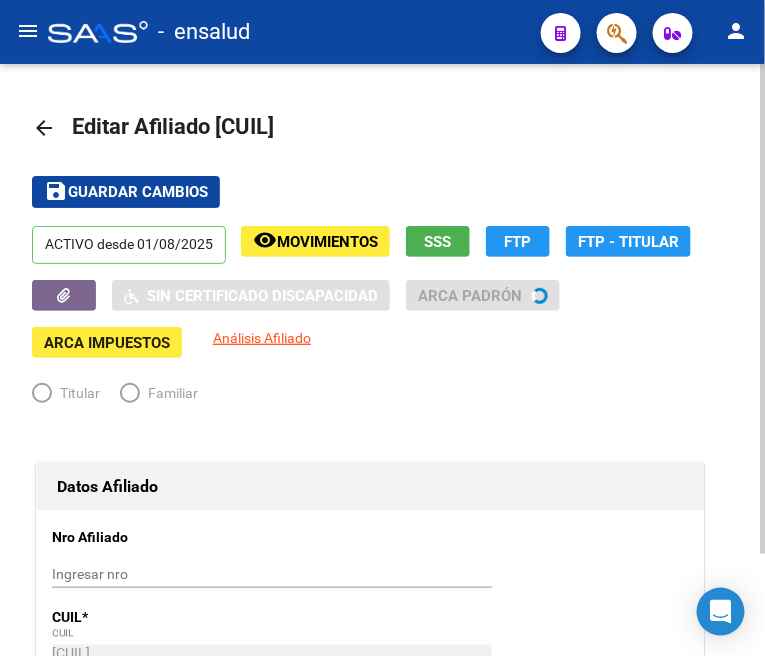 radio on "true" 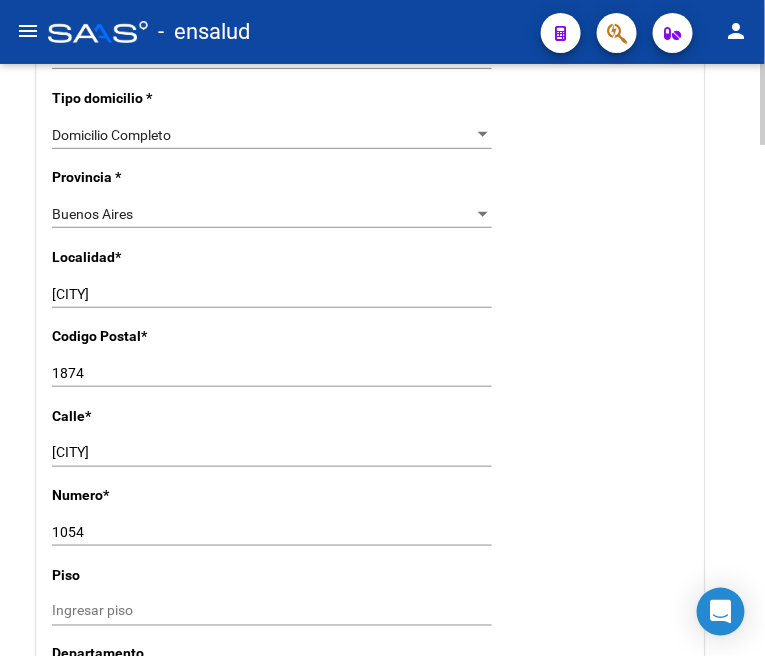 scroll, scrollTop: 1555, scrollLeft: 0, axis: vertical 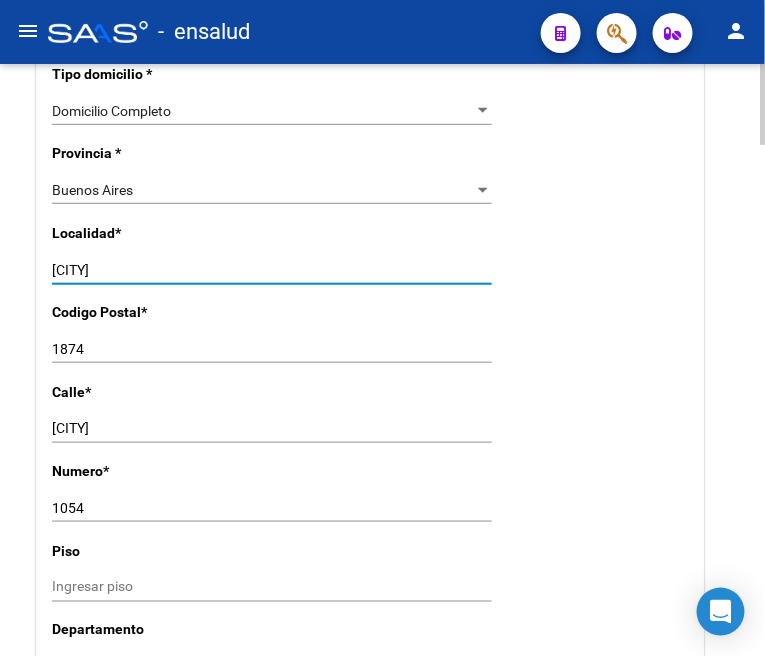 click on "[CITY]" at bounding box center [272, 270] 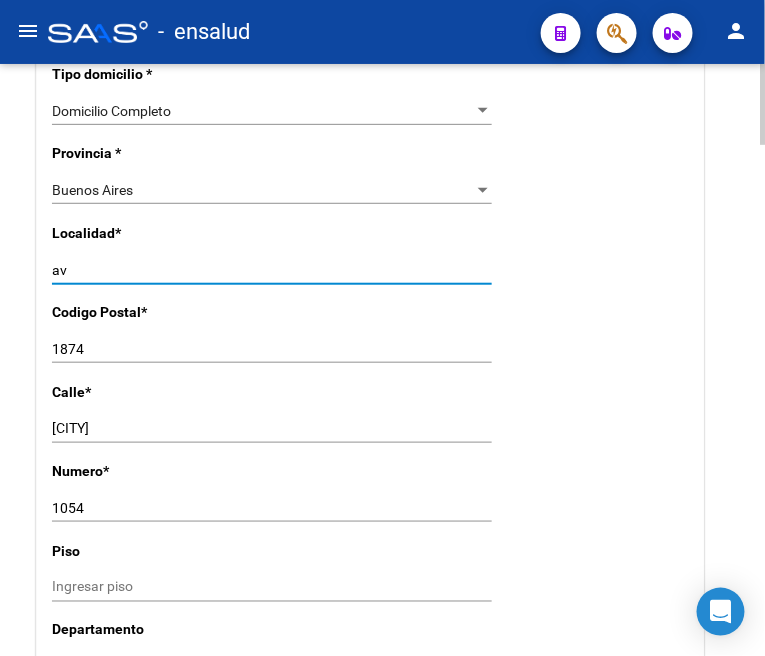 type on "a" 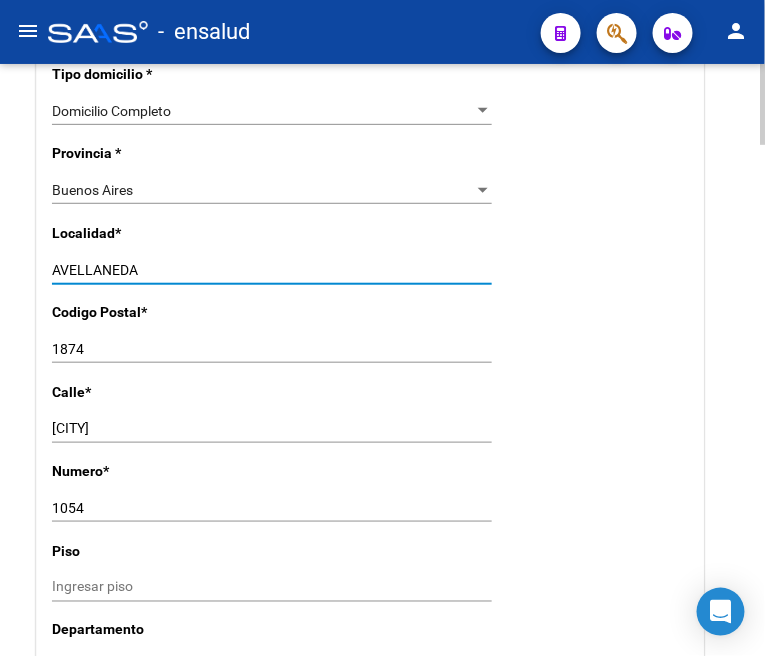 type on "AVELLANEDA" 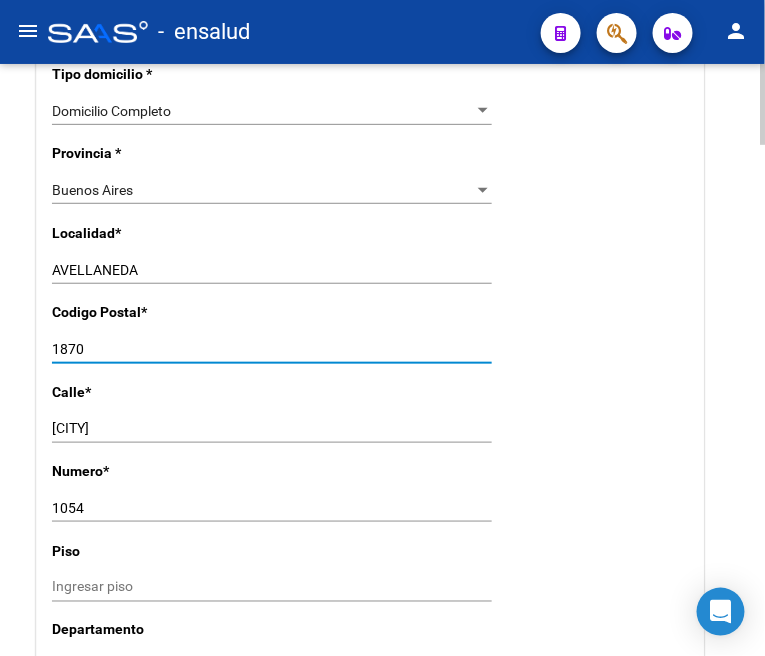 type on "1870" 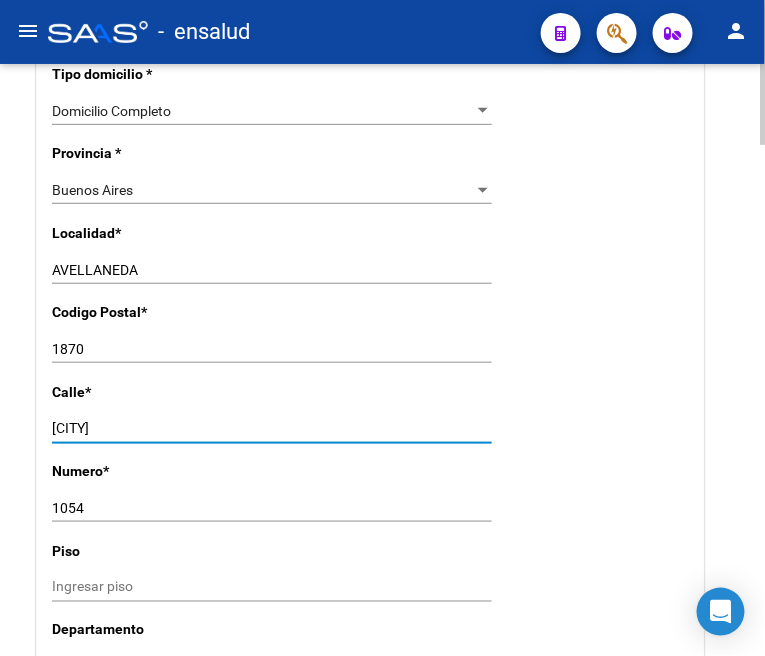 click on "[CITY]" at bounding box center [272, 428] 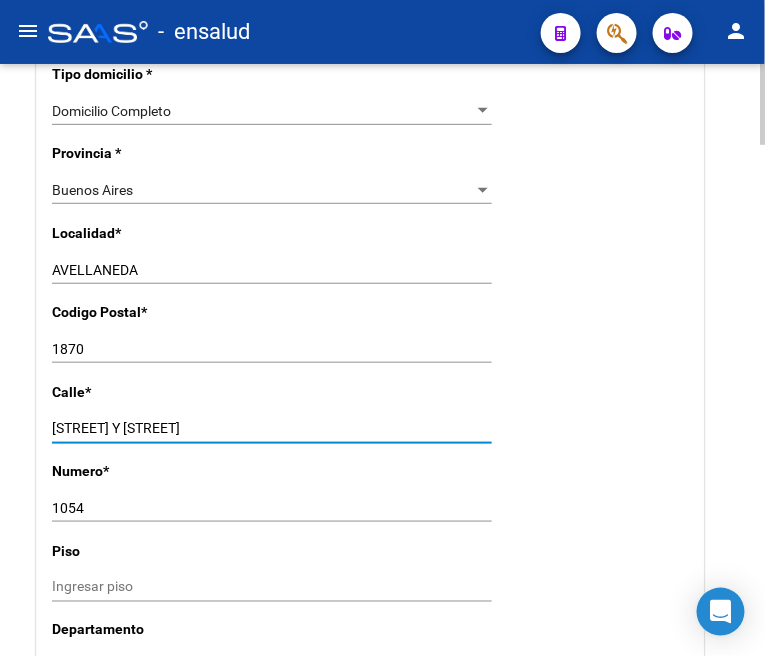 type on "[STREET] Y [STREET]" 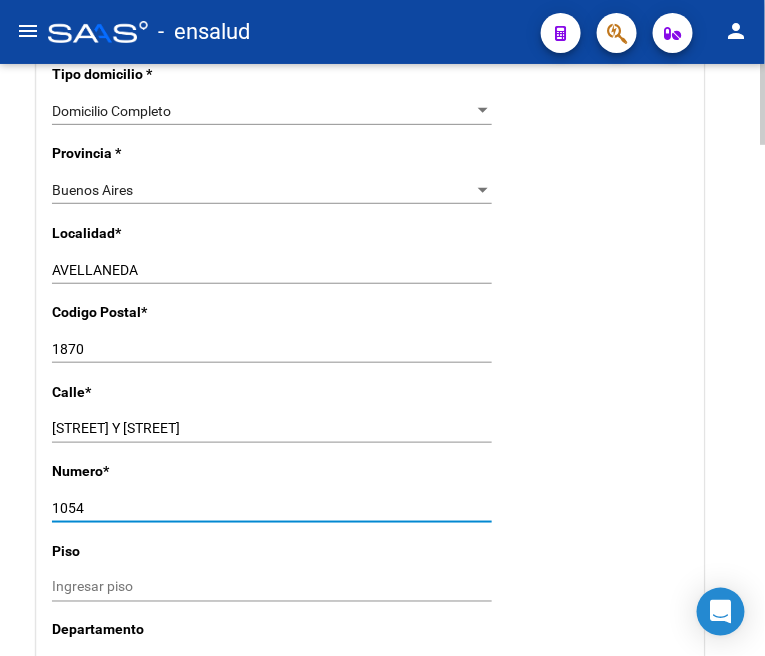 drag, startPoint x: 152, startPoint y: 503, endPoint x: 27, endPoint y: 504, distance: 125.004 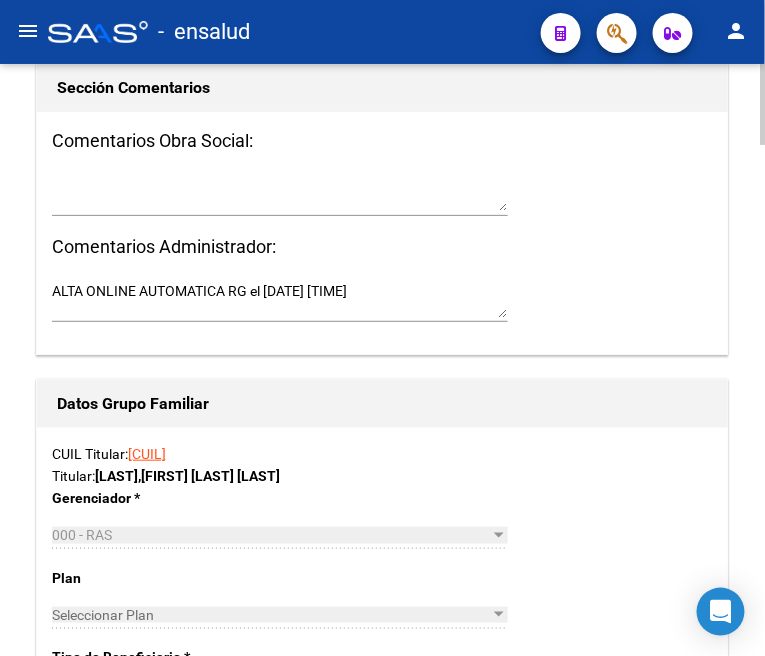 scroll, scrollTop: 2444, scrollLeft: 0, axis: vertical 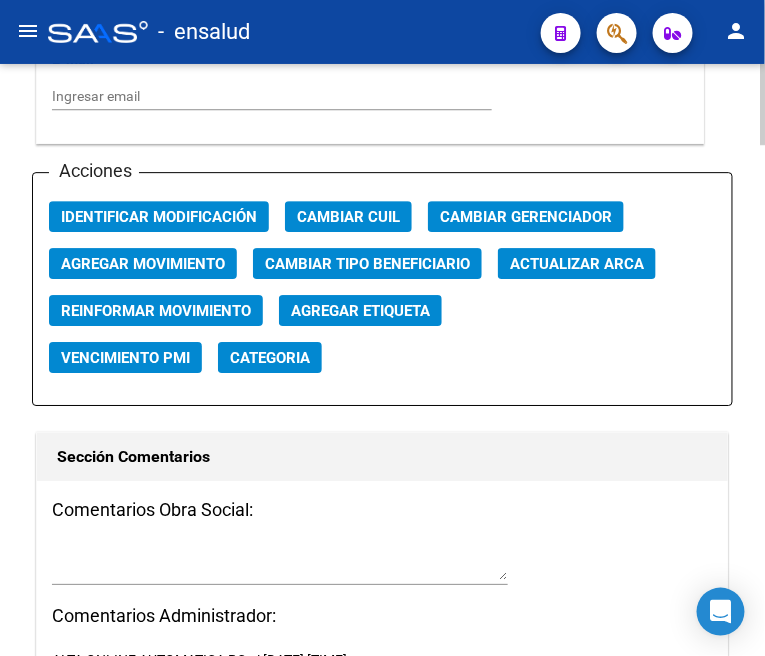 type on "S/N" 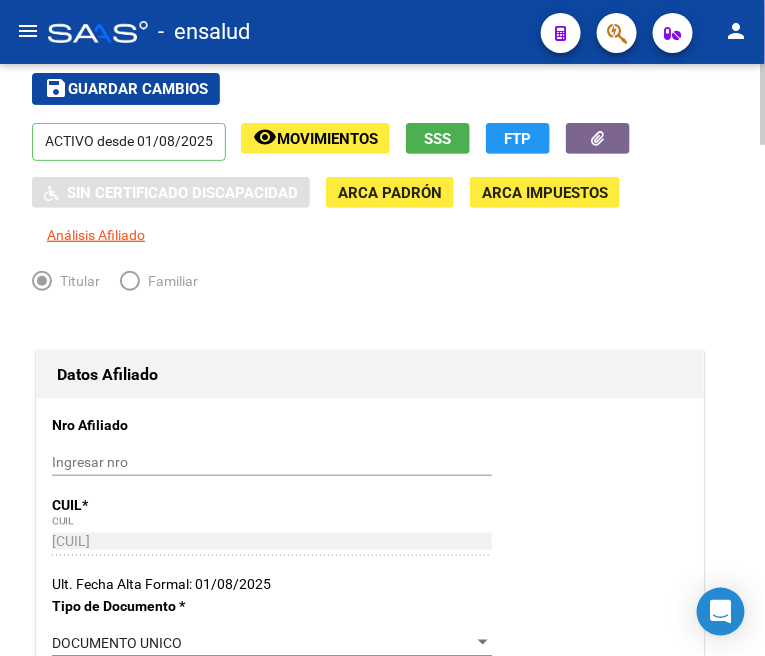 scroll, scrollTop: 0, scrollLeft: 0, axis: both 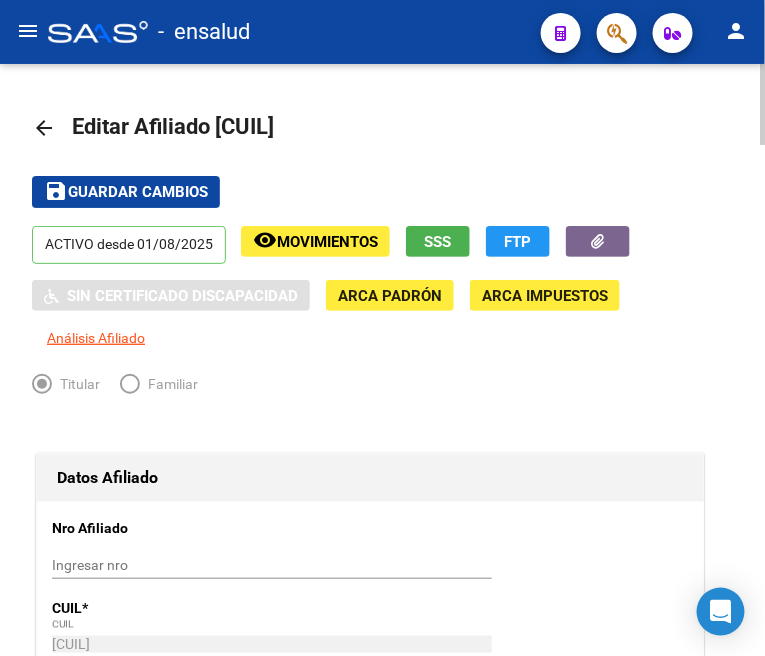 click on "save Guardar cambios" 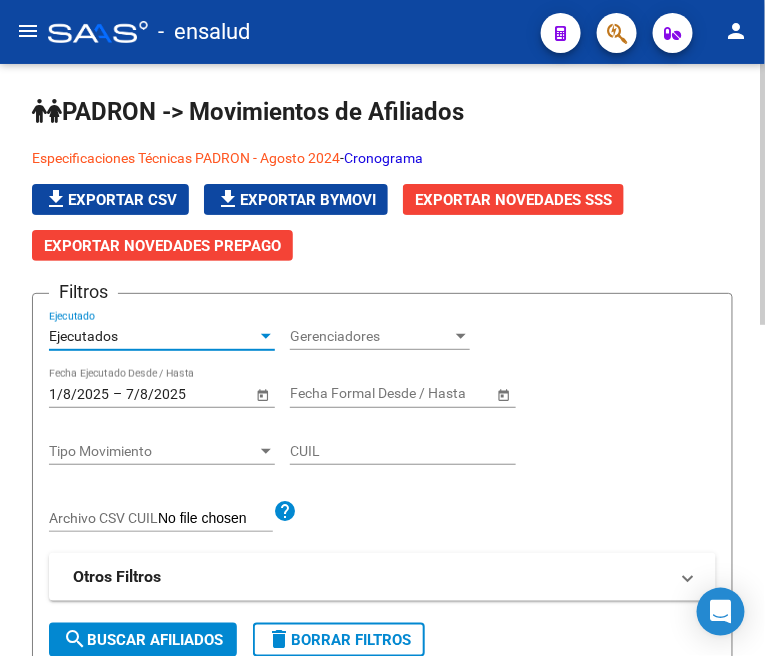 click on "Ejecutados" at bounding box center [153, 336] 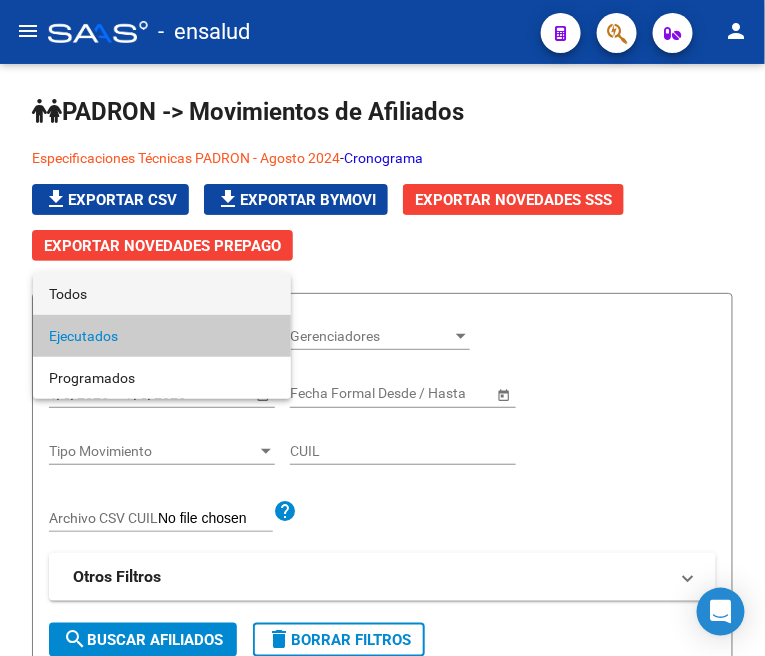 click on "Todos" at bounding box center [162, 294] 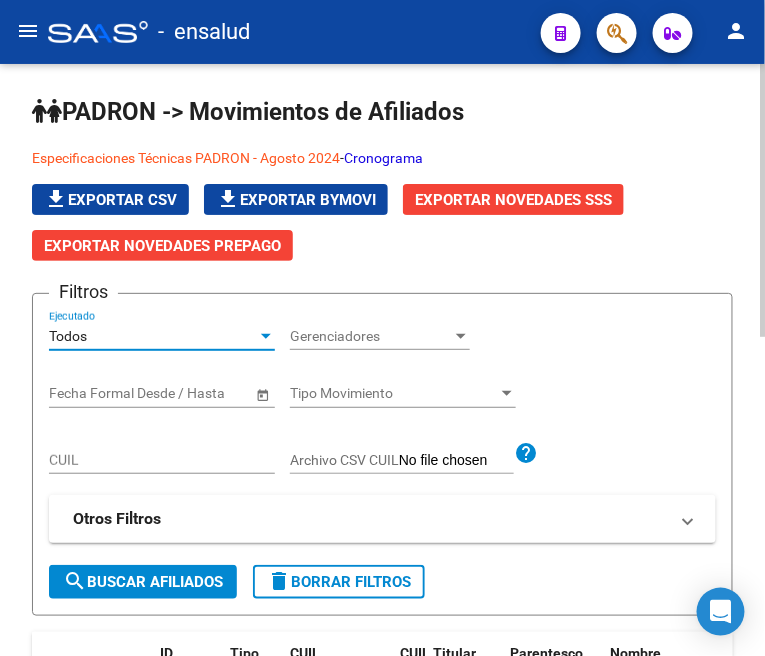 click on "CUIL" at bounding box center [162, 460] 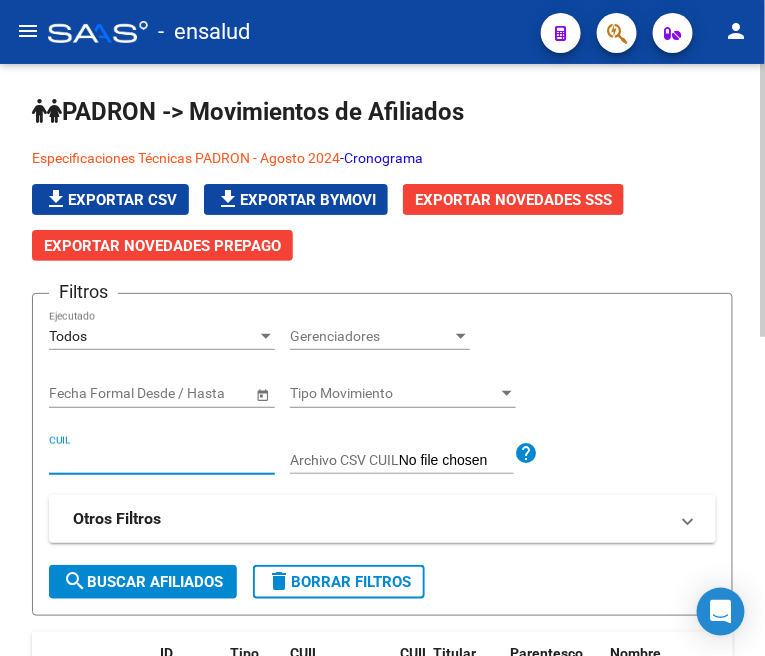 paste on "[CUIL]" 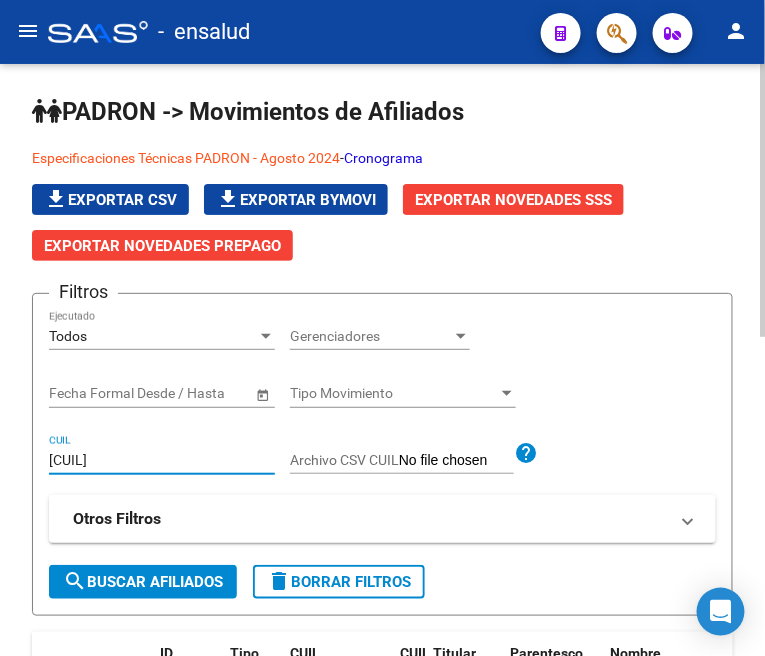 type on "[CUIL]" 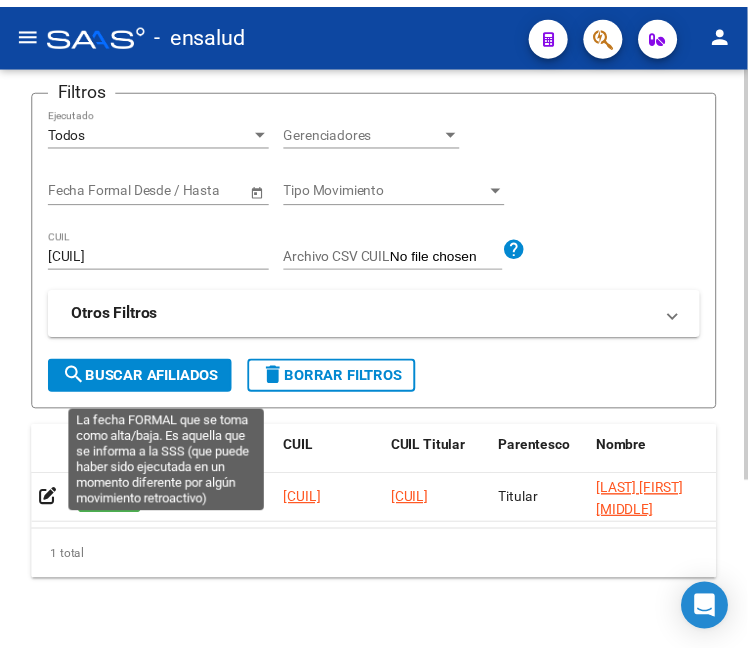 scroll, scrollTop: 222, scrollLeft: 0, axis: vertical 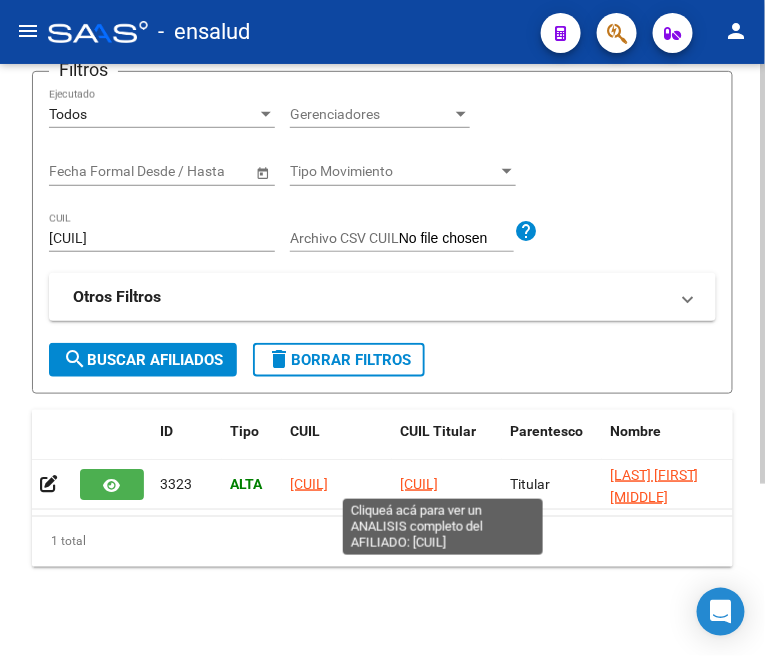 click on "[CUIL]" 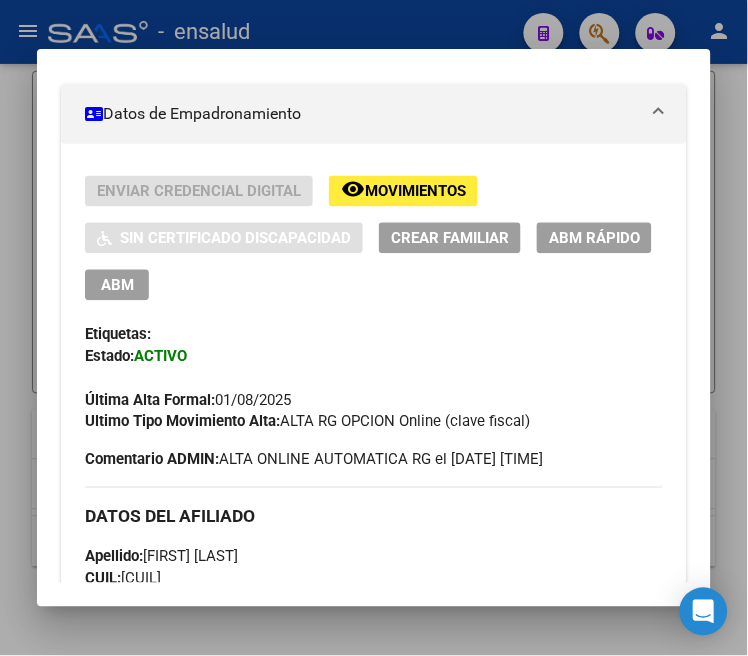 scroll, scrollTop: 333, scrollLeft: 0, axis: vertical 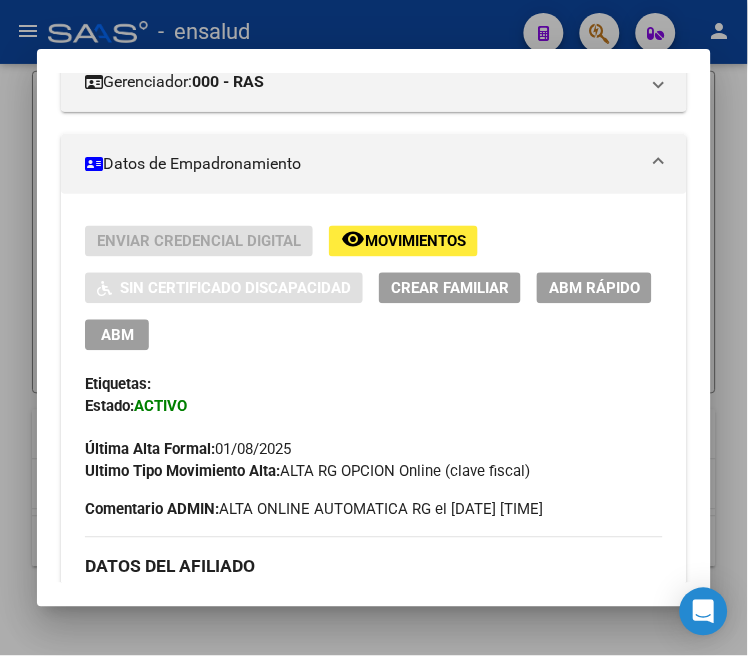 click on "ABM" at bounding box center (117, 336) 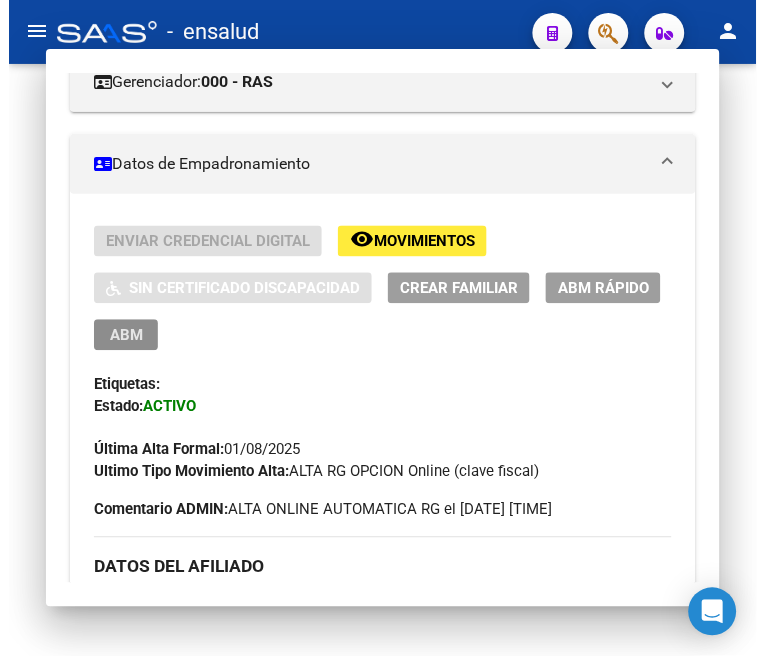 scroll, scrollTop: 0, scrollLeft: 0, axis: both 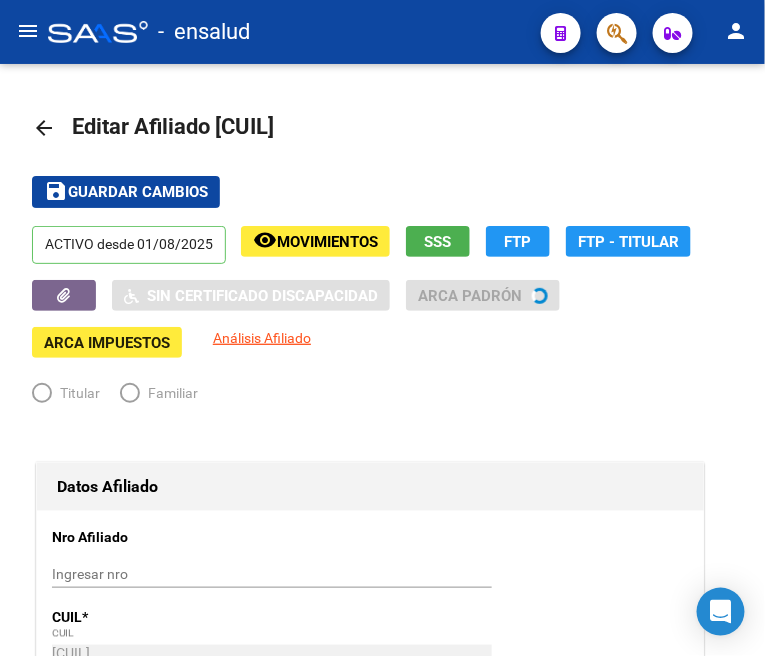 radio on "true" 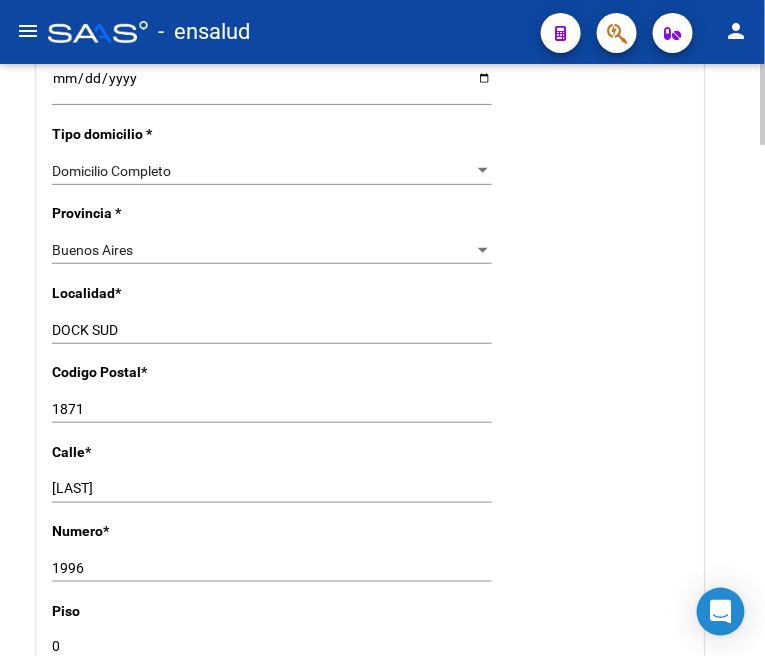 scroll, scrollTop: 1444, scrollLeft: 0, axis: vertical 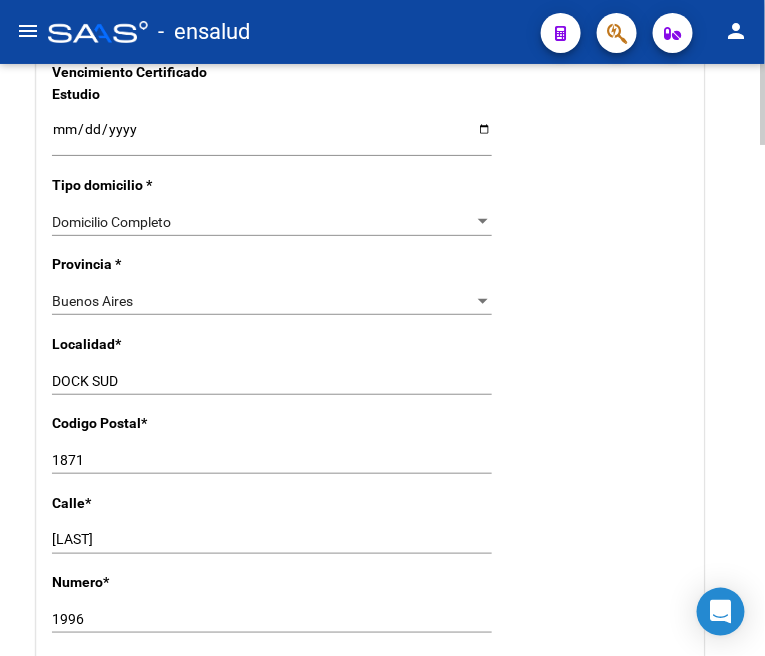 click on "[LAST]" at bounding box center [272, 539] 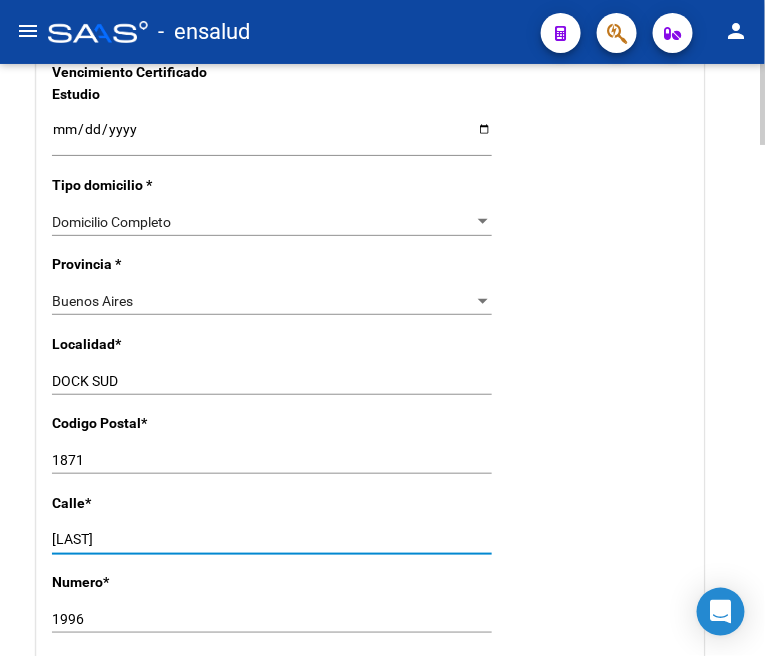 click on "[LAST]" at bounding box center [272, 539] 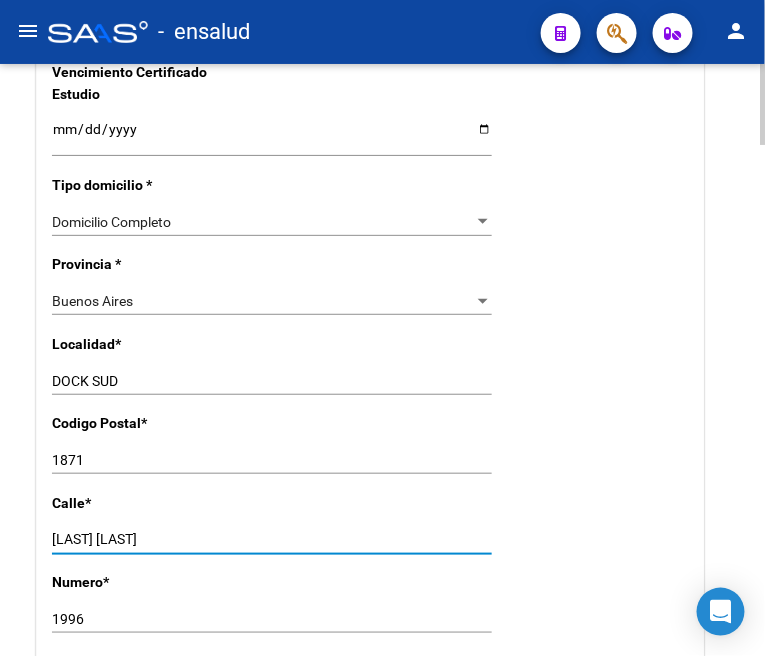 type on "[LAST] [LAST]" 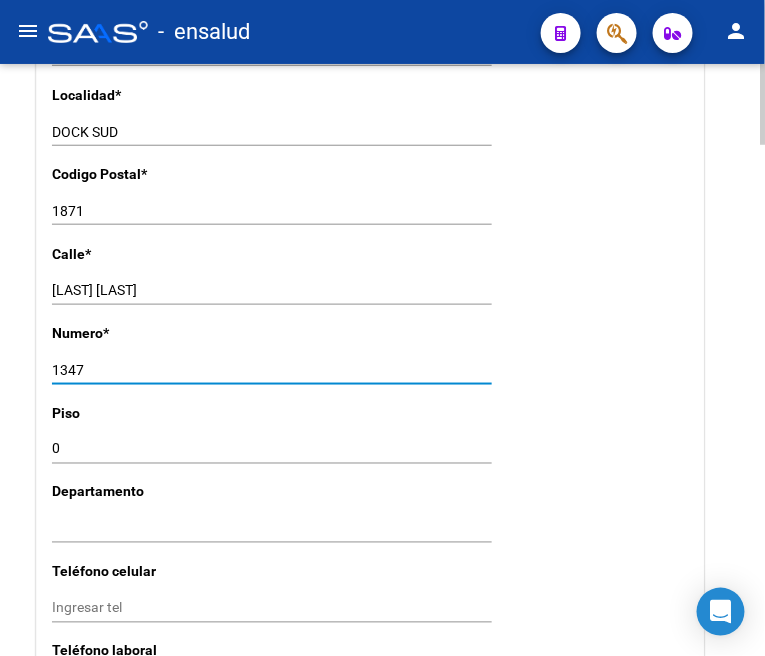 scroll, scrollTop: 1777, scrollLeft: 0, axis: vertical 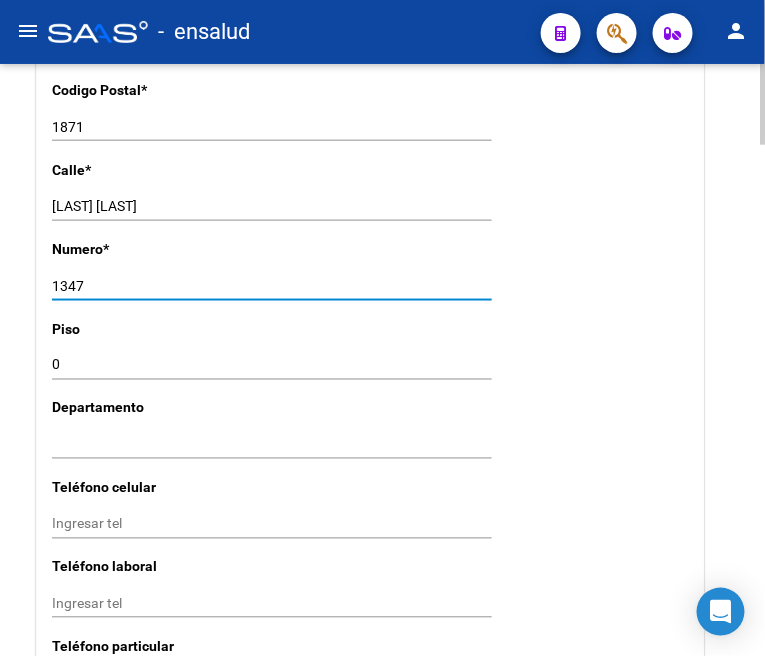 type on "1347" 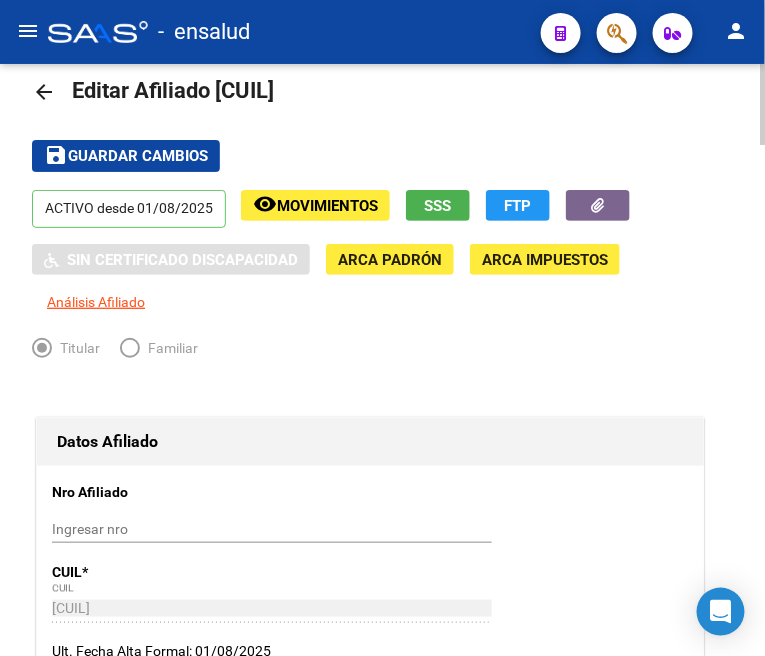 scroll, scrollTop: 0, scrollLeft: 0, axis: both 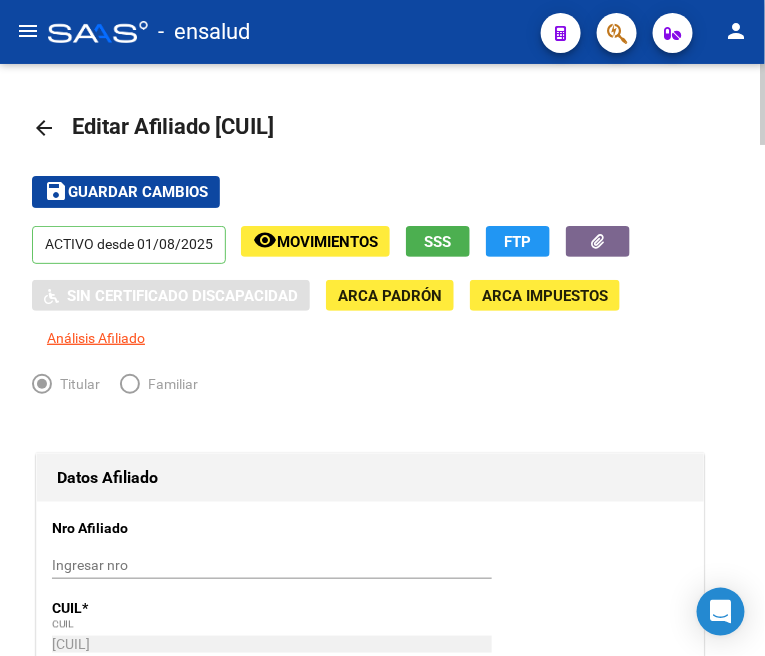drag, startPoint x: 182, startPoint y: 191, endPoint x: 192, endPoint y: 193, distance: 10.198039 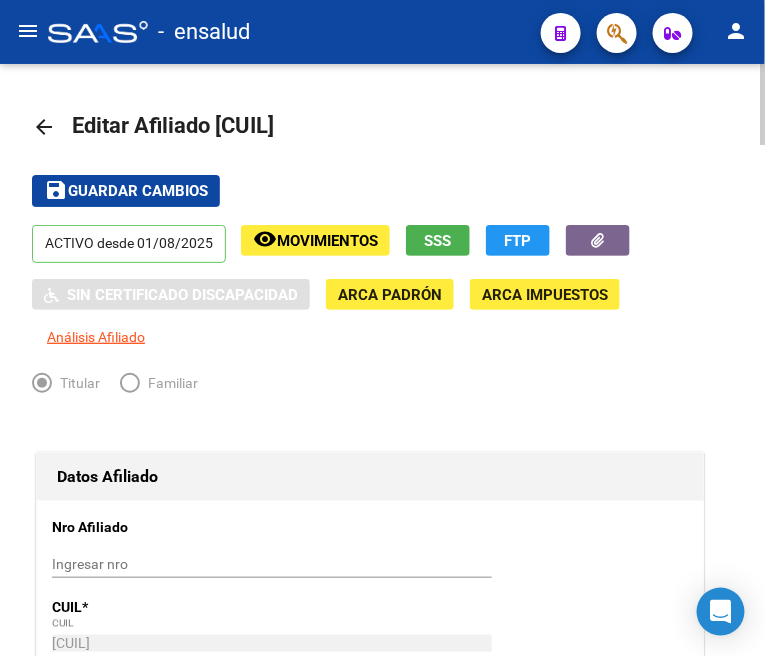 scroll, scrollTop: 0, scrollLeft: 0, axis: both 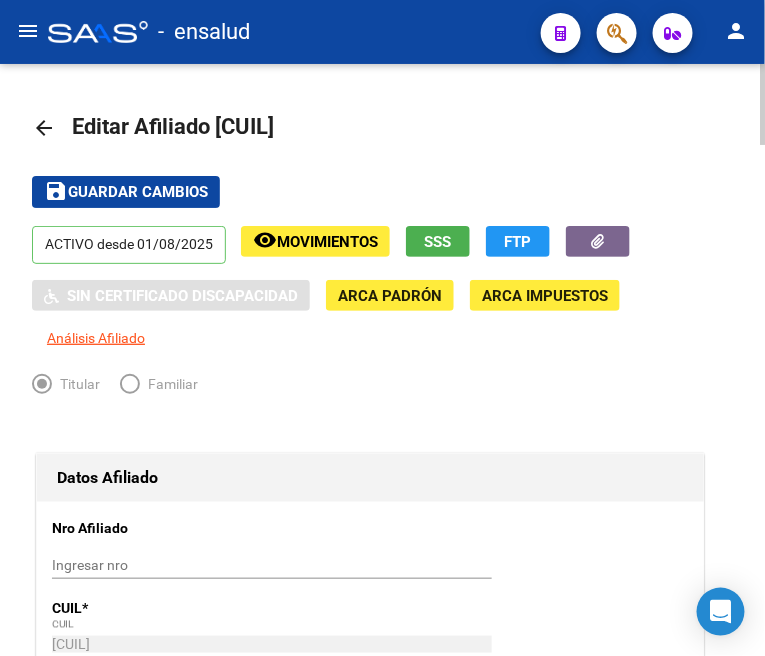 click on "Guardar cambios" 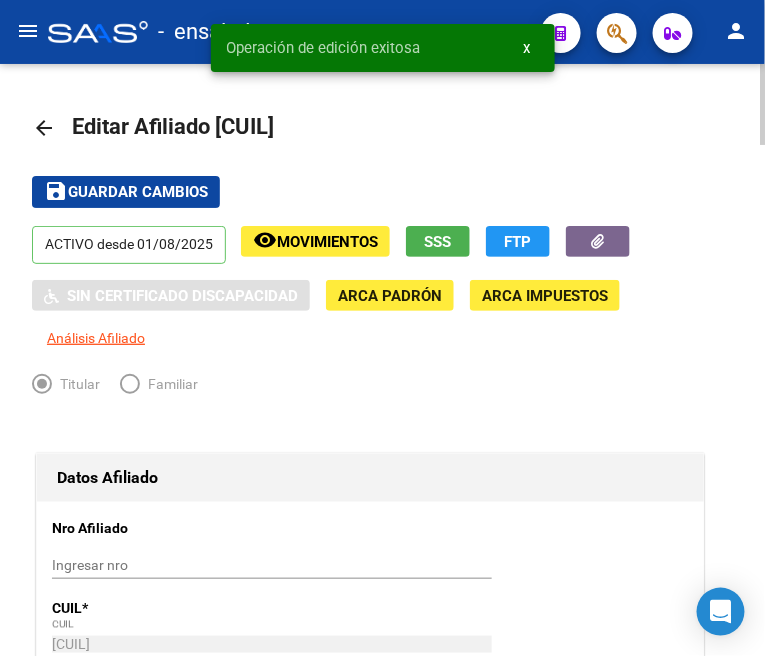 click on "arrow_back" 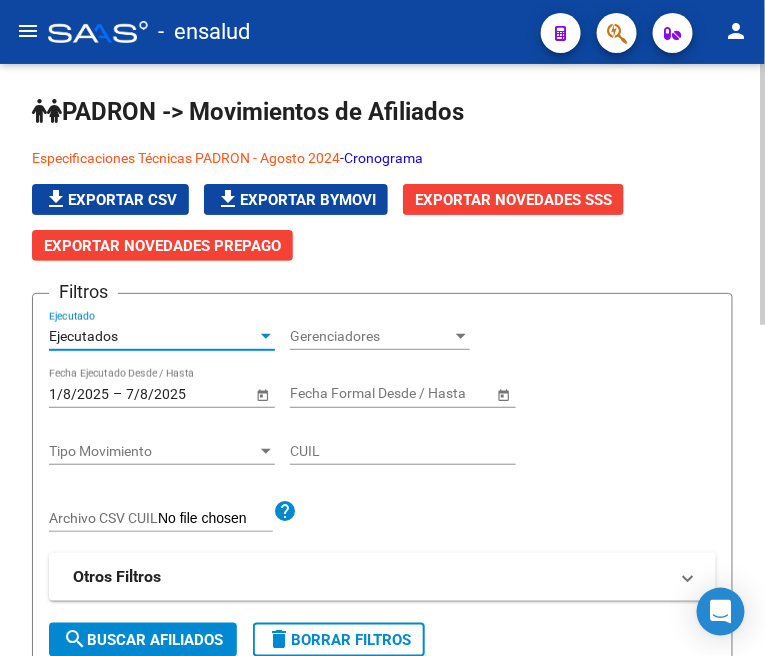 click on "Ejecutados" at bounding box center [153, 336] 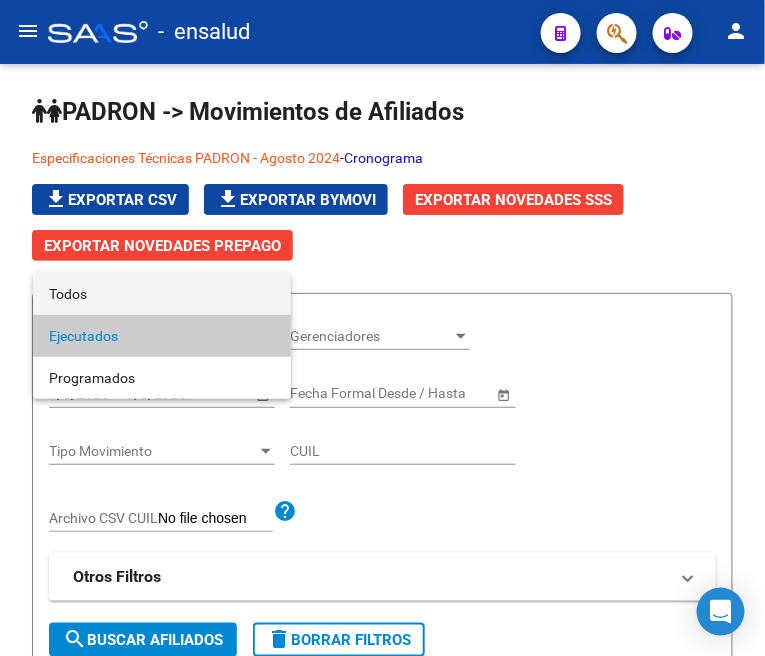 click on "Todos" at bounding box center [162, 294] 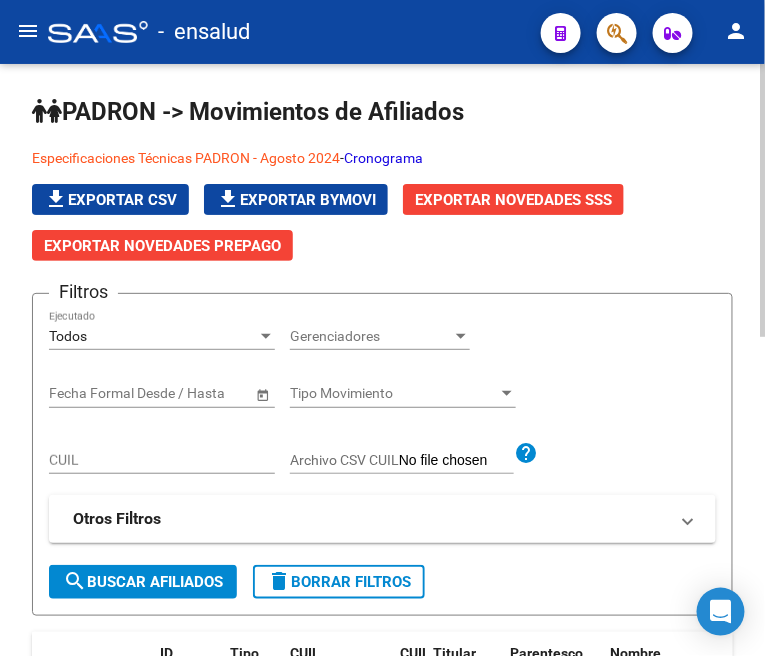 click on "CUIL" 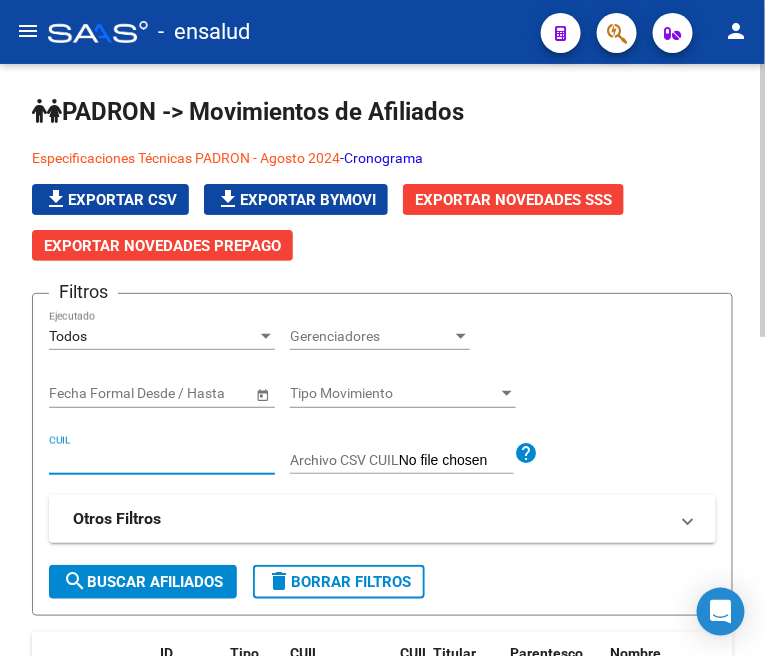 click on "CUIL" at bounding box center (162, 460) 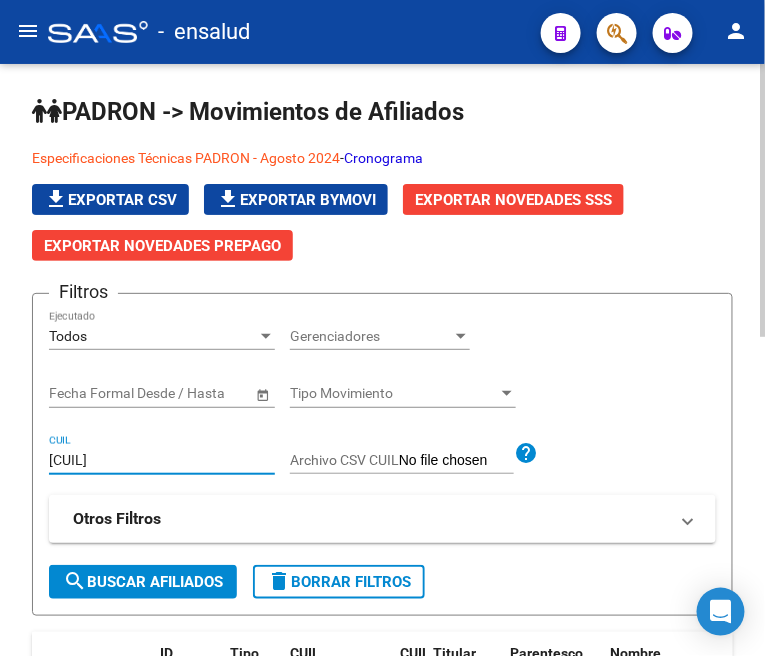 type on "[CUIL]" 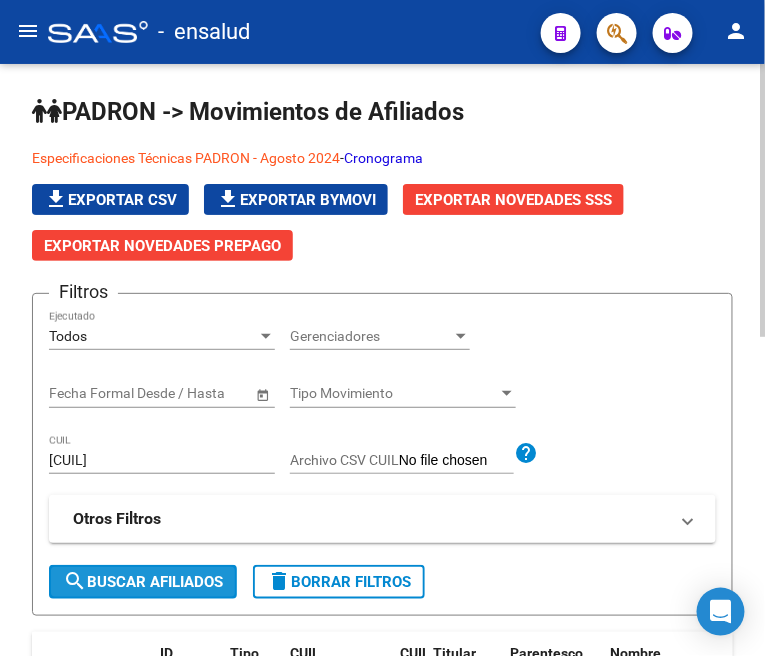 click on "search  Buscar Afiliados" 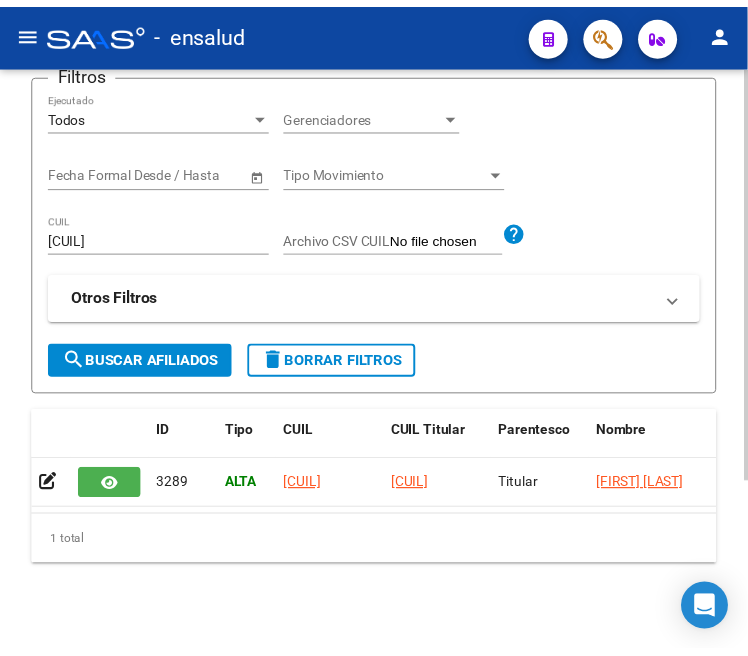 scroll, scrollTop: 245, scrollLeft: 0, axis: vertical 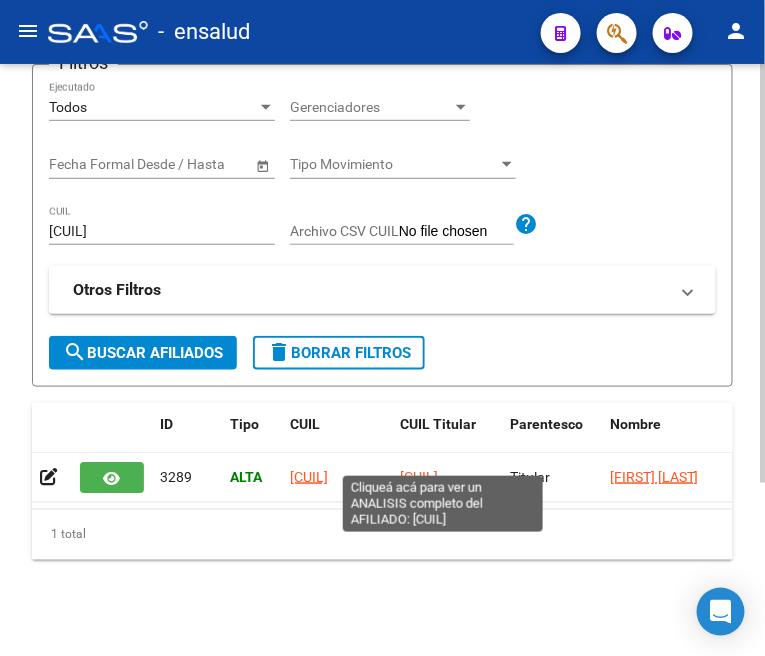 click on "[CUIL]" 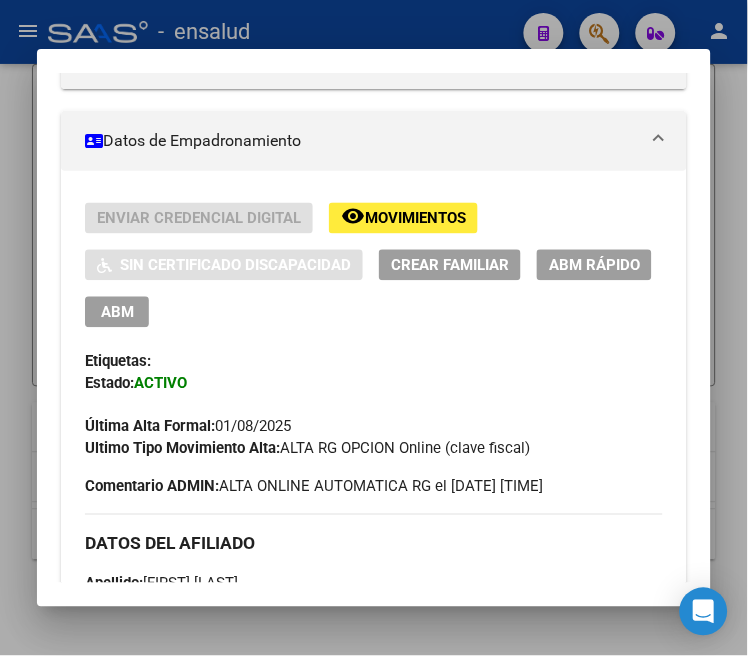 scroll, scrollTop: 333, scrollLeft: 0, axis: vertical 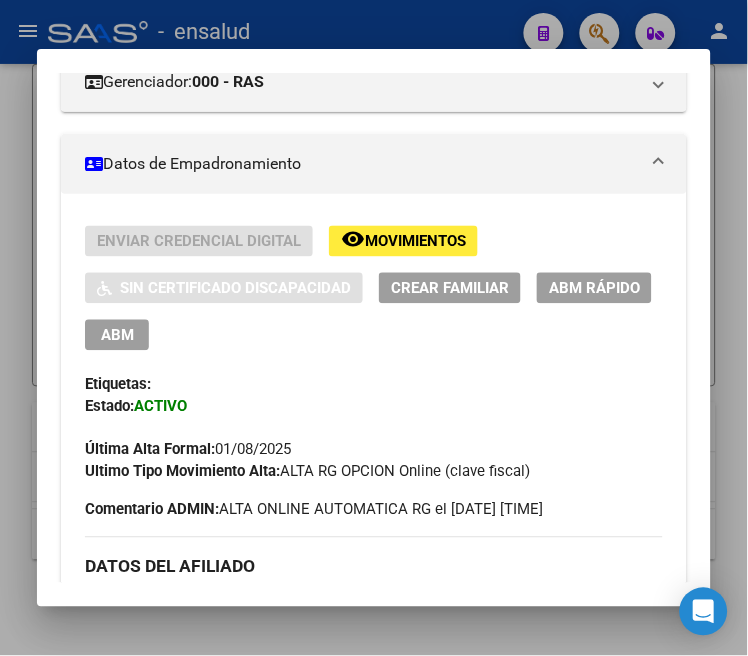 click on "Enviar Credencial Digital remove_red_eye Movimientos    Sin Certificado Discapacidad Crear Familiar ABM Rápido ABM" at bounding box center [373, 288] 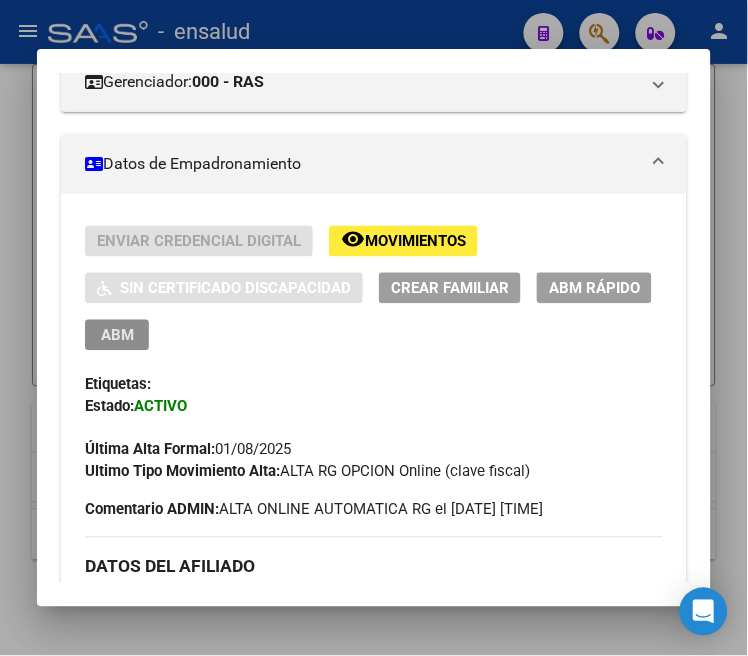 click on "ABM" at bounding box center (117, 336) 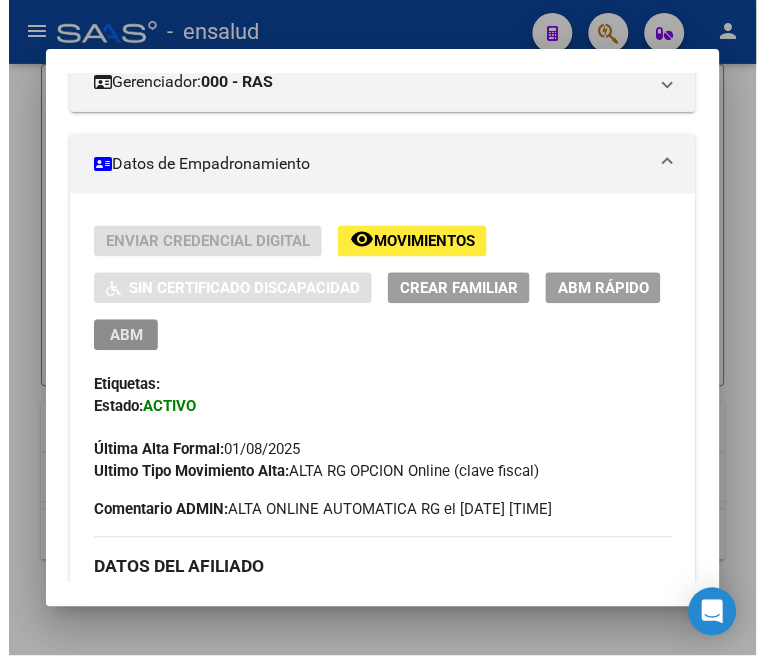 scroll, scrollTop: 0, scrollLeft: 0, axis: both 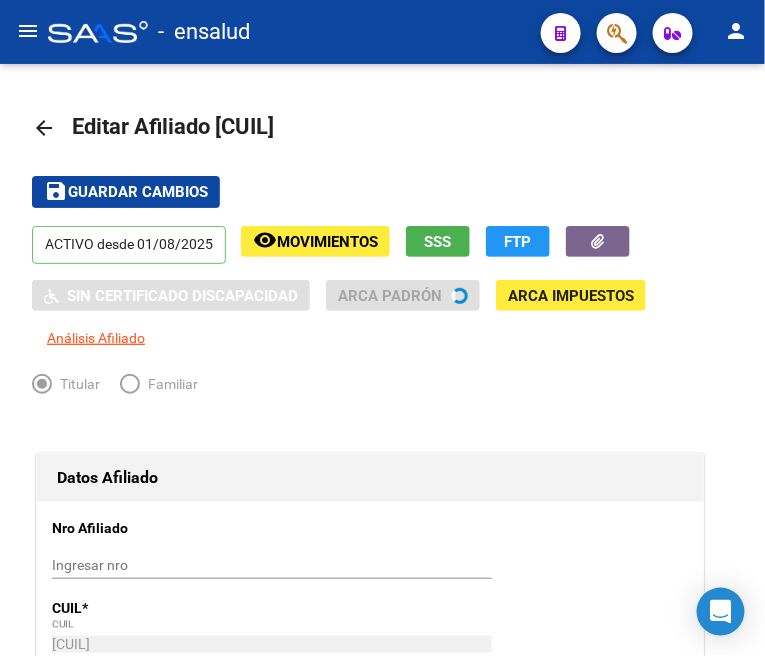radio on "true" 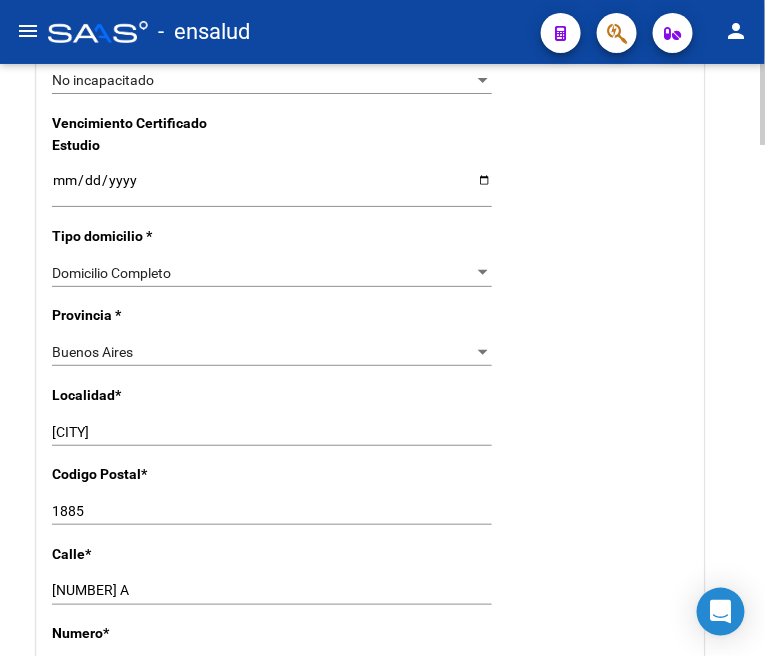 scroll, scrollTop: 1444, scrollLeft: 0, axis: vertical 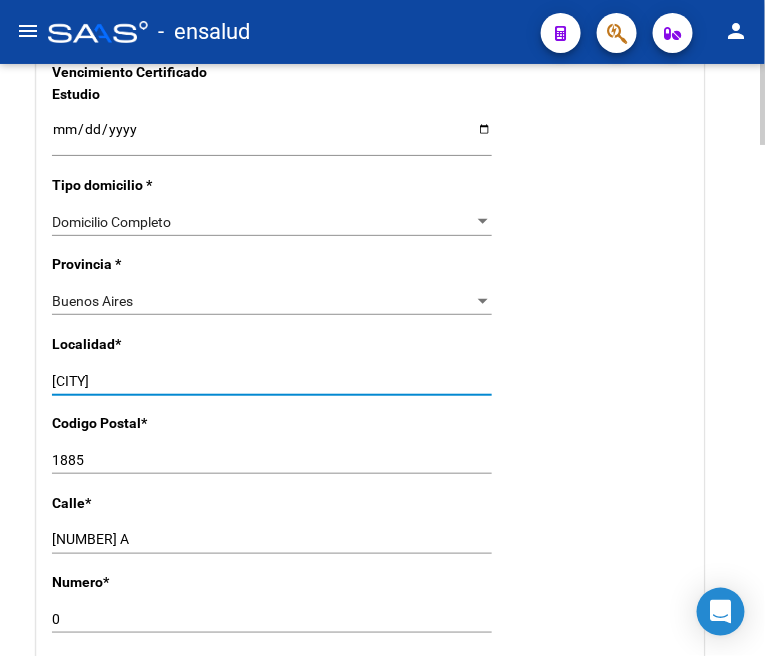 click on "[CITY]" at bounding box center [272, 381] 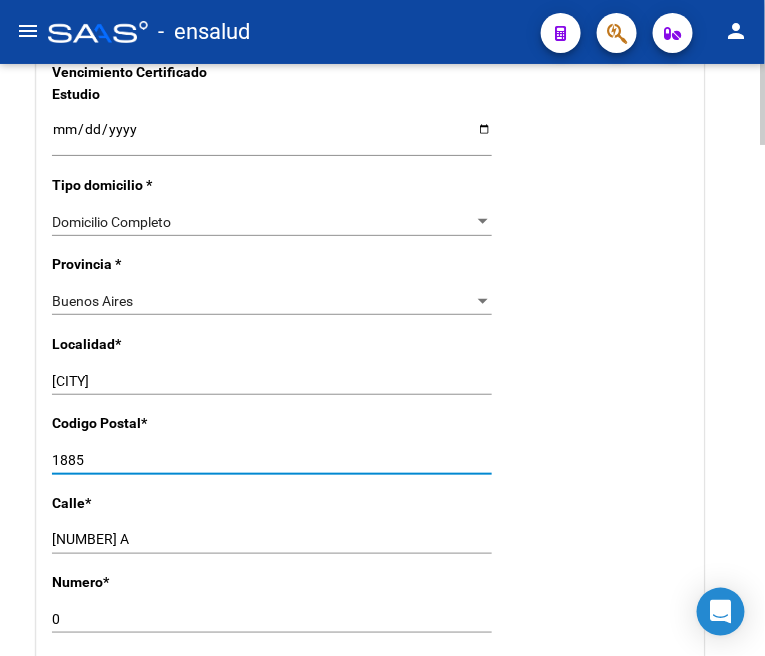 click on "1885" at bounding box center (272, 460) 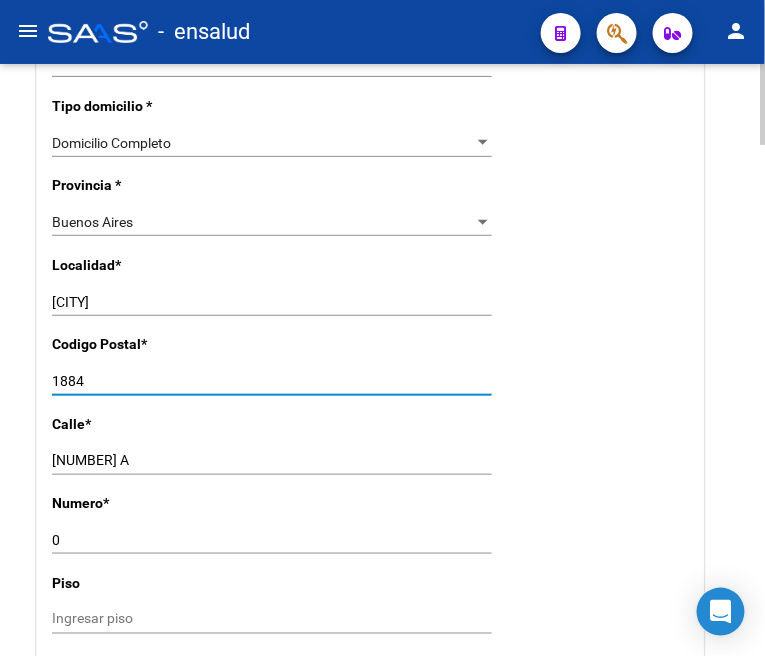 scroll, scrollTop: 1555, scrollLeft: 0, axis: vertical 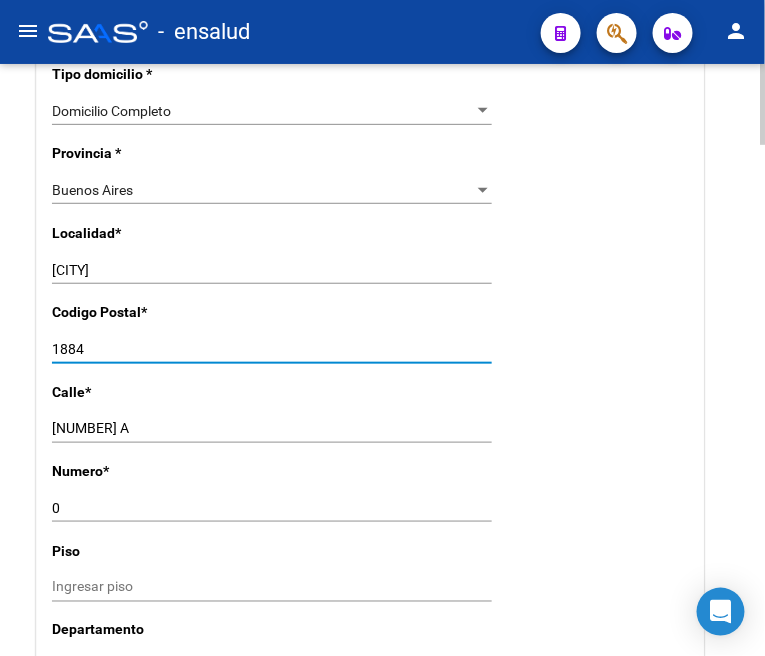 type on "1884" 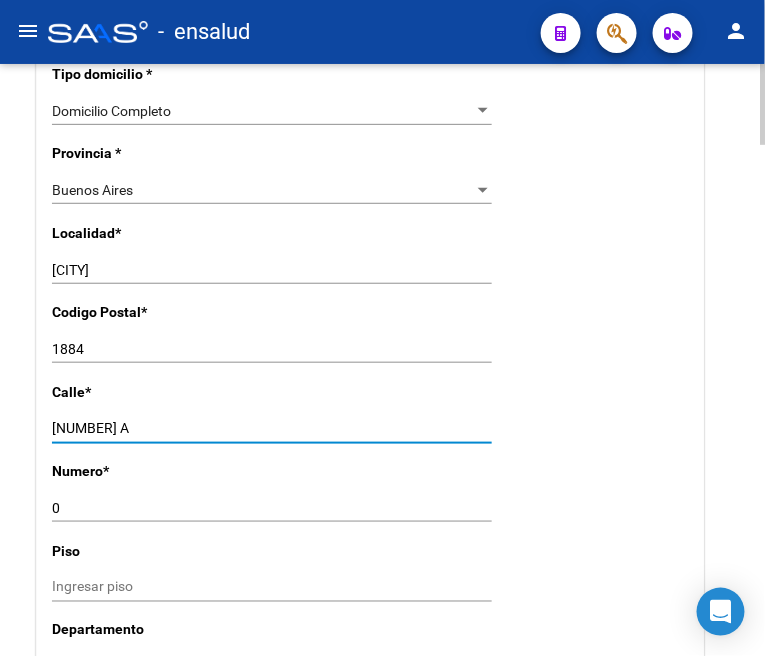 click on "0" at bounding box center [272, 508] 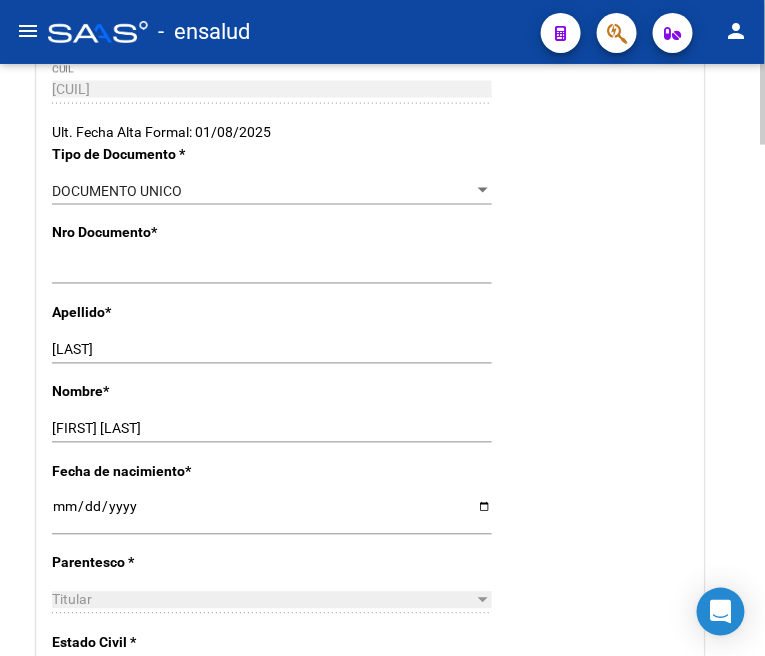 scroll, scrollTop: 0, scrollLeft: 0, axis: both 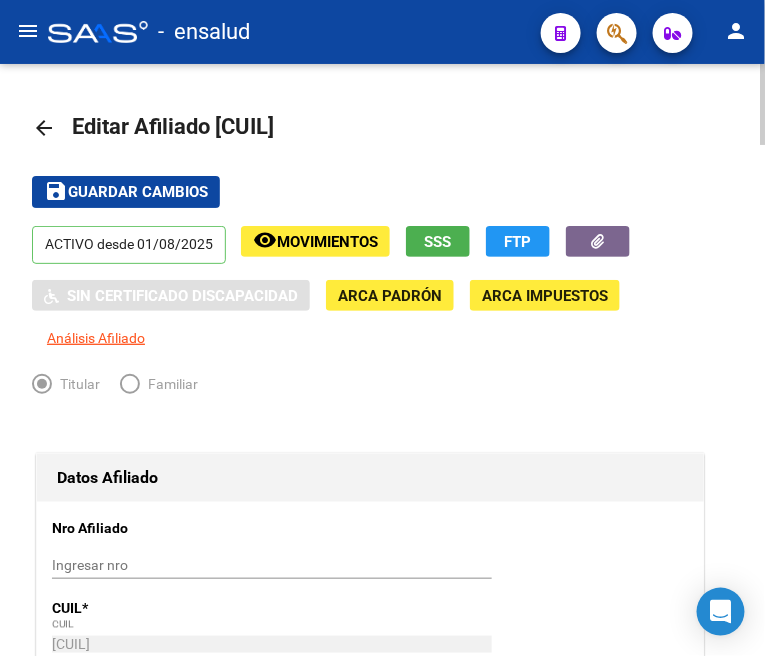 type on "4971" 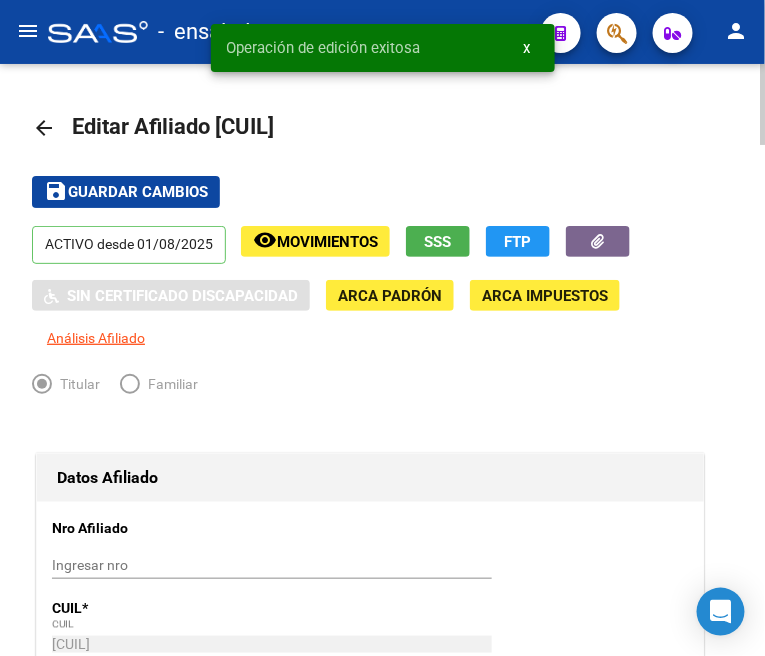click on "arrow_back" 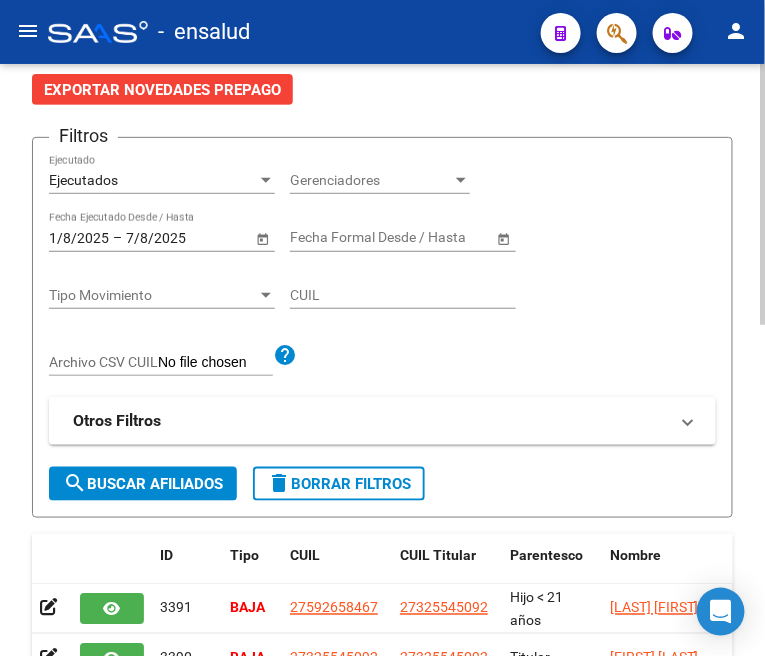 scroll, scrollTop: 111, scrollLeft: 0, axis: vertical 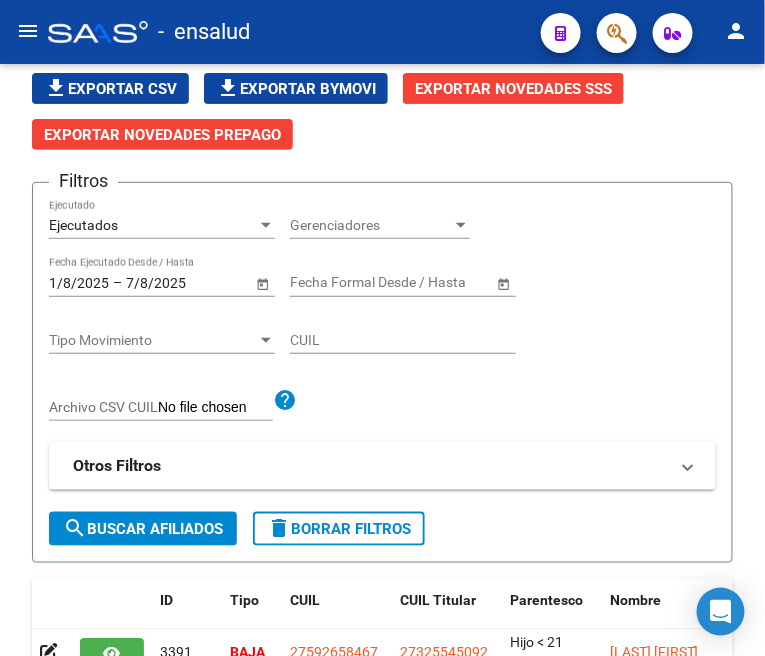 click on "Ejecutados Ejecutado" 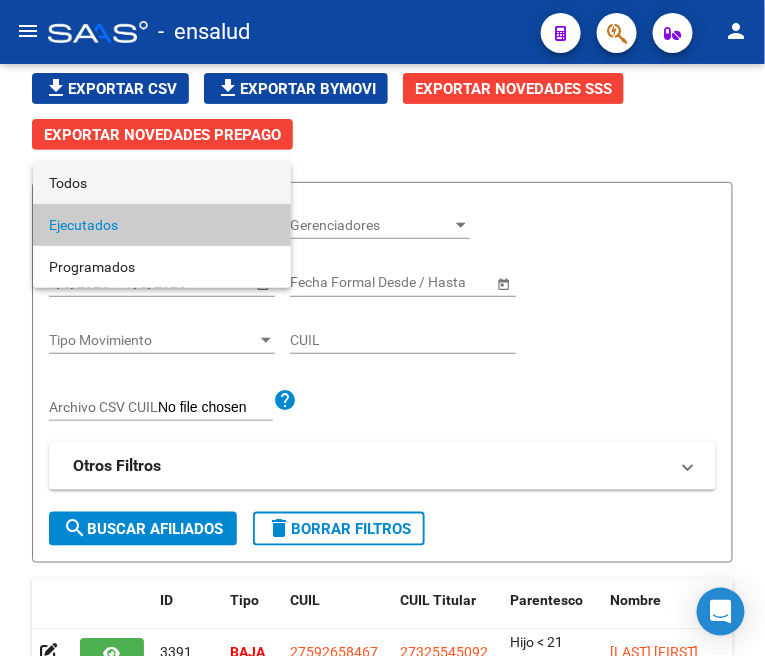 click on "Todos" at bounding box center [162, 183] 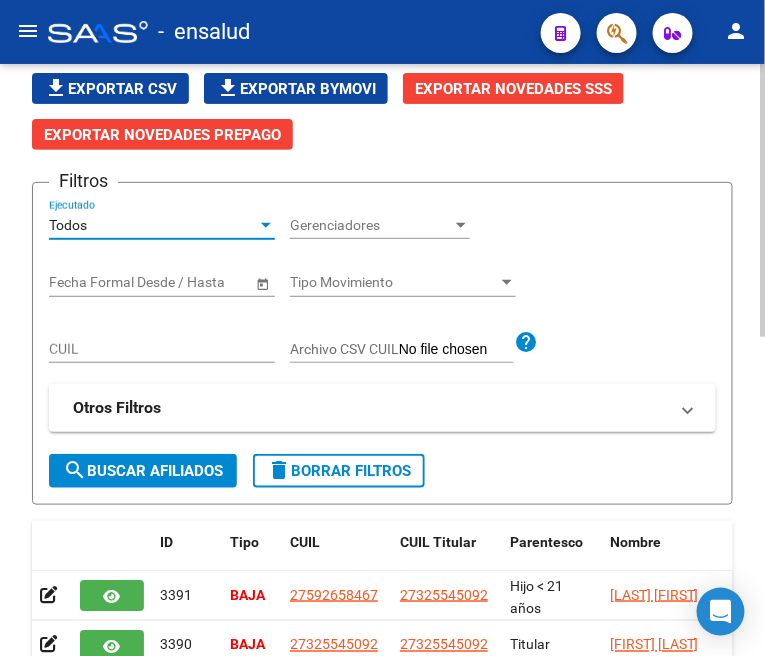 click on "CUIL" at bounding box center [162, 349] 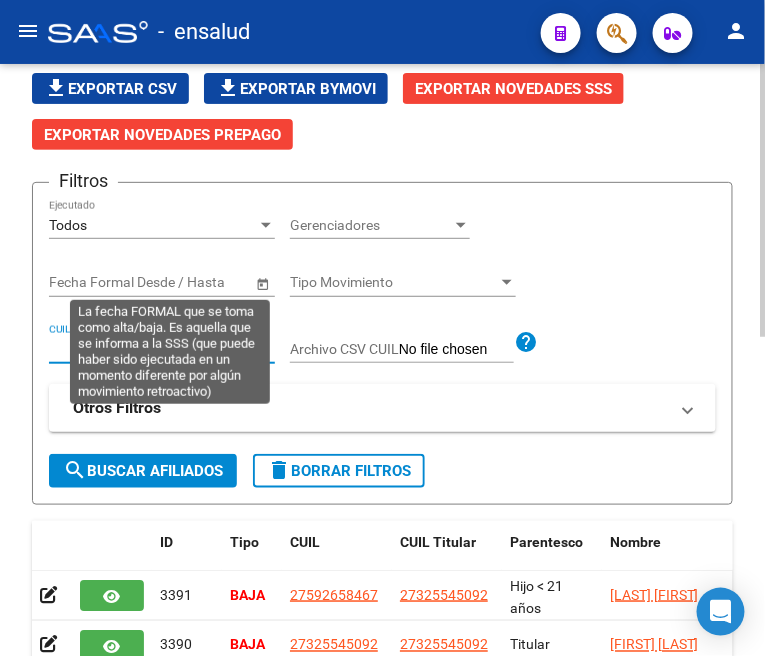 paste on "[CUIL]" 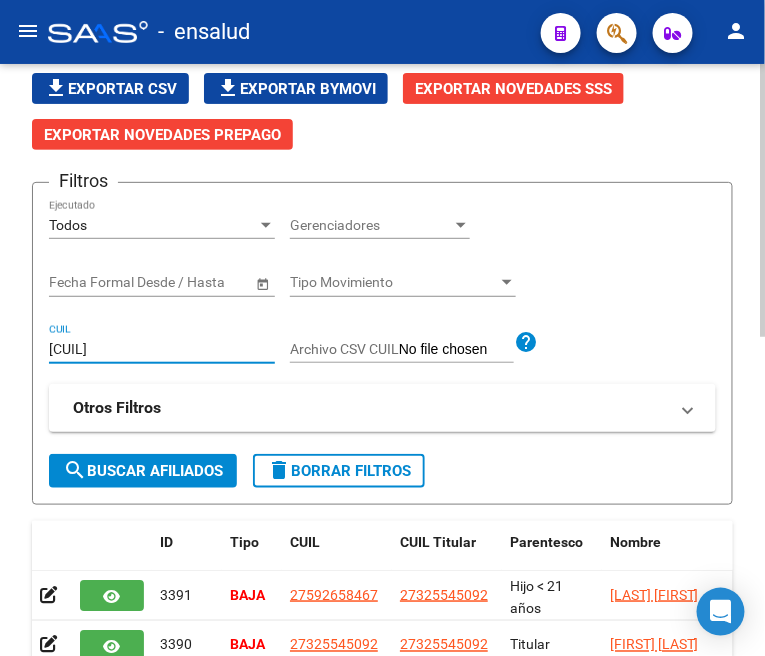 type on "[CUIL]" 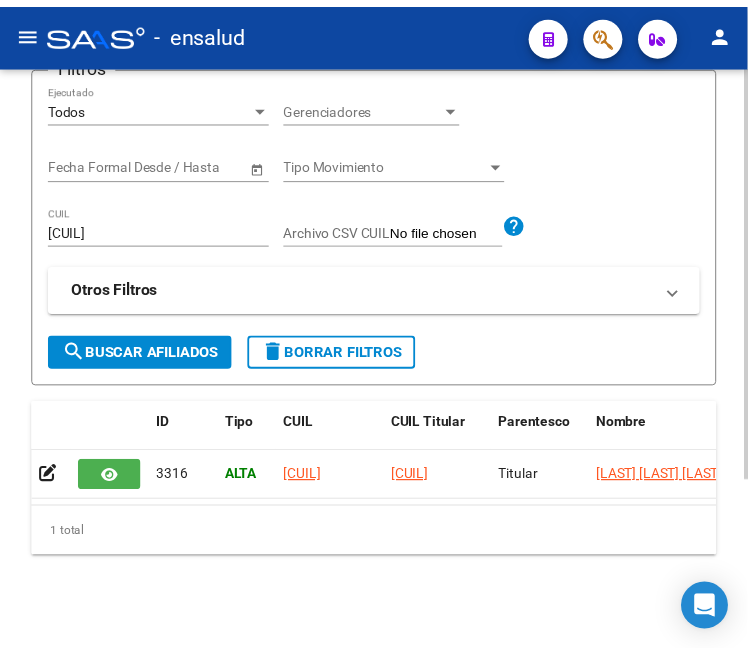 scroll, scrollTop: 245, scrollLeft: 0, axis: vertical 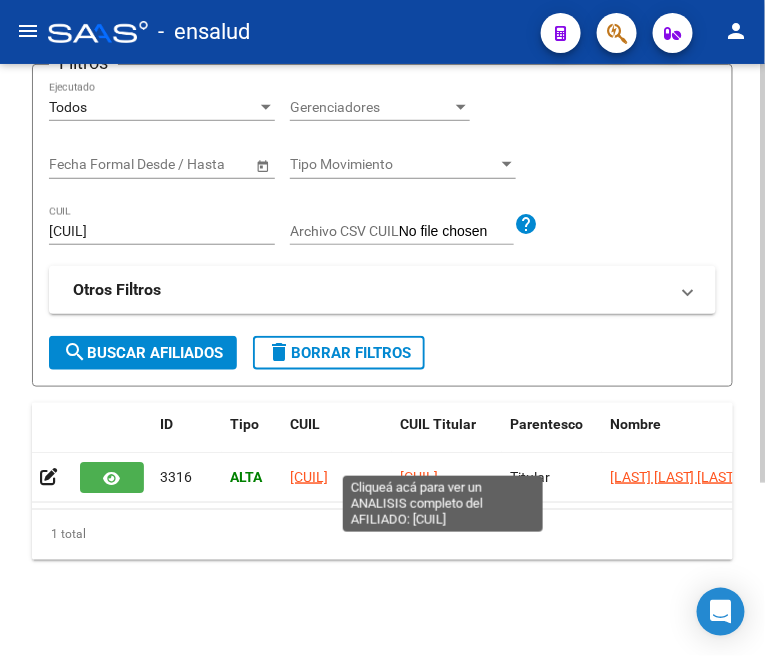 click on "[CUIL]" 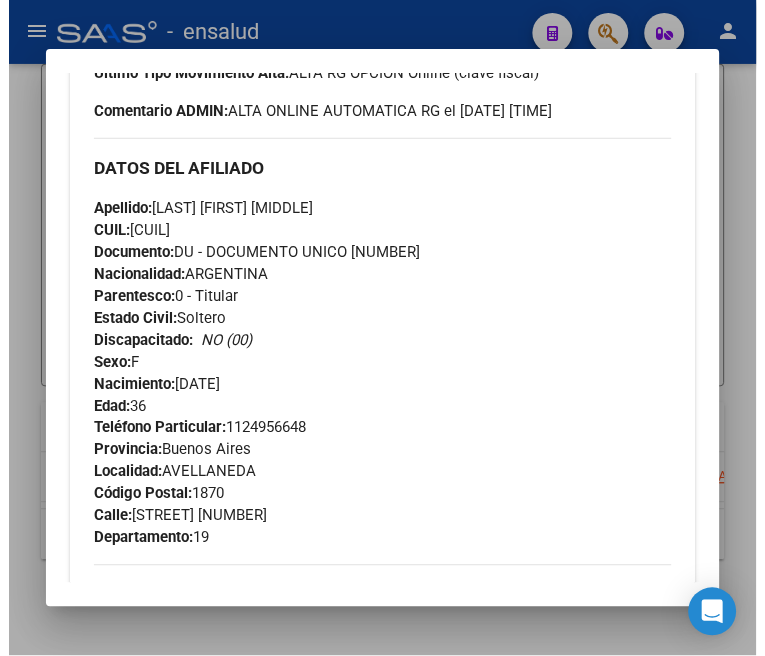 scroll, scrollTop: 888, scrollLeft: 0, axis: vertical 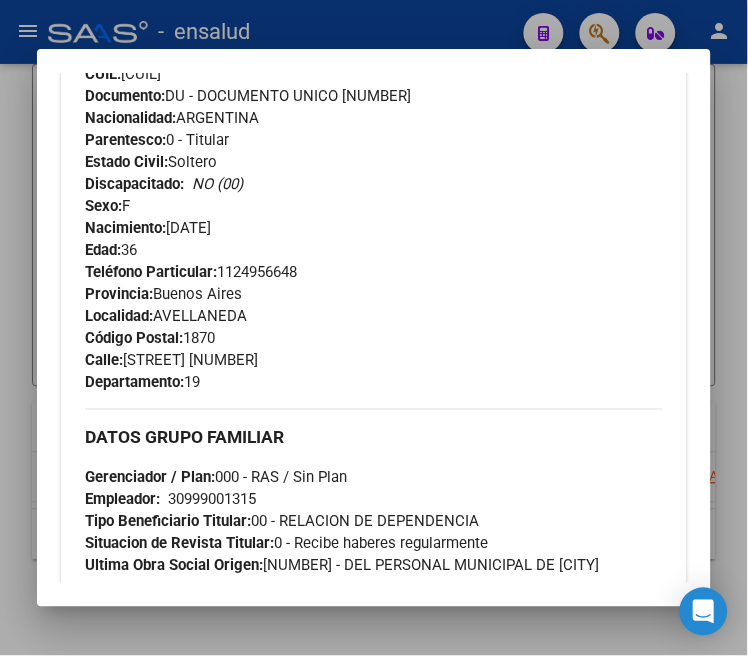 click at bounding box center [374, 328] 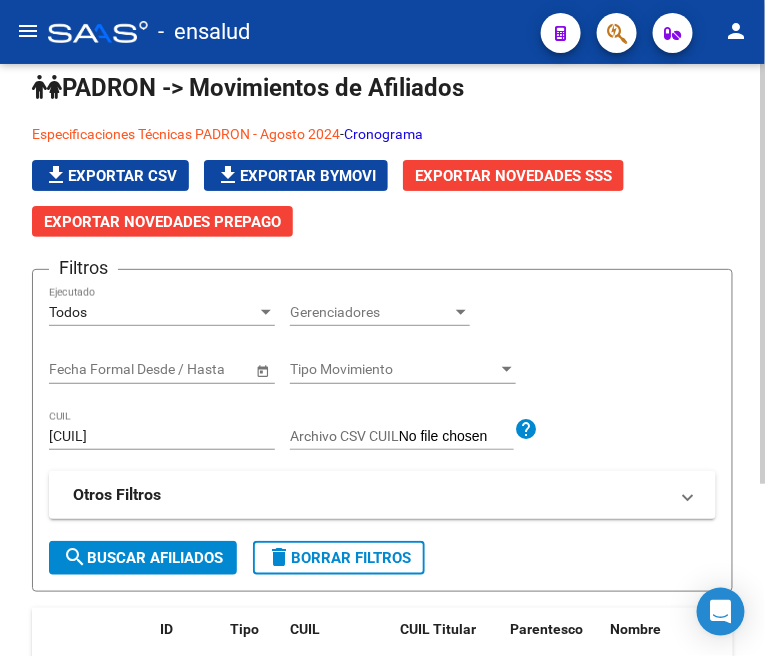scroll, scrollTop: 0, scrollLeft: 0, axis: both 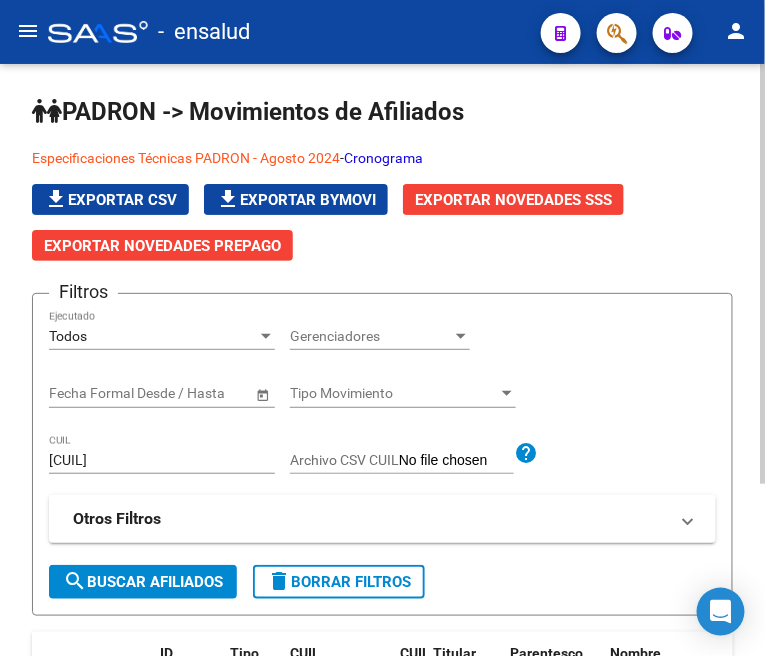 click on "[CUIL]" at bounding box center (162, 460) 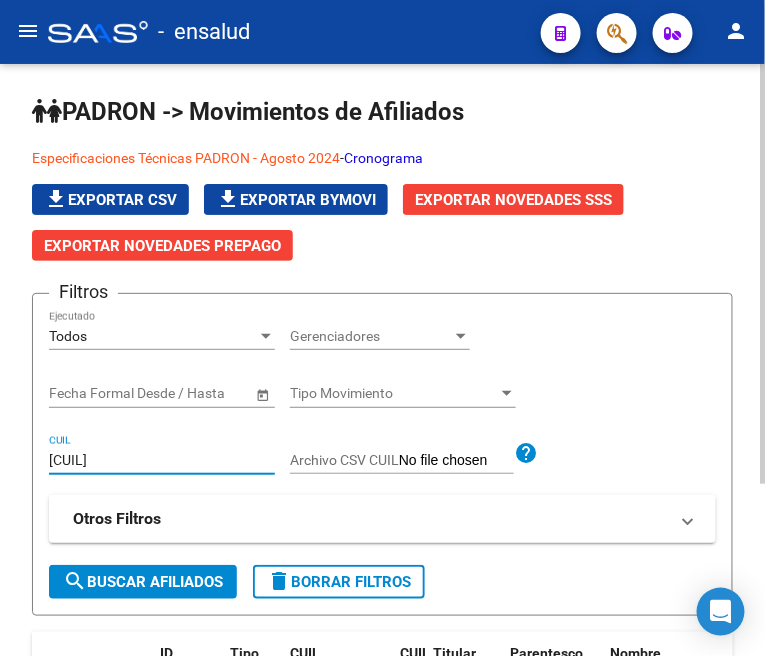 click on "[CUIL]" at bounding box center (162, 460) 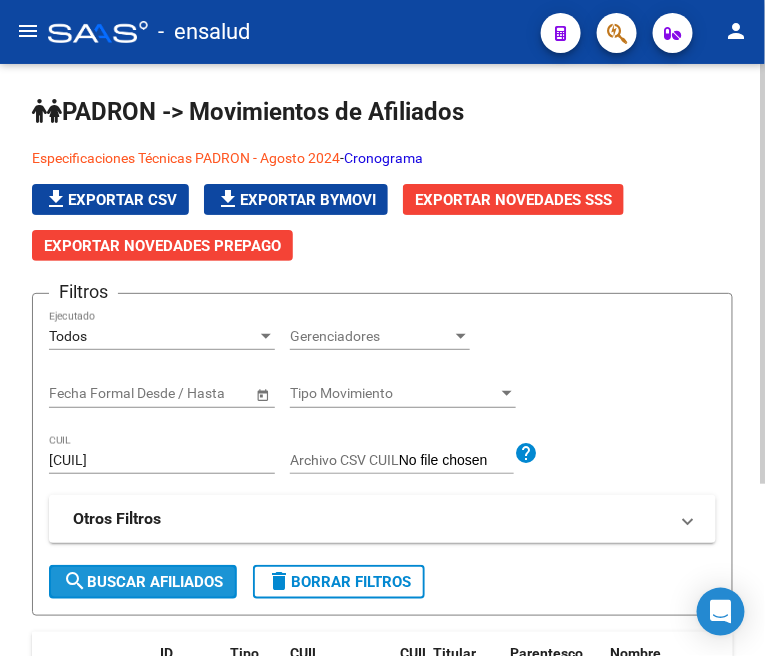 click on "search  Buscar Afiliados" 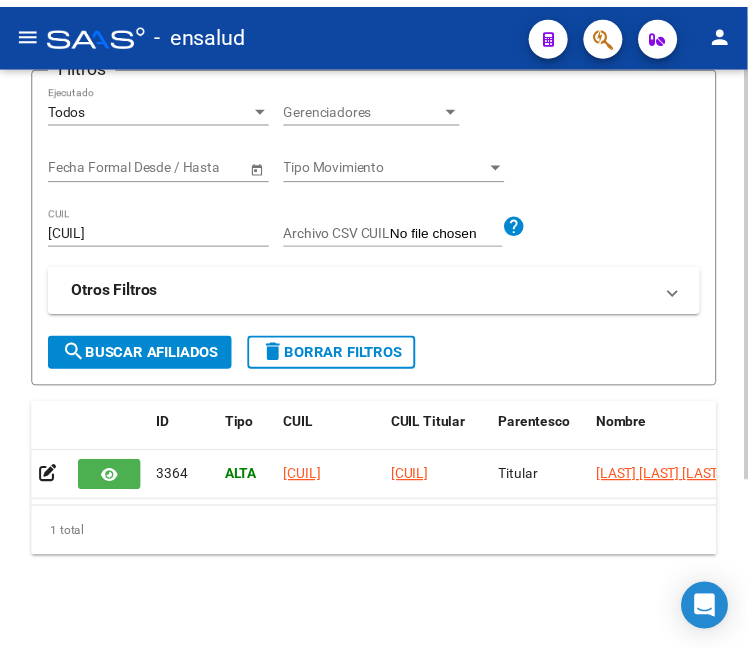 scroll, scrollTop: 245, scrollLeft: 0, axis: vertical 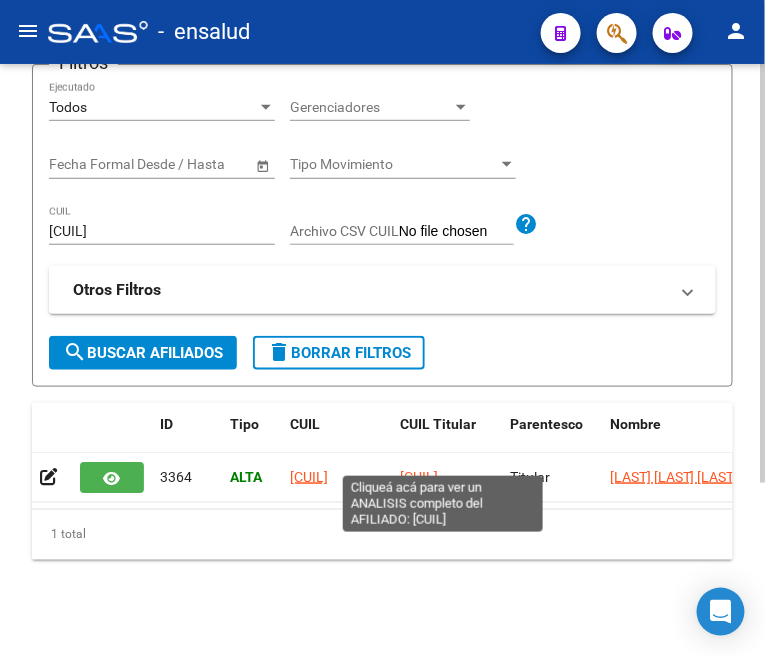 click on "[CUIL]" 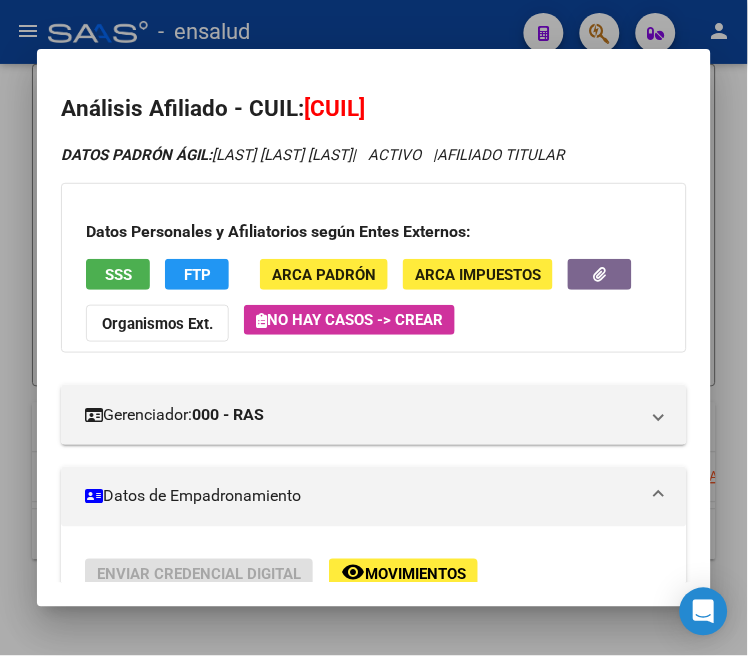 click on "Gerenciador:      000 - RAS Atención telefónica: Atención emergencias: Otros Datos Útiles:" at bounding box center (373, 407) 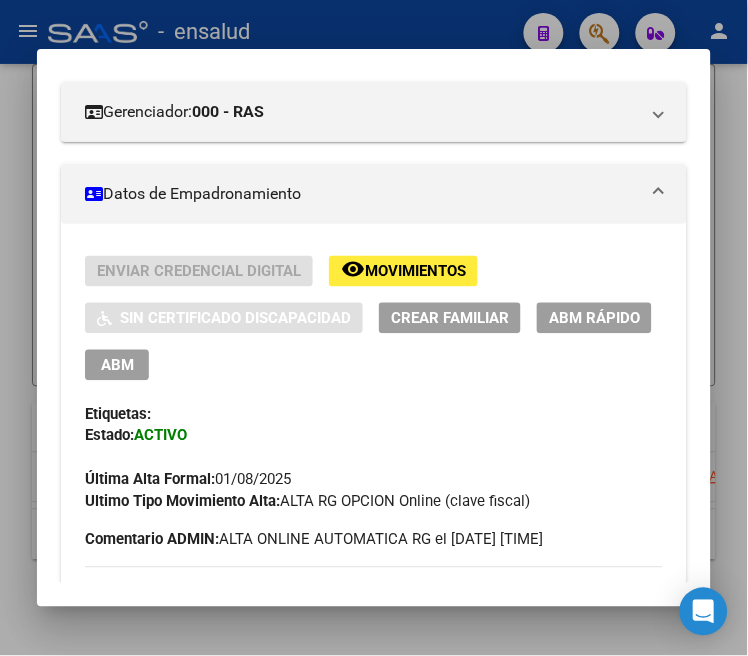 scroll, scrollTop: 222, scrollLeft: 0, axis: vertical 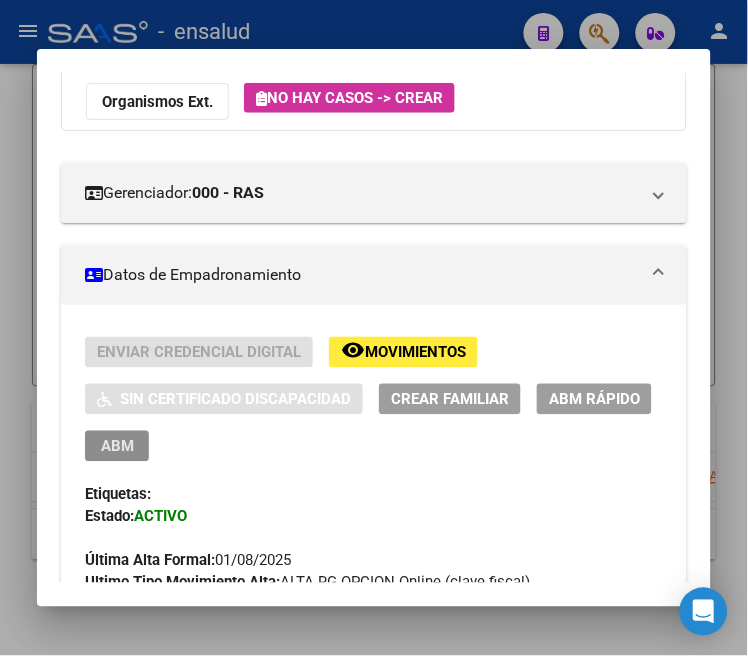 click on "ABM" at bounding box center (117, 447) 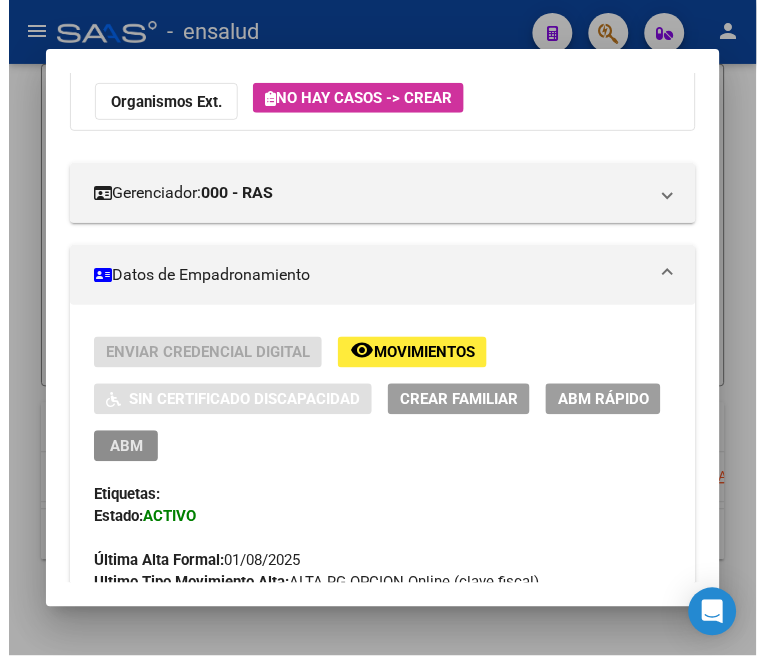 scroll, scrollTop: 0, scrollLeft: 0, axis: both 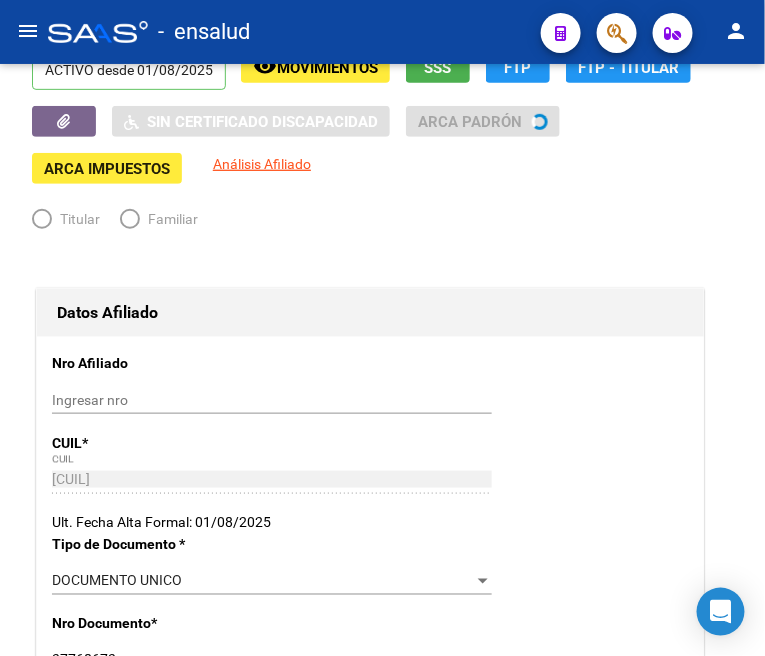 radio on "true" 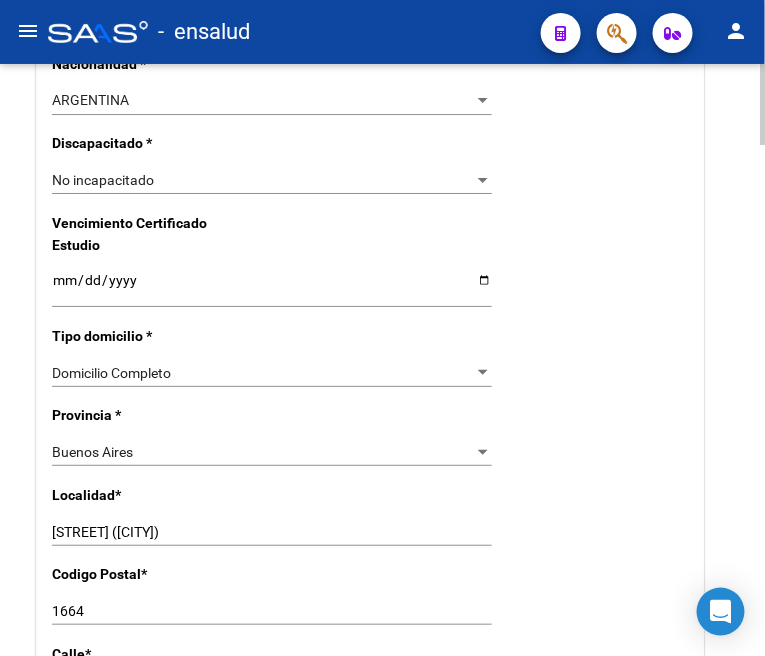 scroll, scrollTop: 1404, scrollLeft: 0, axis: vertical 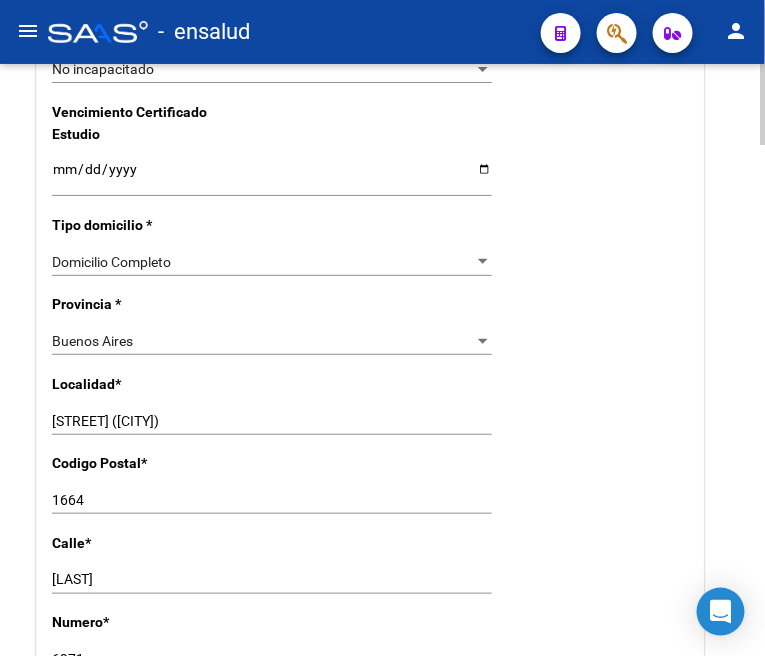 click on "1664" at bounding box center [272, 500] 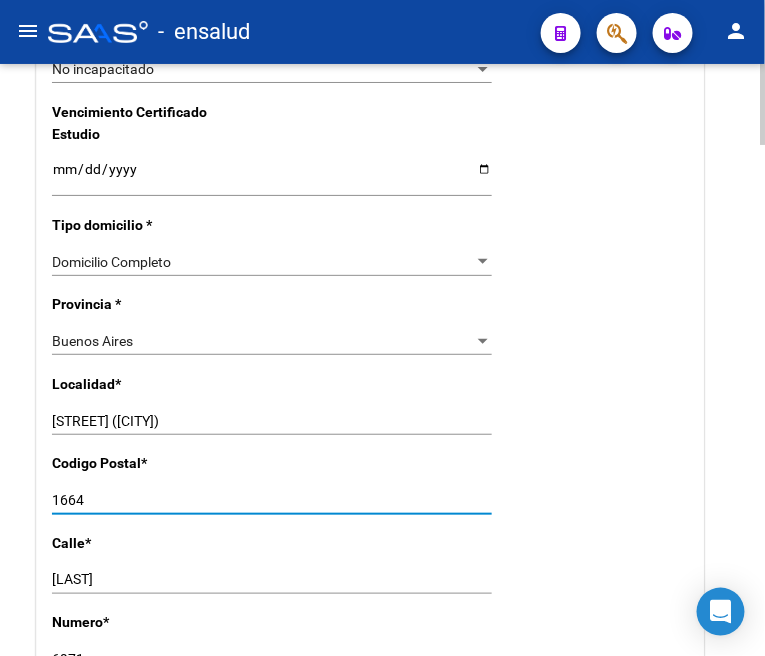 click on "1664" at bounding box center (272, 500) 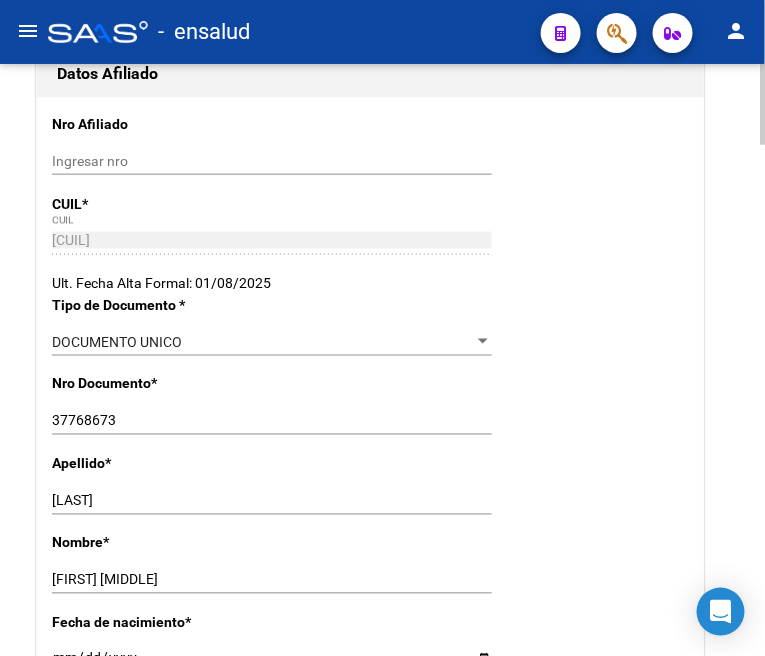scroll, scrollTop: 0, scrollLeft: 0, axis: both 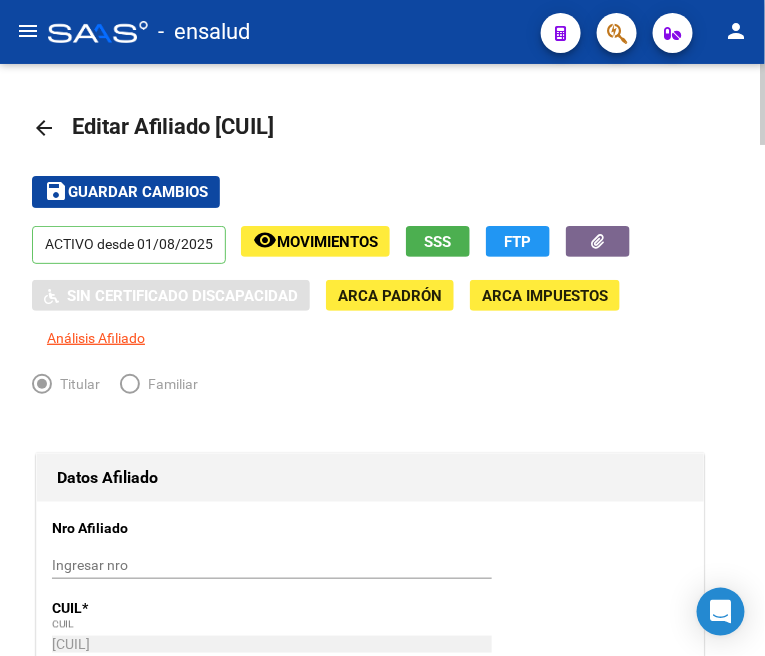 type on "1744" 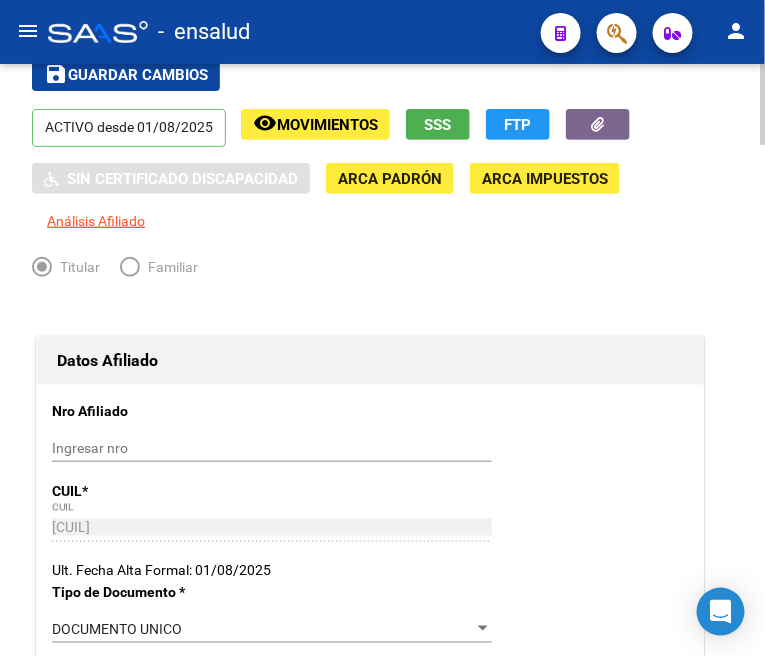 scroll, scrollTop: 0, scrollLeft: 0, axis: both 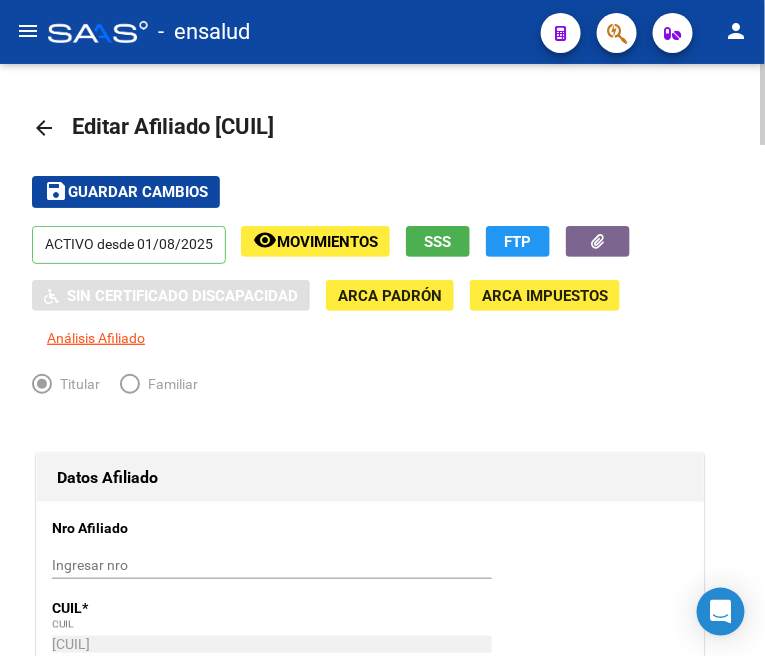 drag, startPoint x: 147, startPoint y: 191, endPoint x: 111, endPoint y: 172, distance: 40.706264 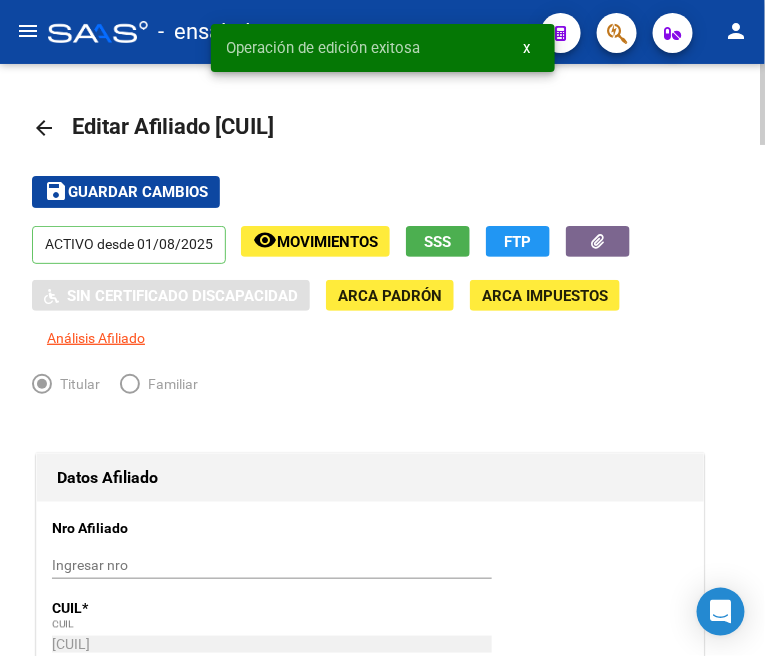 click on "arrow_back" 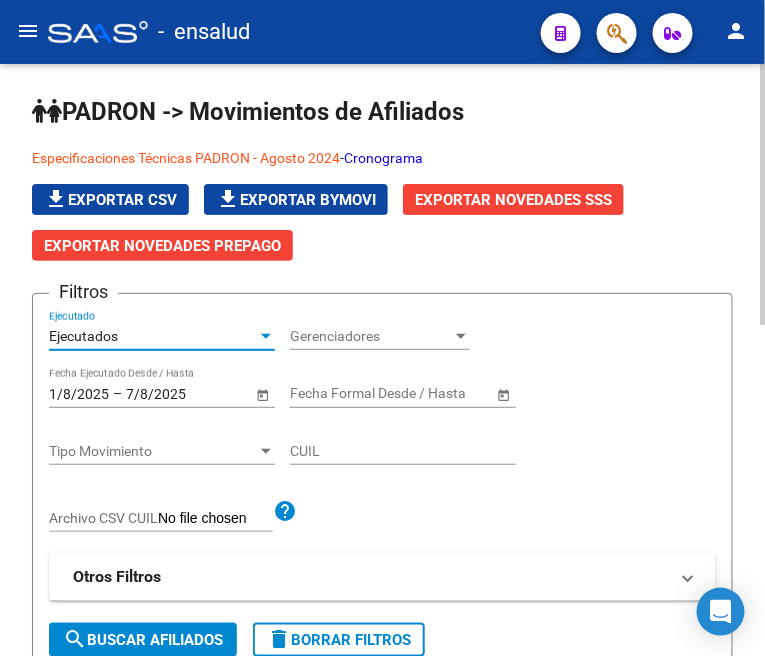 click on "Ejecutados" at bounding box center (153, 336) 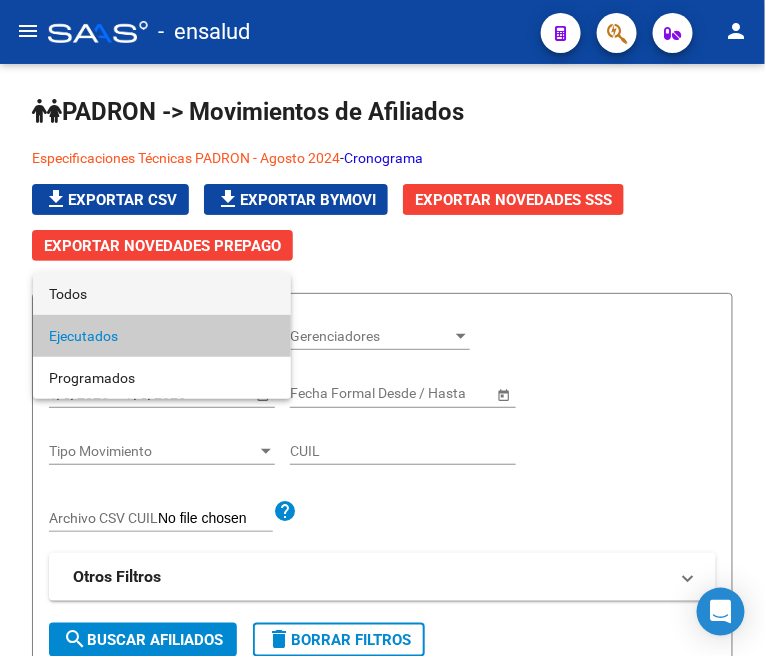 click on "Todos" at bounding box center [162, 294] 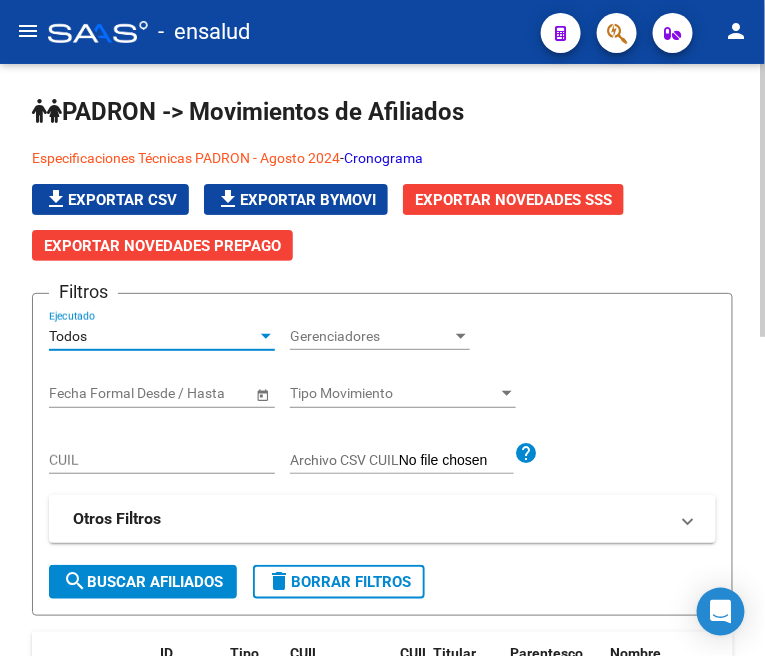 scroll, scrollTop: 111, scrollLeft: 0, axis: vertical 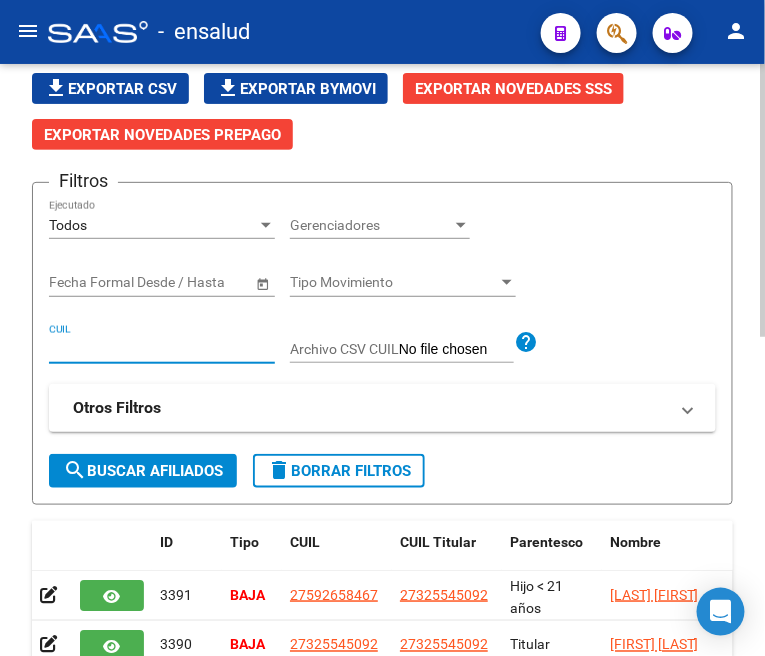 click on "CUIL" at bounding box center [162, 349] 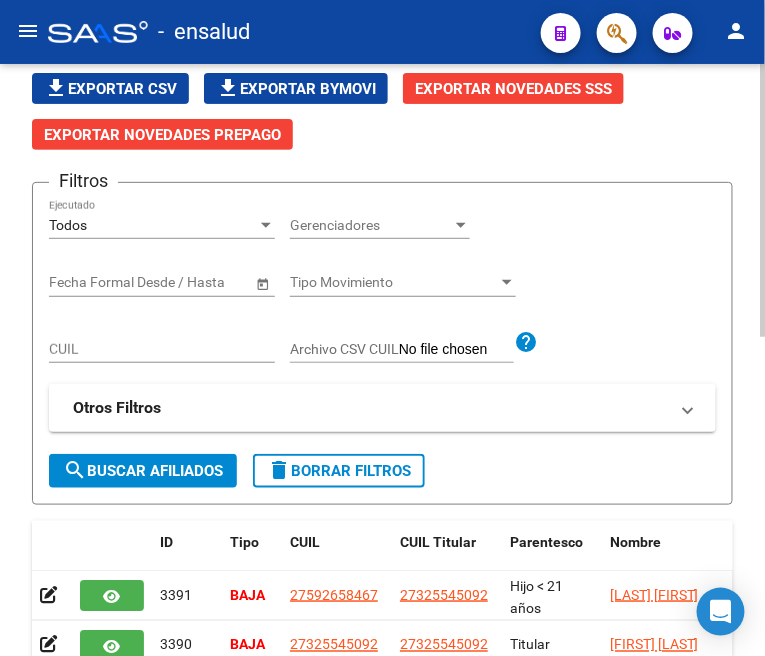 click on "CUIL" at bounding box center [162, 349] 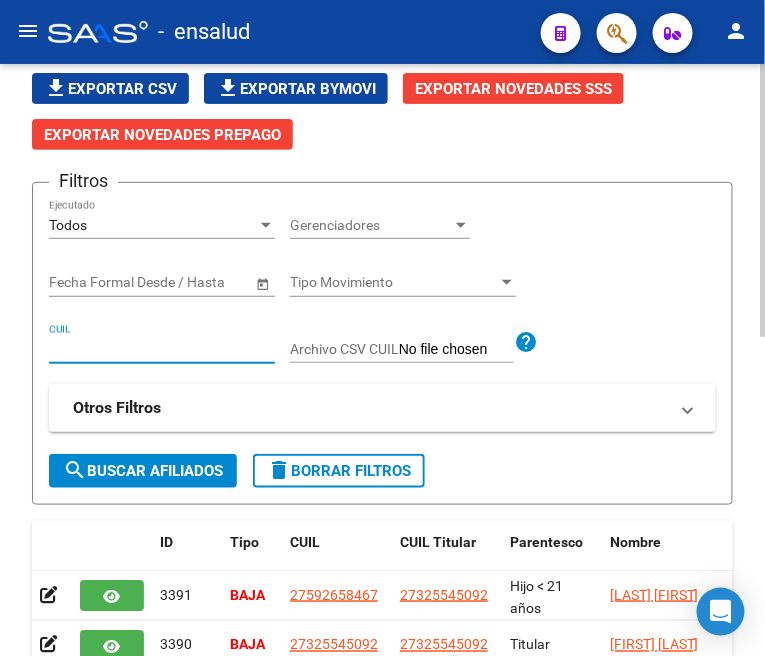 paste on "[CUIL]" 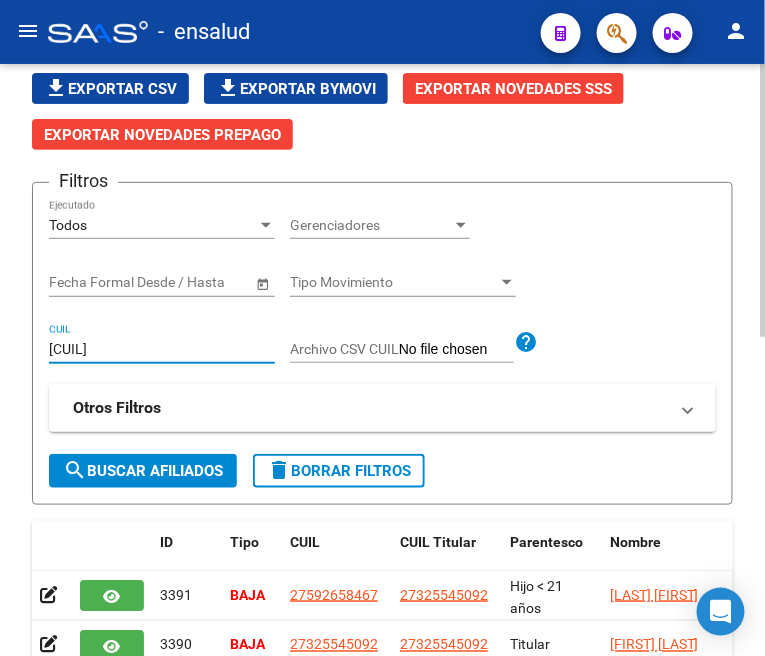 type on "[CUIL]" 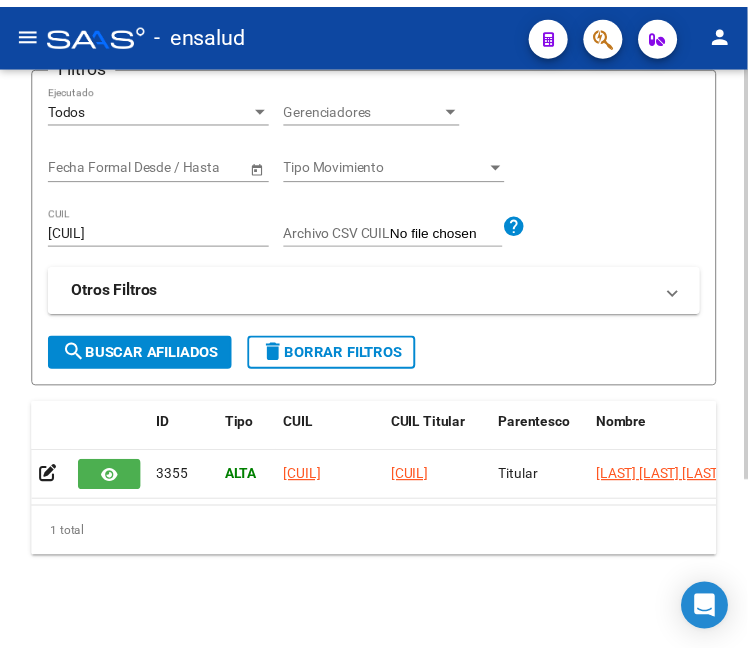 scroll, scrollTop: 134, scrollLeft: 0, axis: vertical 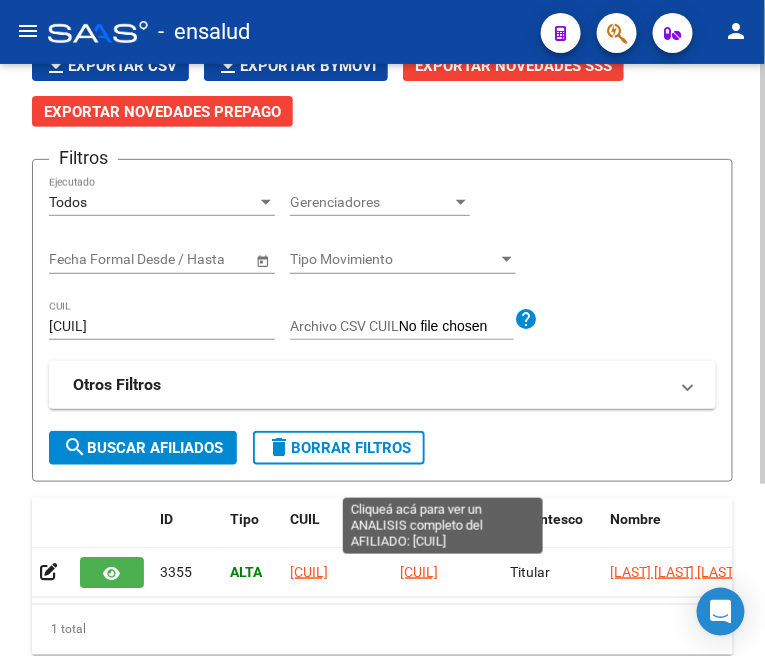 click on "[CUIL]" 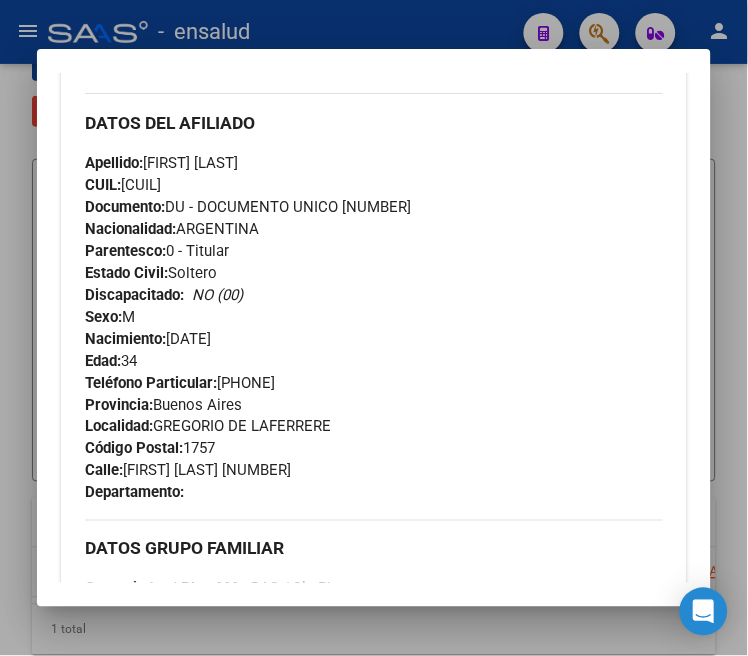 scroll, scrollTop: 888, scrollLeft: 0, axis: vertical 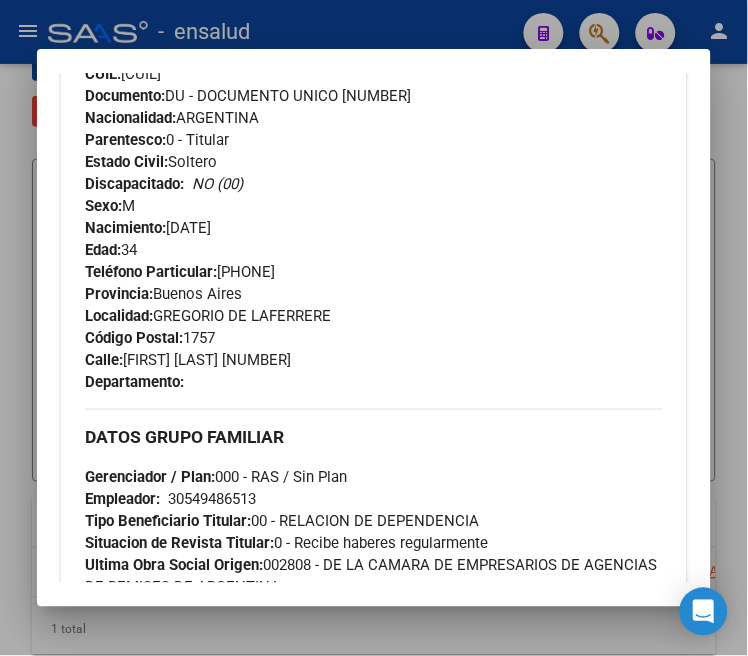 click at bounding box center (374, 328) 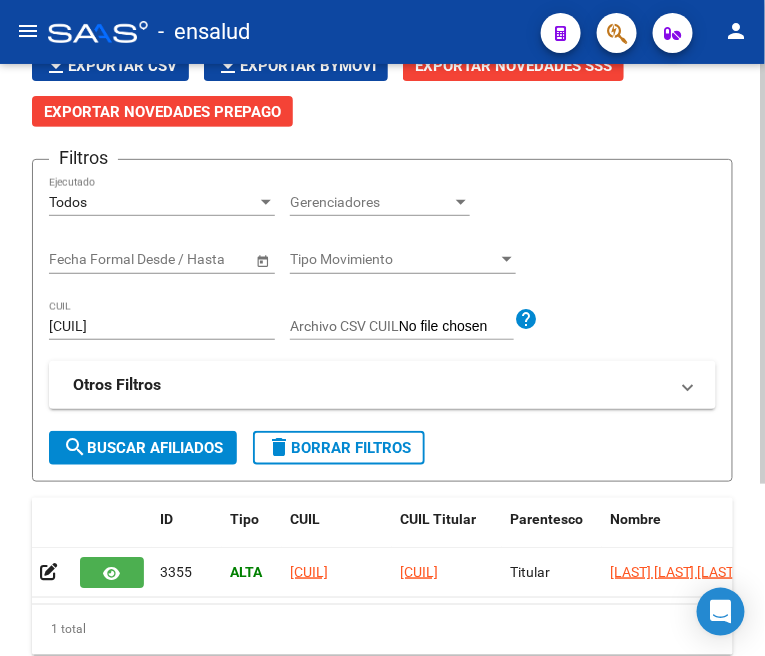 click on "[CUIL] CUIL" 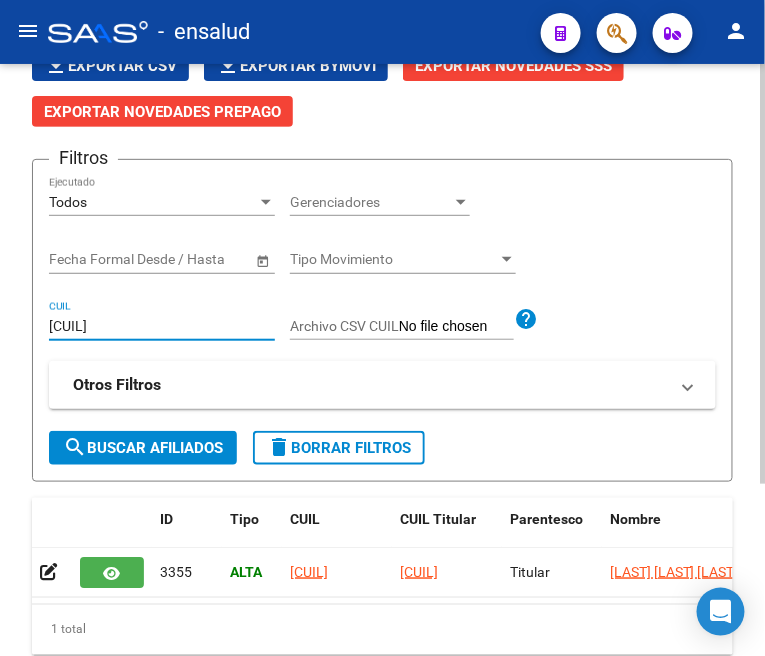 click on "[CUIL]" at bounding box center (162, 326) 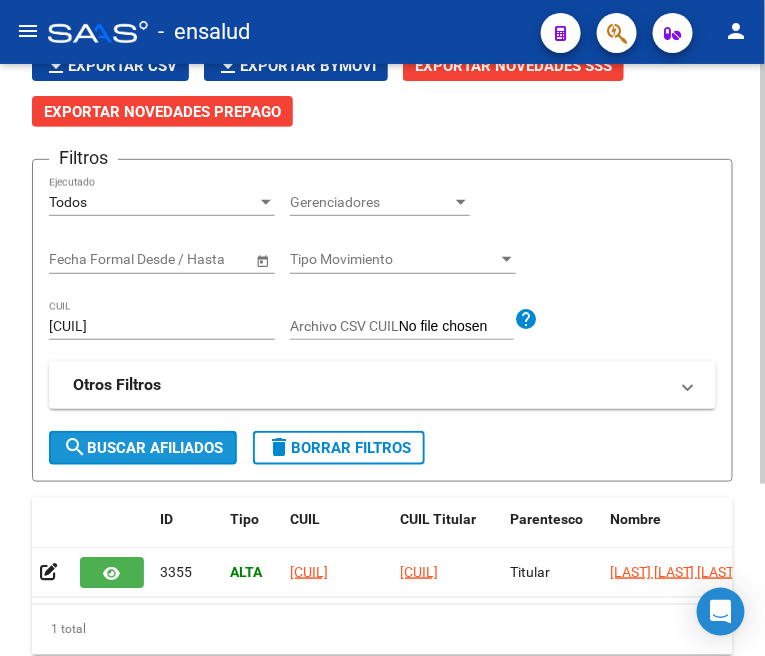 click on "search  Buscar Afiliados" 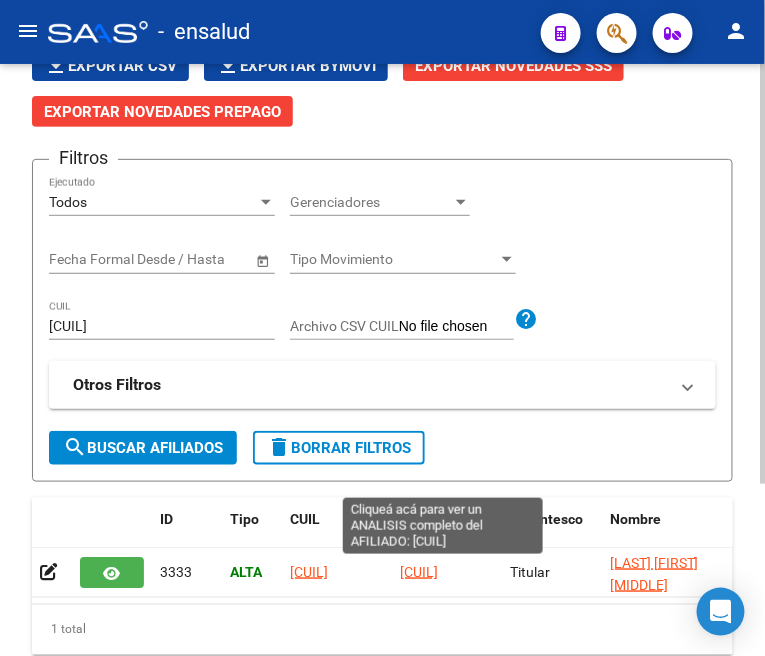 click on "[CUIL]" 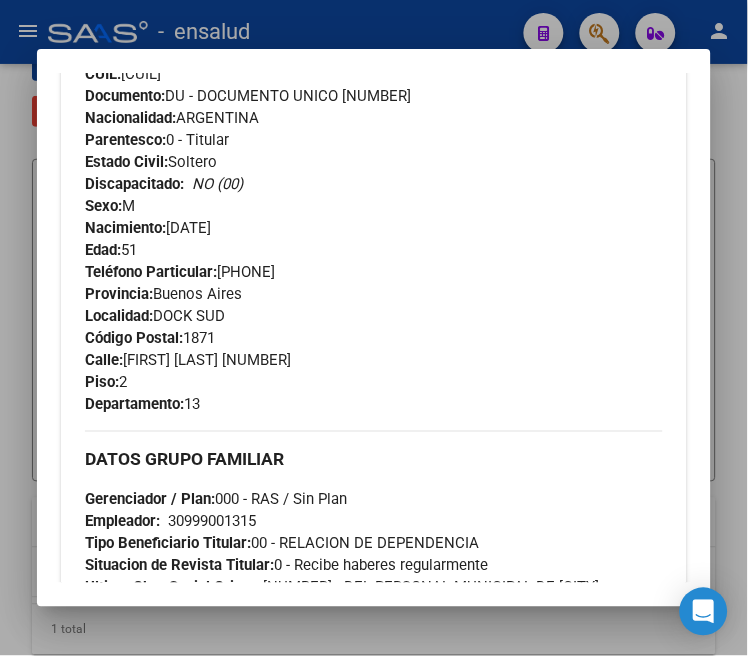 scroll, scrollTop: 111, scrollLeft: 0, axis: vertical 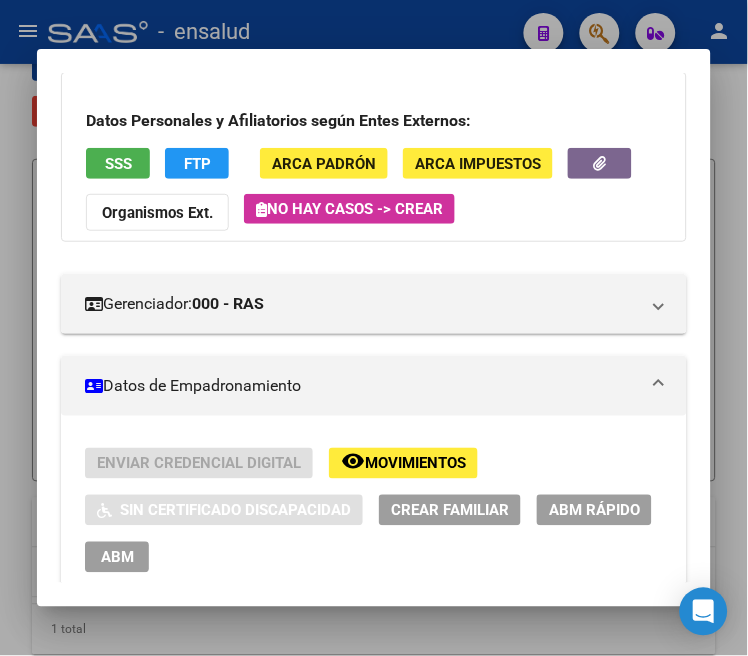 click on "ABM" at bounding box center [117, 558] 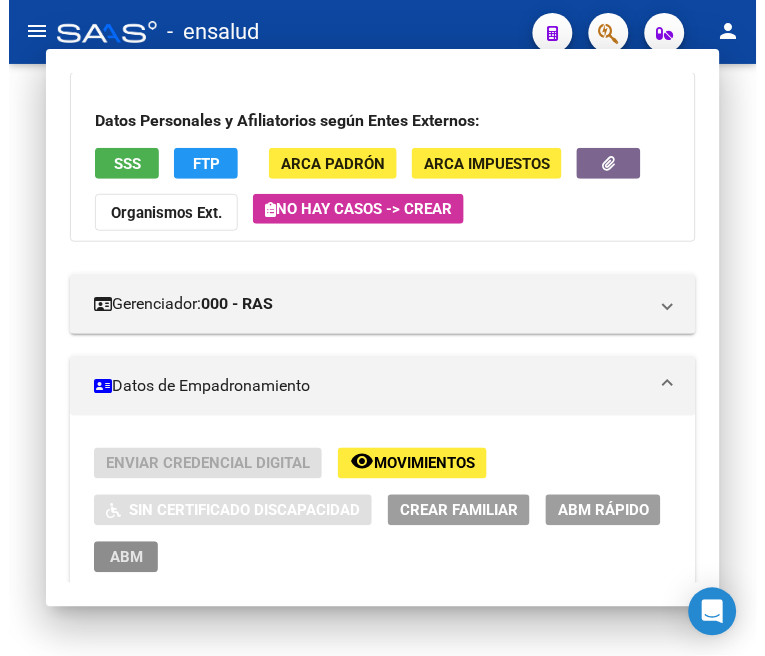 scroll, scrollTop: 0, scrollLeft: 0, axis: both 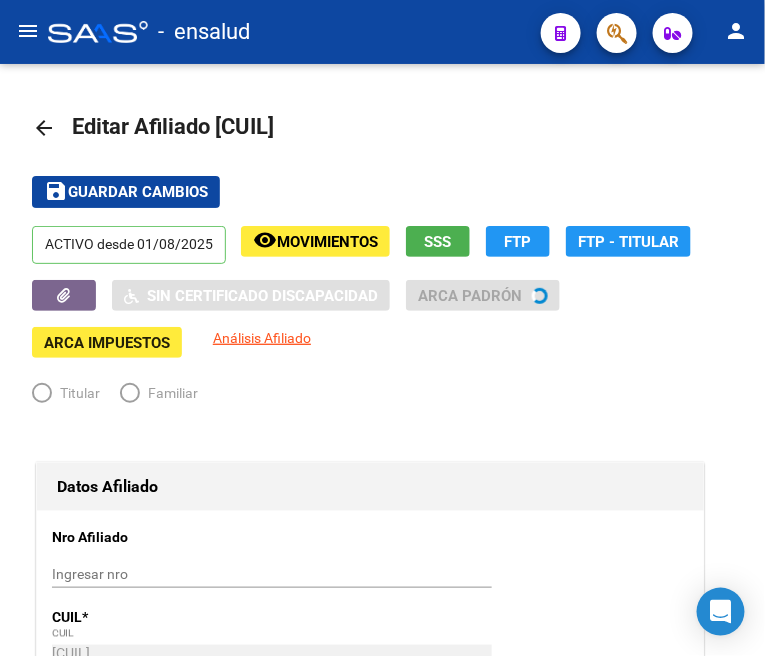 radio on "true" 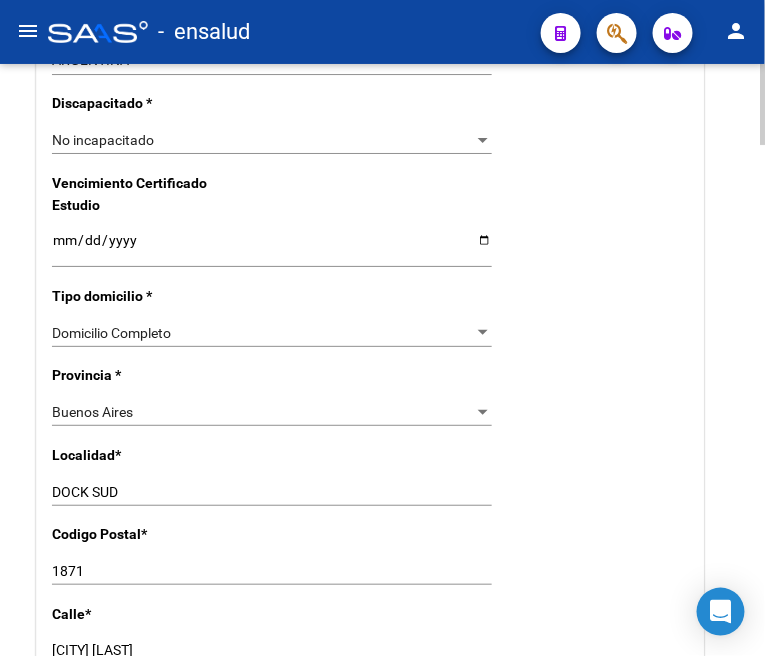 scroll, scrollTop: 1444, scrollLeft: 0, axis: vertical 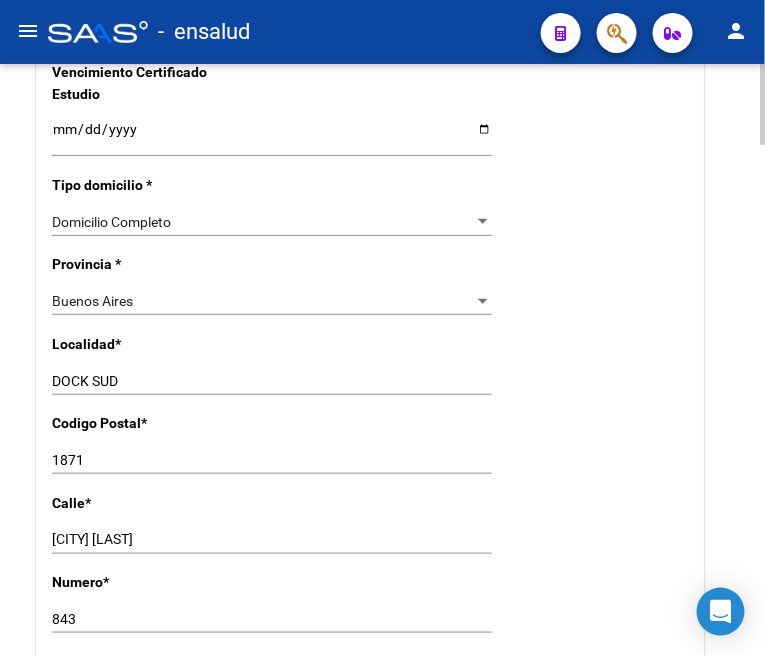 click on "DOCK SUD" at bounding box center [272, 381] 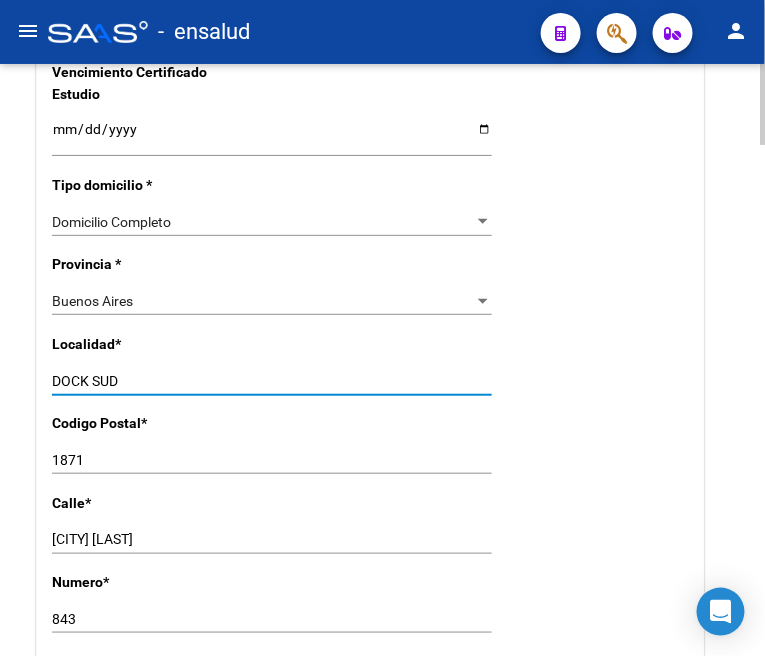 click on "DOCK SUD" at bounding box center (272, 381) 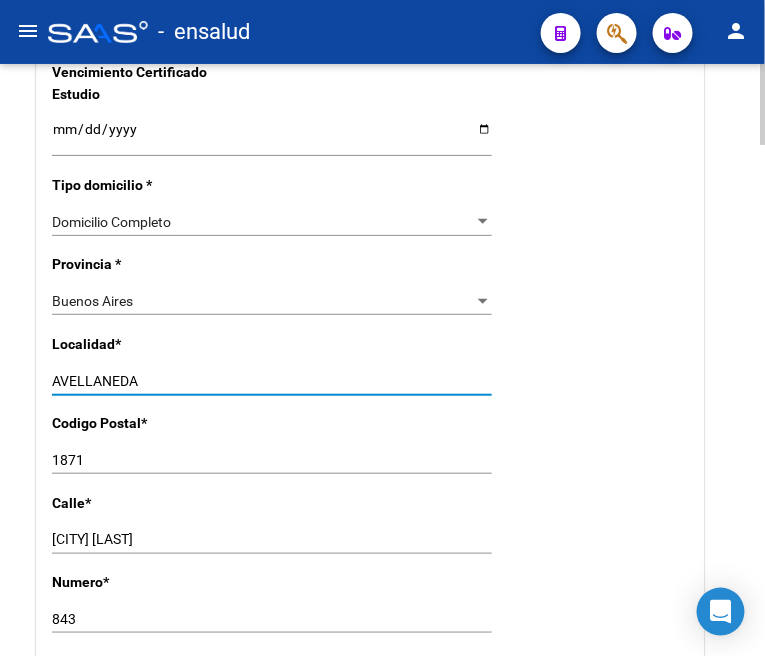 type on "AVELLANEDA" 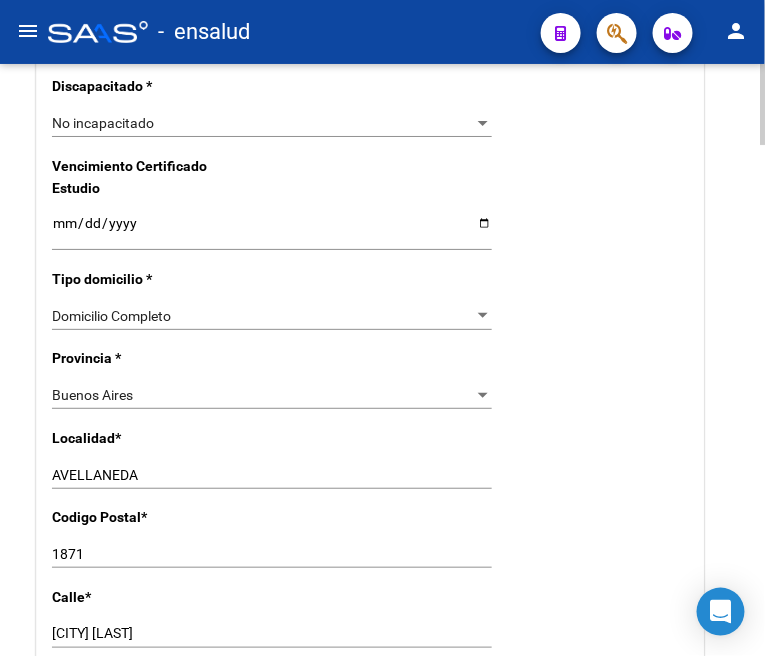 scroll, scrollTop: 1444, scrollLeft: 0, axis: vertical 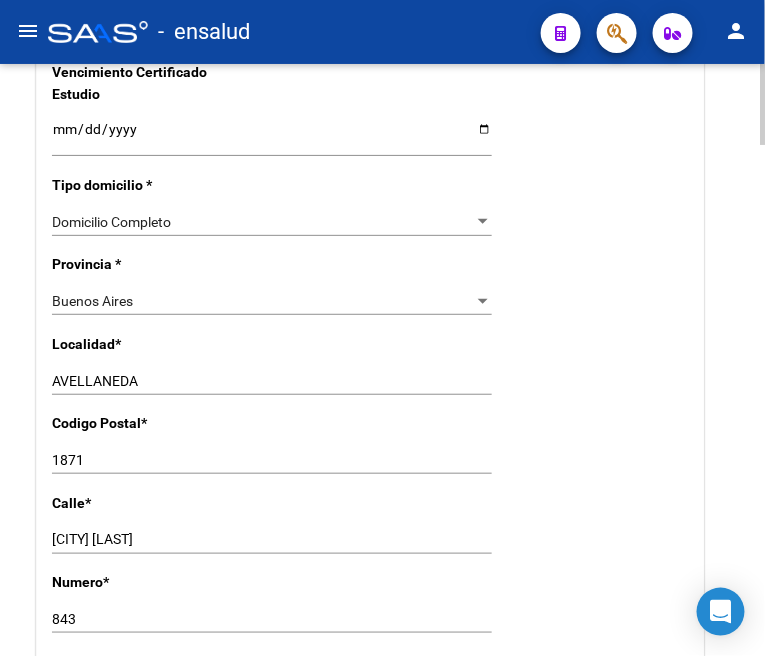 click on "1871" at bounding box center [272, 460] 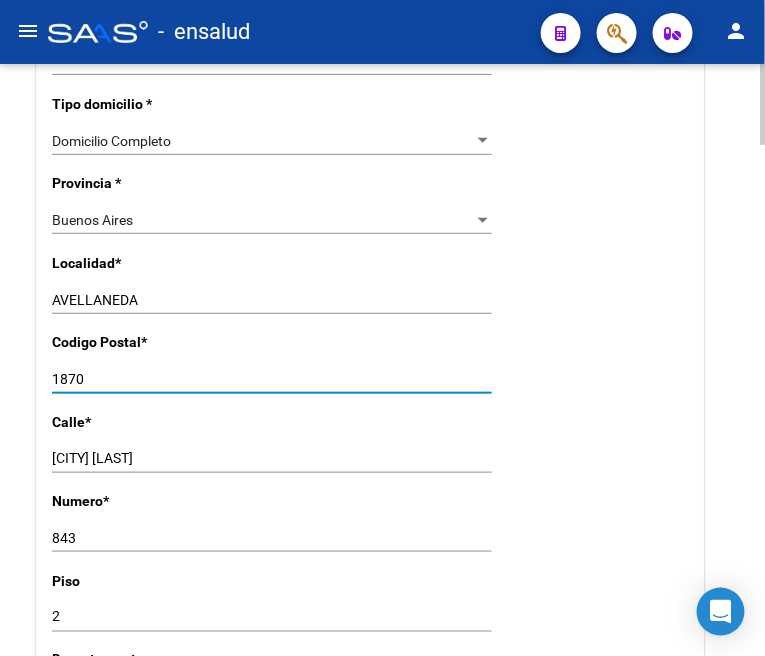 scroll, scrollTop: 1555, scrollLeft: 0, axis: vertical 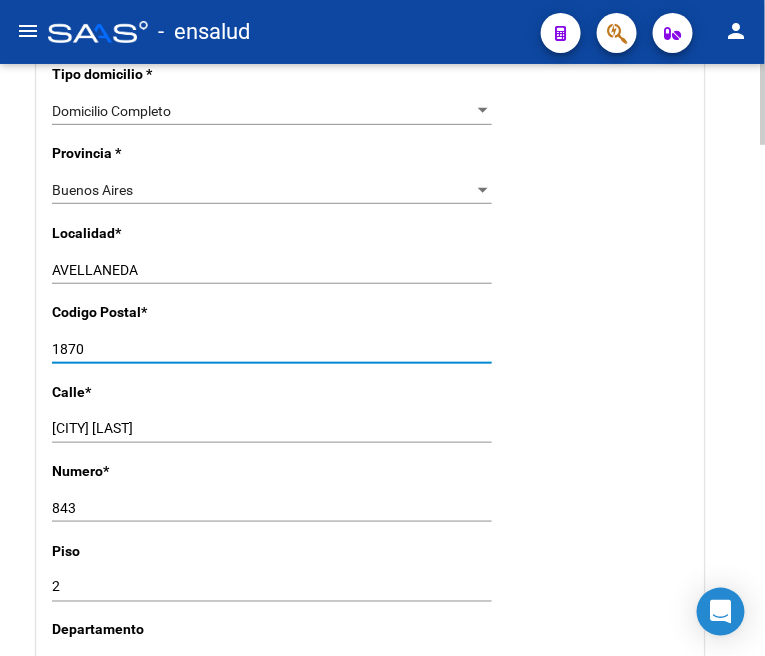 type on "1870" 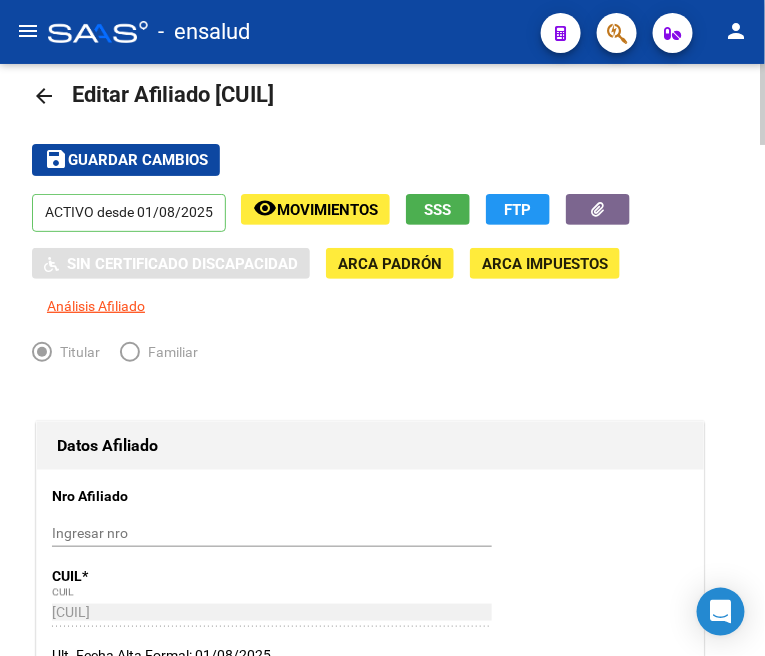 scroll, scrollTop: 0, scrollLeft: 0, axis: both 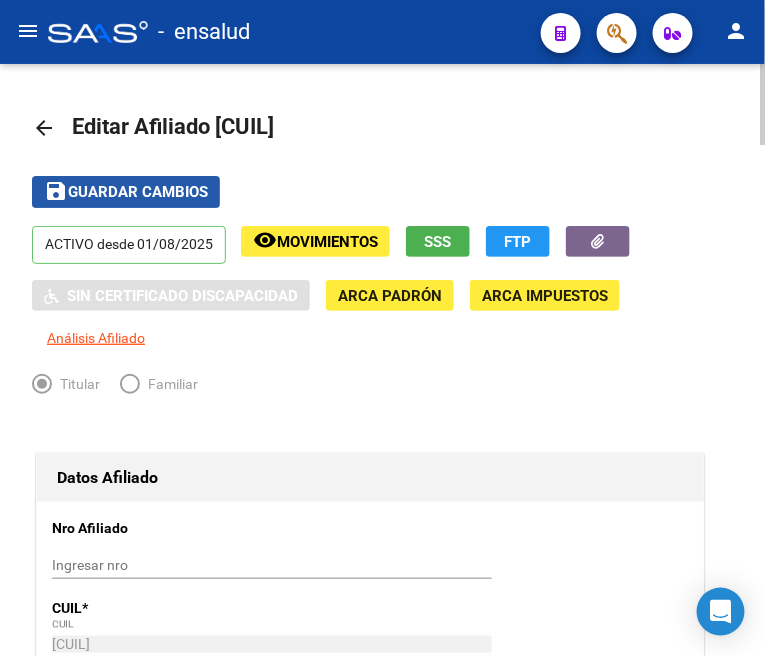 click on "Guardar cambios" 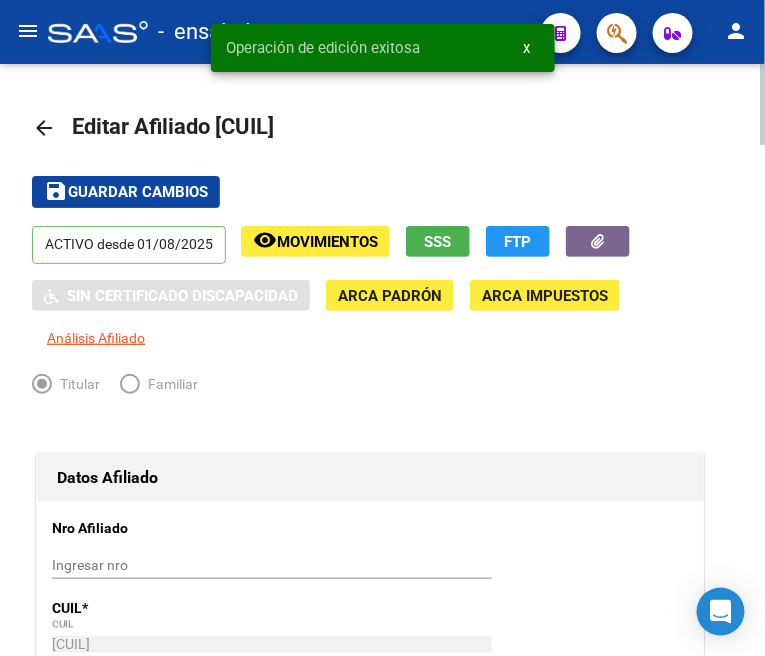 click on "arrow_back" 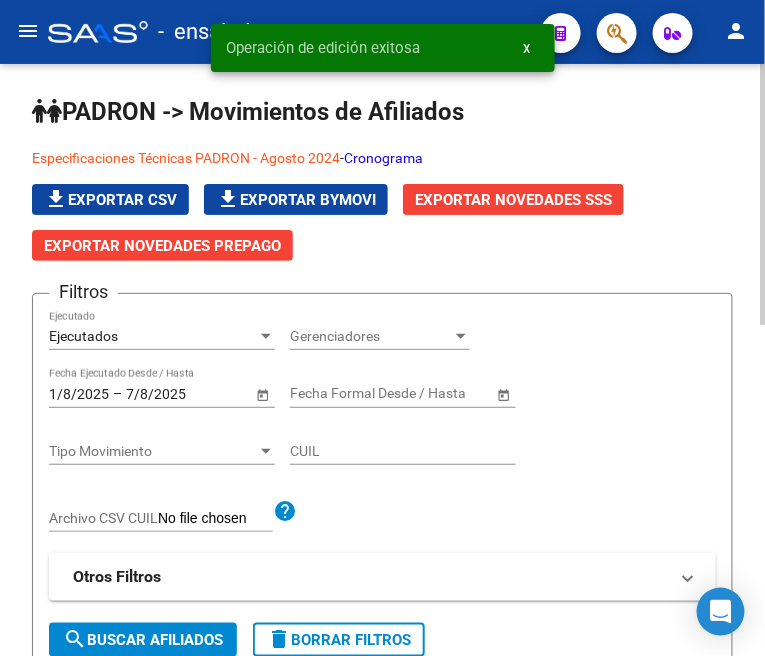click at bounding box center (266, 336) 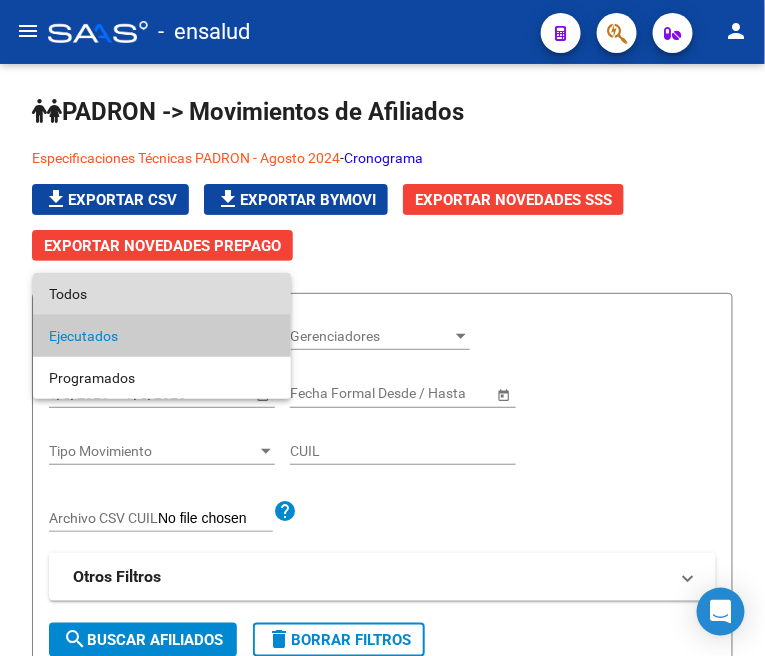click on "Todos" at bounding box center [162, 294] 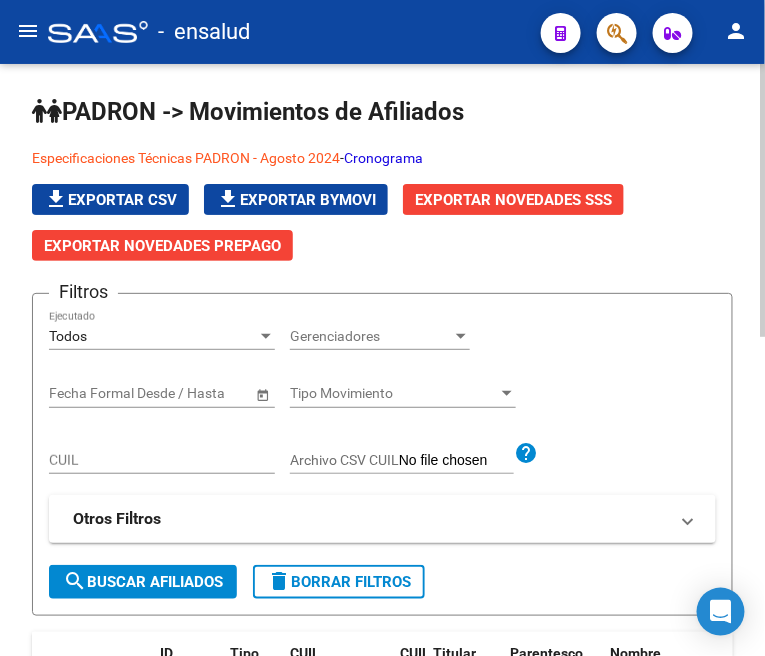 click on "CUIL" 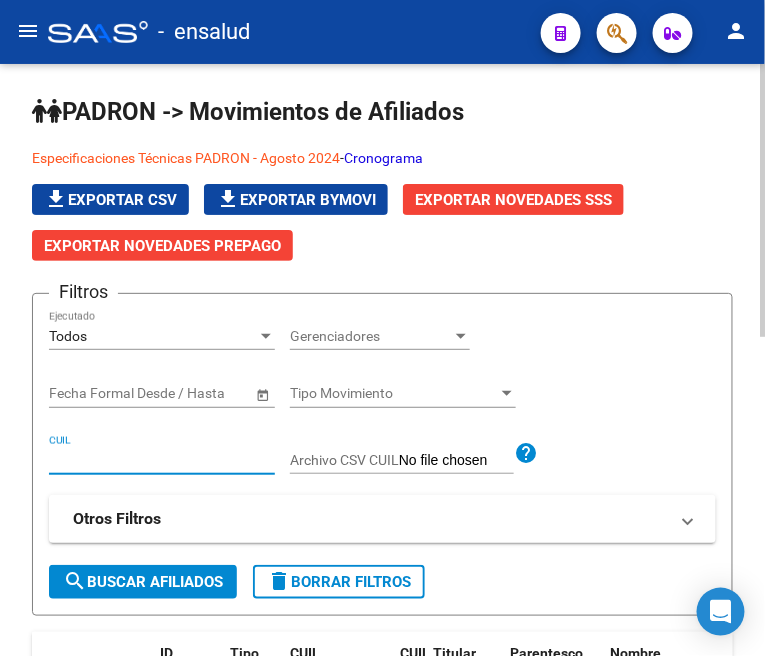 click on "CUIL" at bounding box center (162, 460) 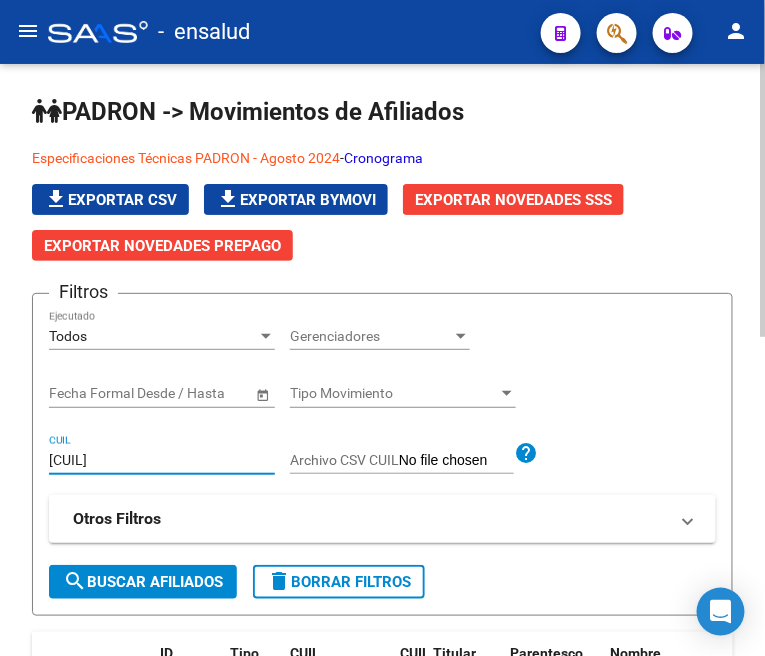 type on "[CUIL]" 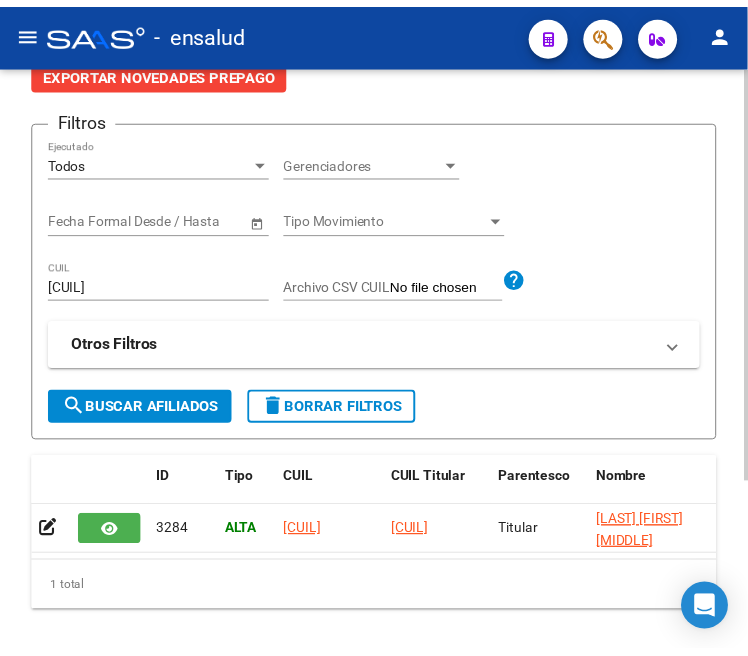 scroll, scrollTop: 245, scrollLeft: 0, axis: vertical 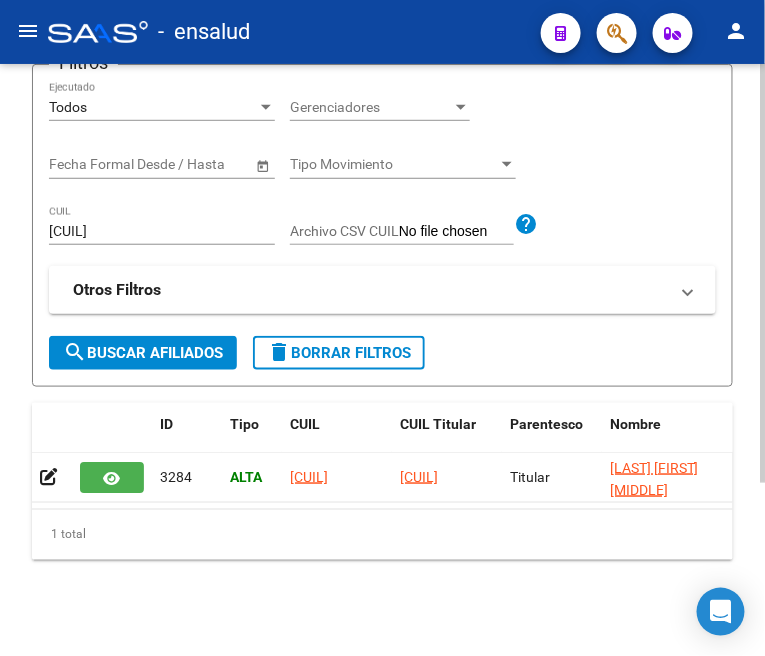click on "[CUIL]" 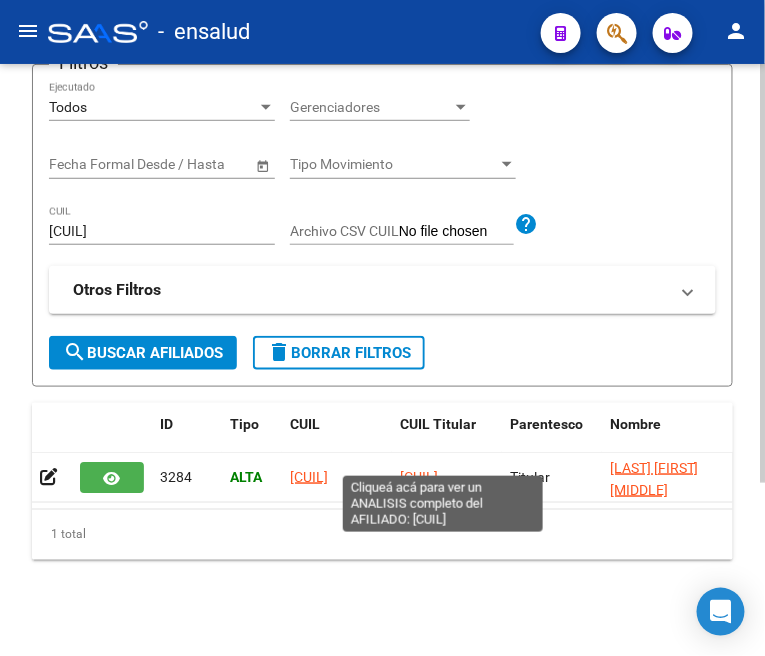 click on "[CUIL]" 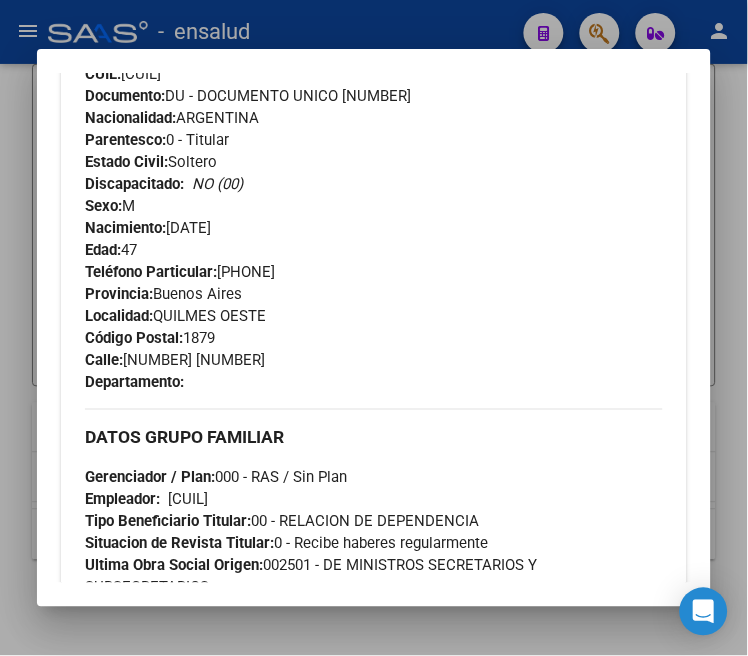 scroll, scrollTop: 222, scrollLeft: 0, axis: vertical 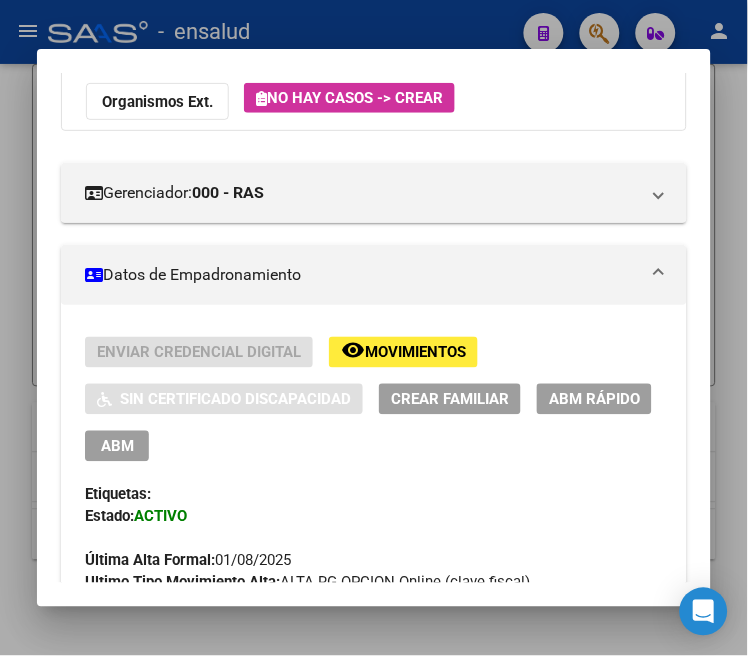 click on "ABM" at bounding box center (117, 447) 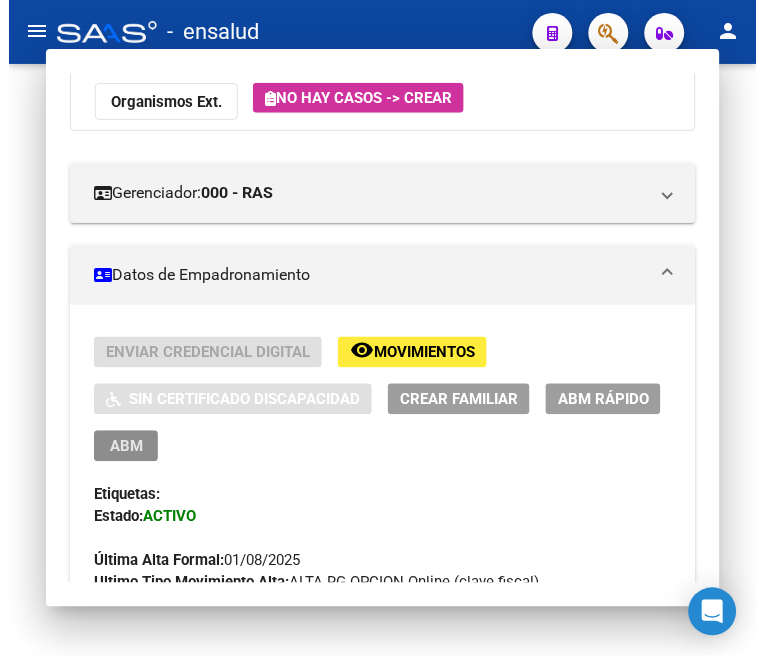 scroll, scrollTop: 0, scrollLeft: 0, axis: both 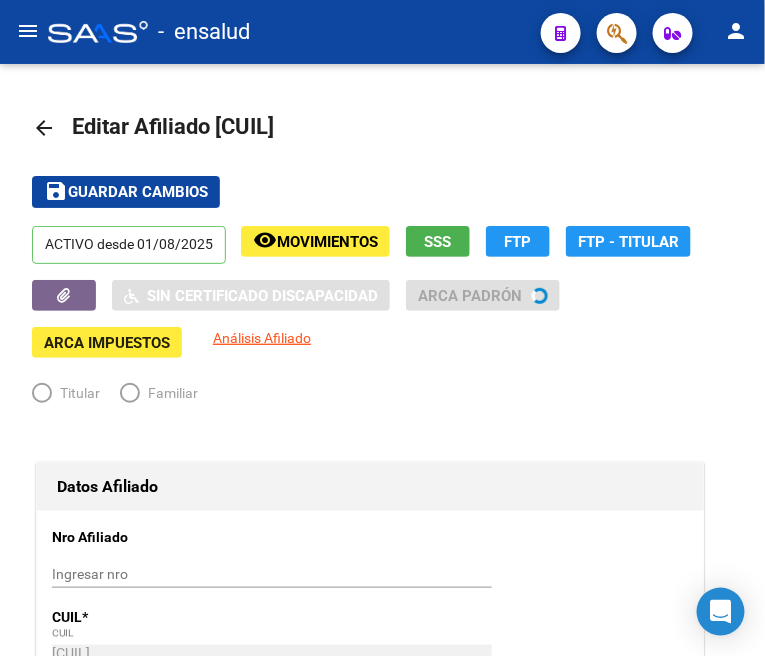 radio on "true" 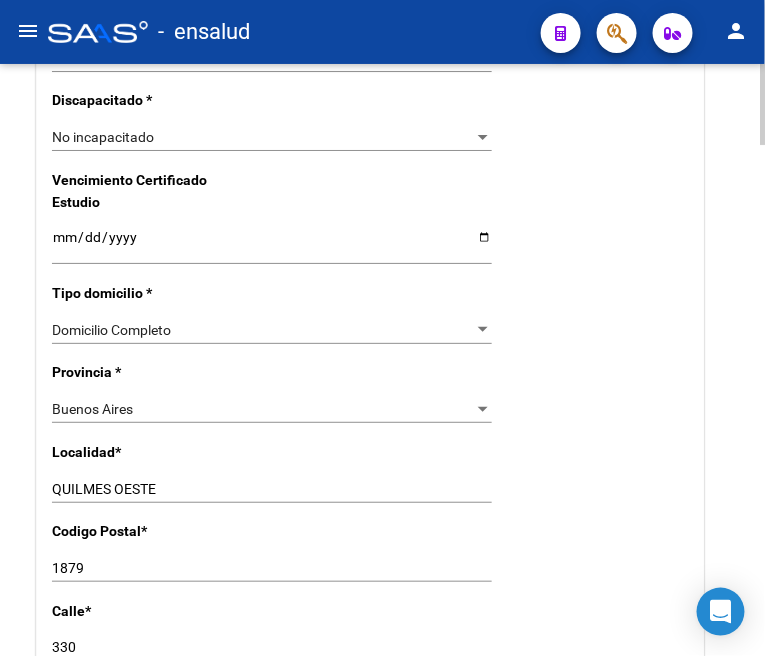 scroll, scrollTop: 1333, scrollLeft: 0, axis: vertical 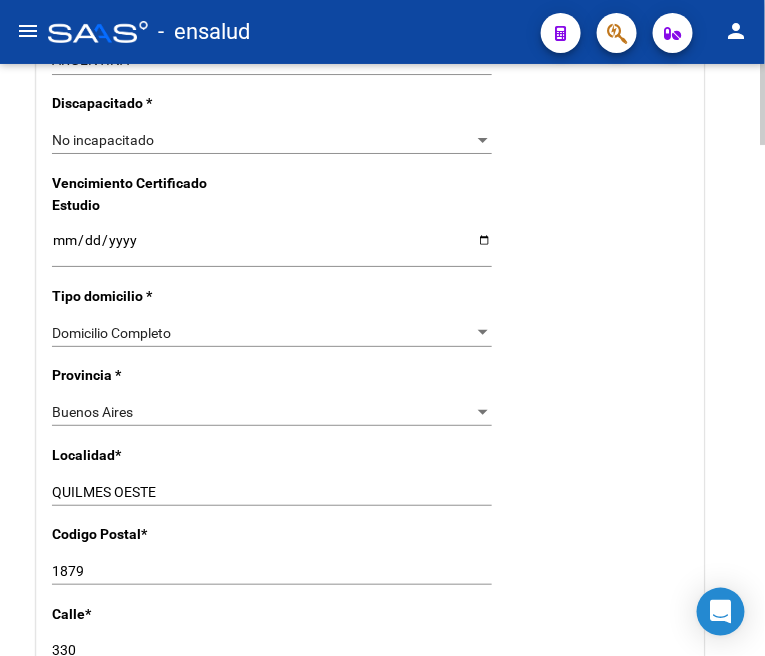 click on "[CITY] Ingresar el nombre" 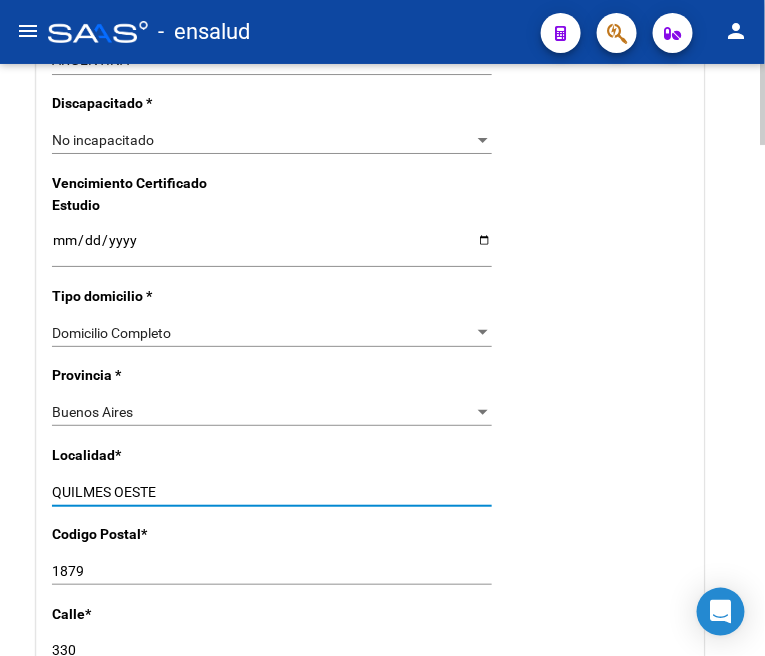 click on "[CITY] Ingresar el nombre" 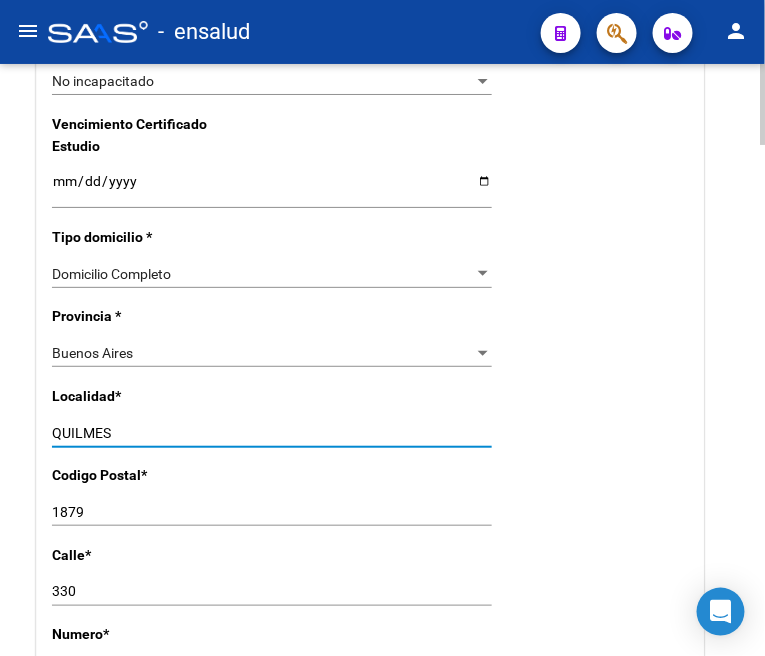 scroll, scrollTop: 1444, scrollLeft: 0, axis: vertical 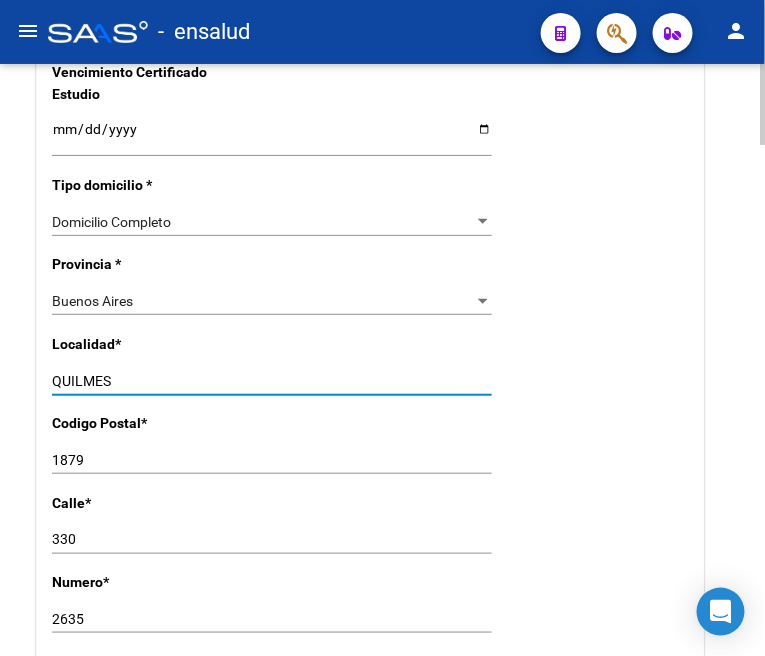 type on "QUILMES" 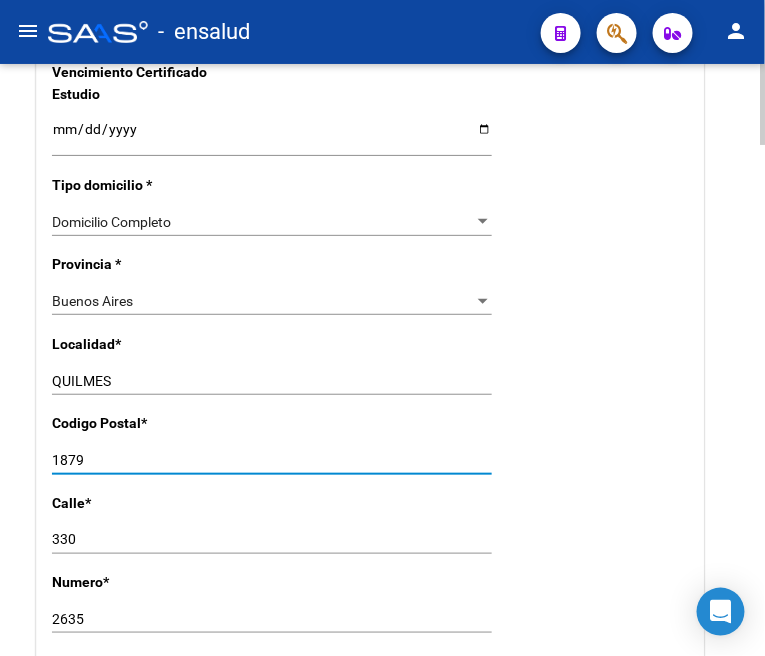 click on "1879" at bounding box center (272, 460) 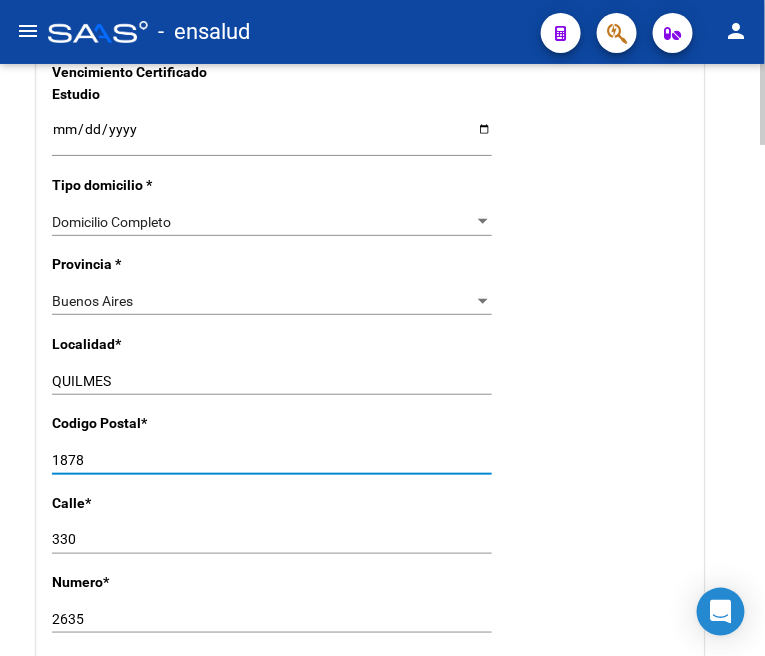type on "1878" 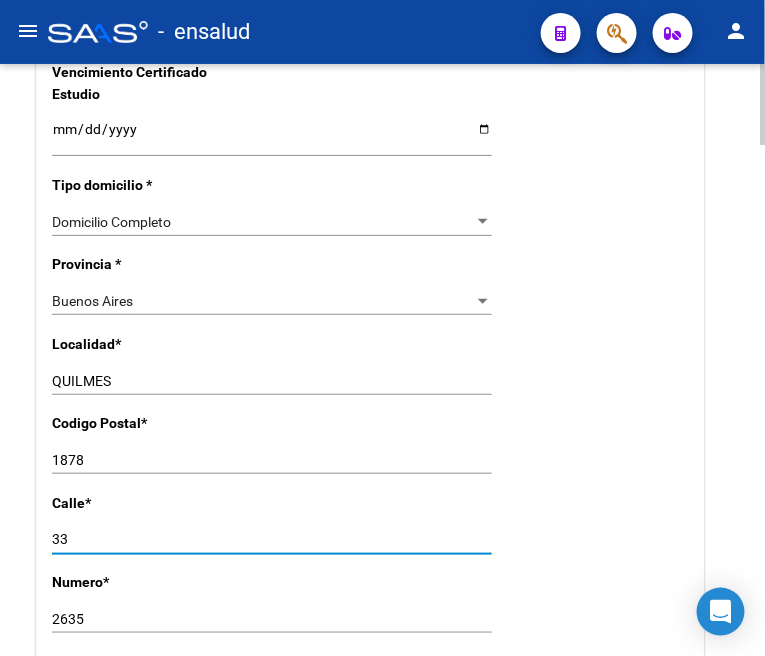 type on "3" 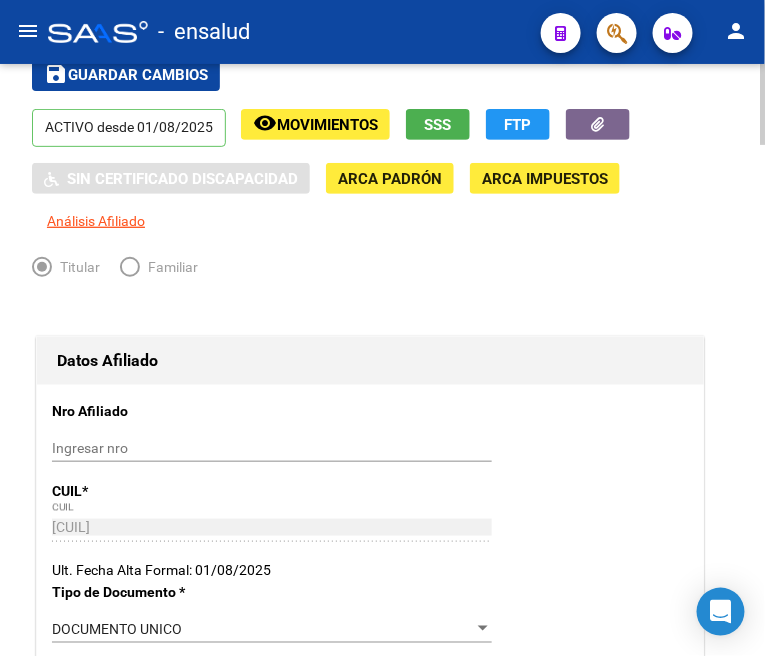 scroll, scrollTop: 0, scrollLeft: 0, axis: both 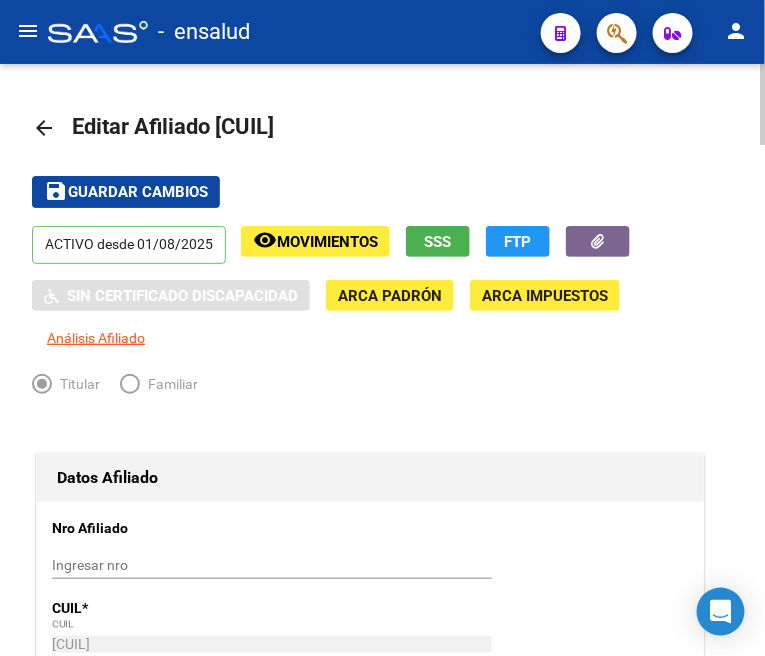 type on "[STREET] [NUMBER]" 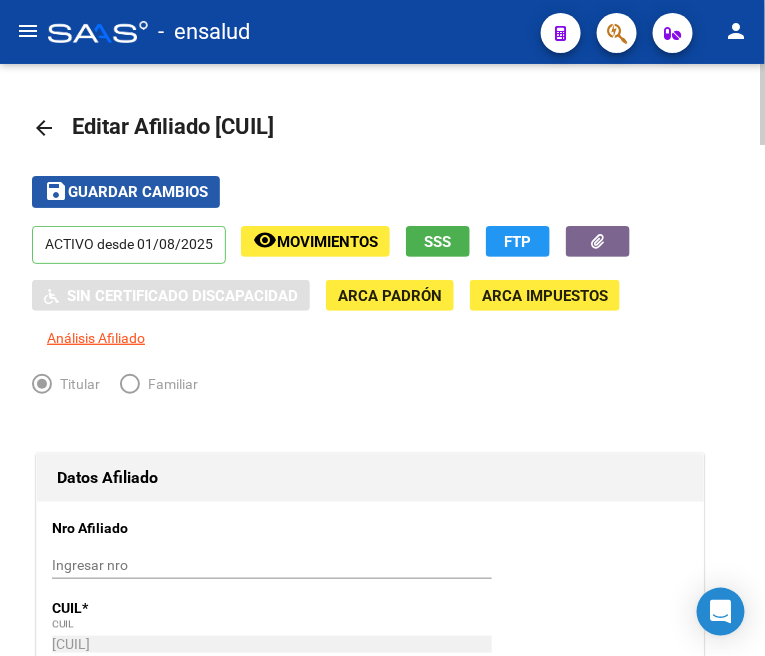 click on "save Guardar cambios" 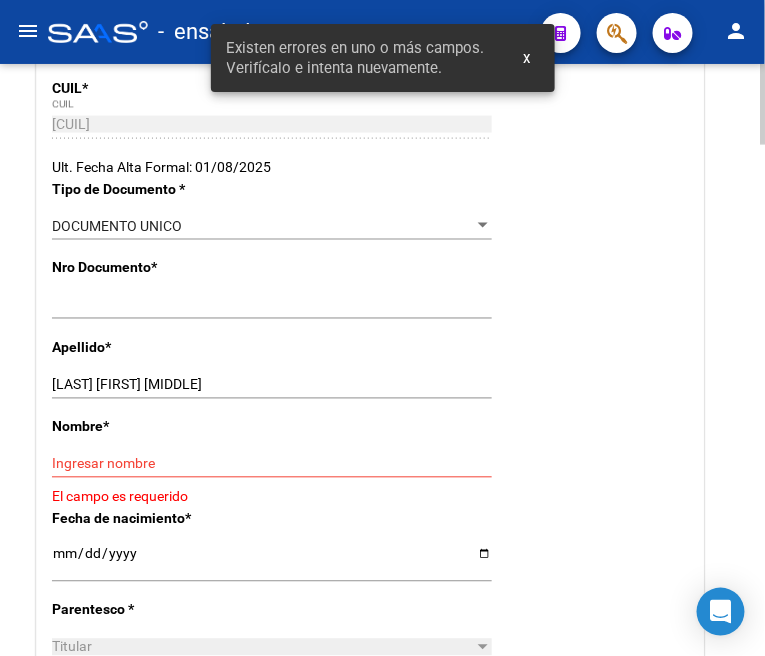 scroll, scrollTop: 555, scrollLeft: 0, axis: vertical 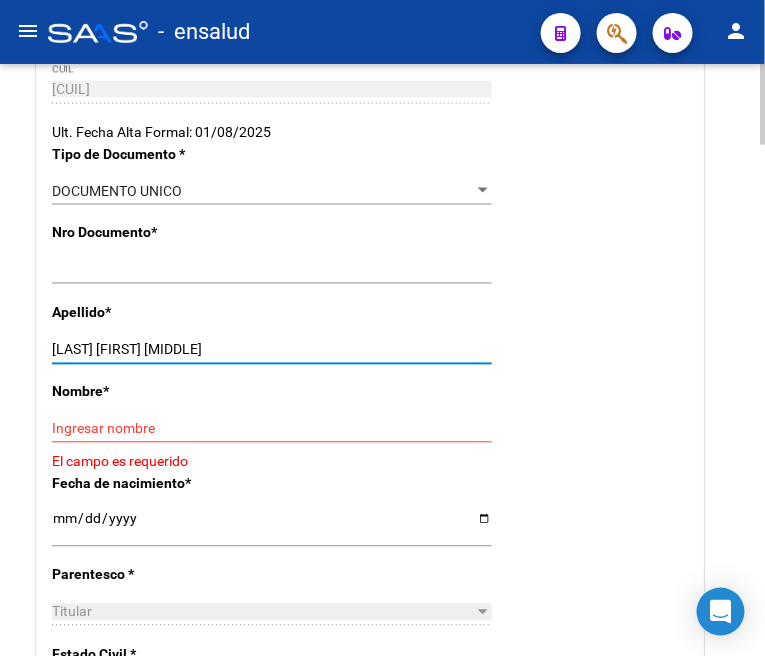 drag, startPoint x: 116, startPoint y: 347, endPoint x: 266, endPoint y: 343, distance: 150.05333 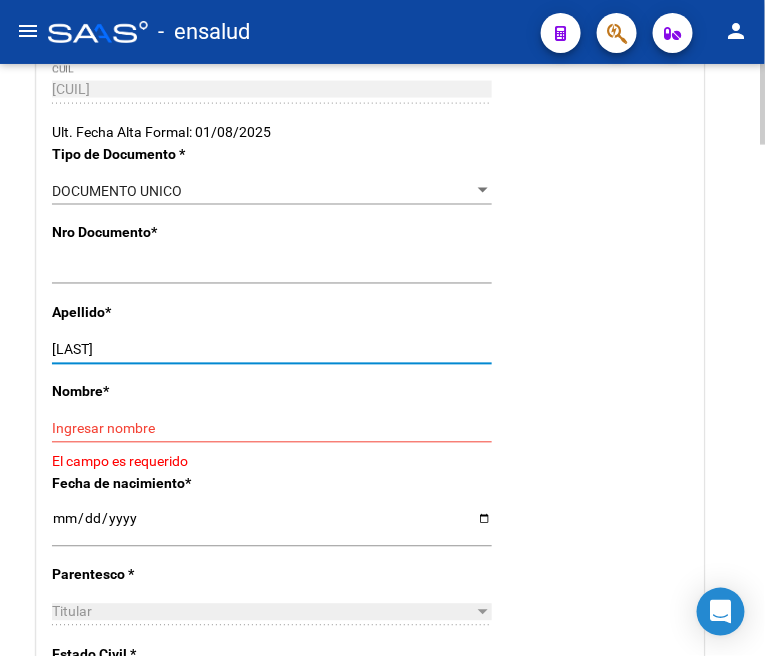 type on "[LAST]" 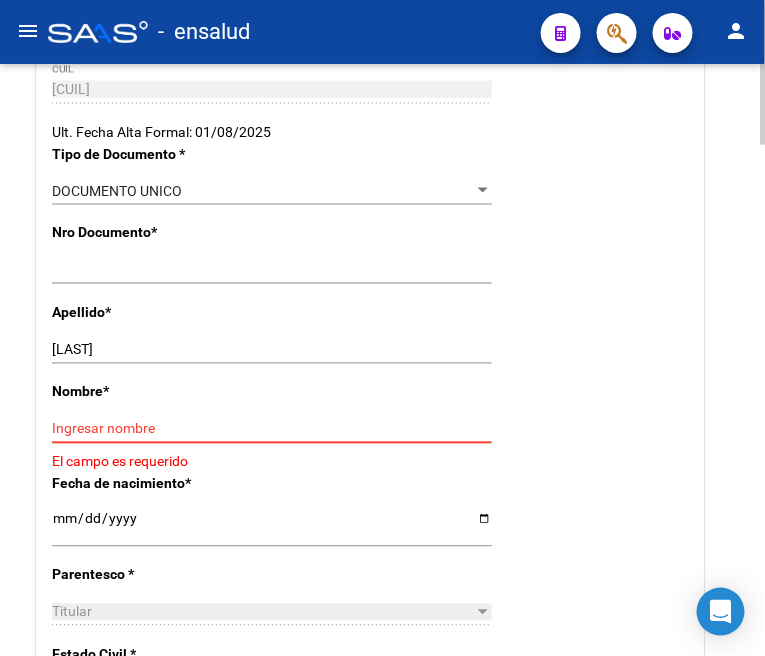 paste on "[FIRST] [LAST]" 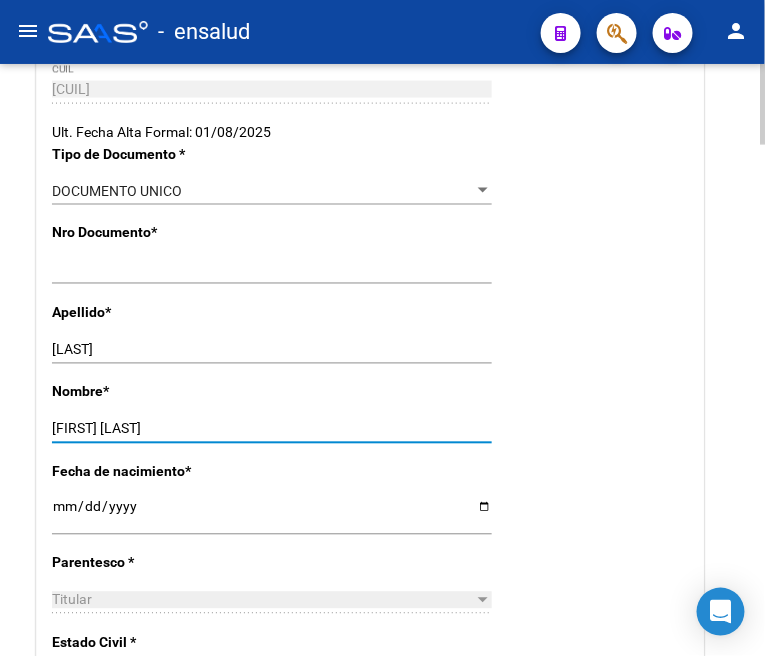click on "[FIRST] [LAST]" at bounding box center [272, 429] 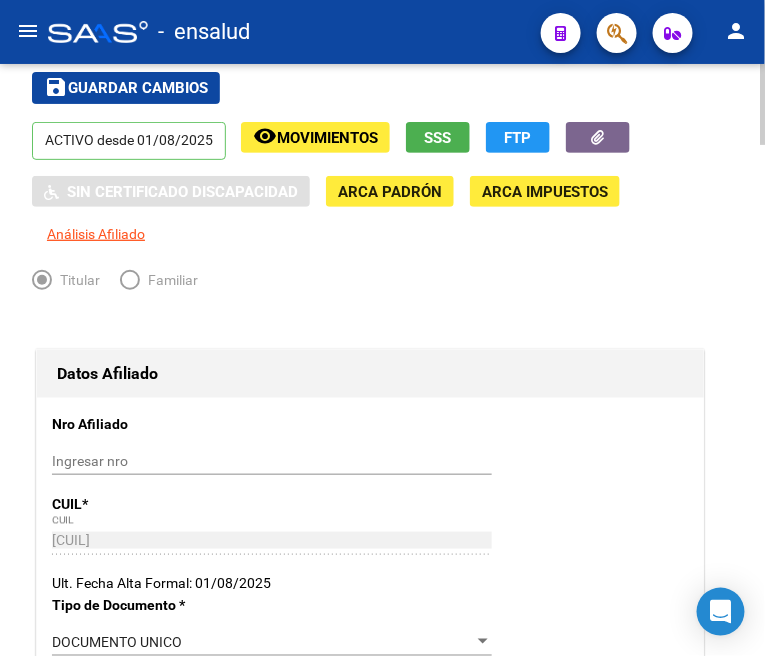 scroll, scrollTop: 0, scrollLeft: 0, axis: both 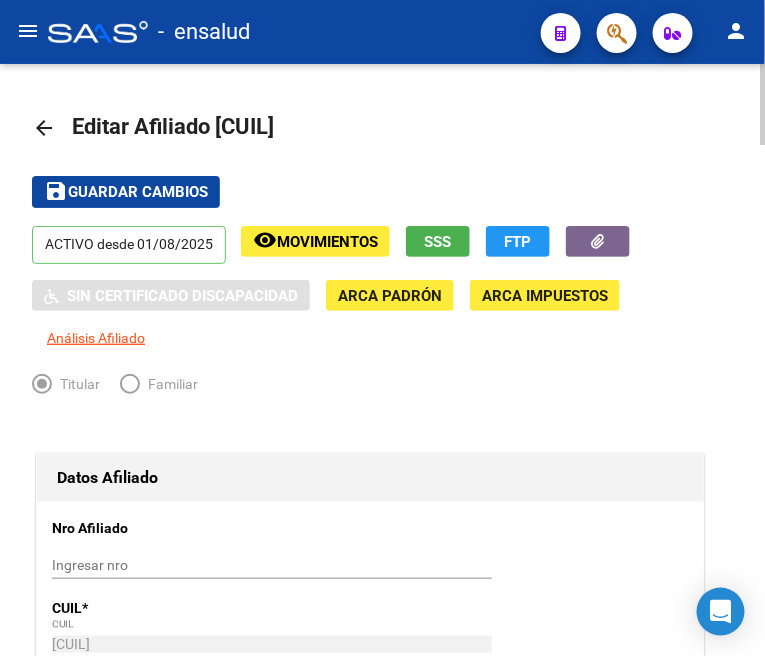 type on "[FIRST] [LAST]" 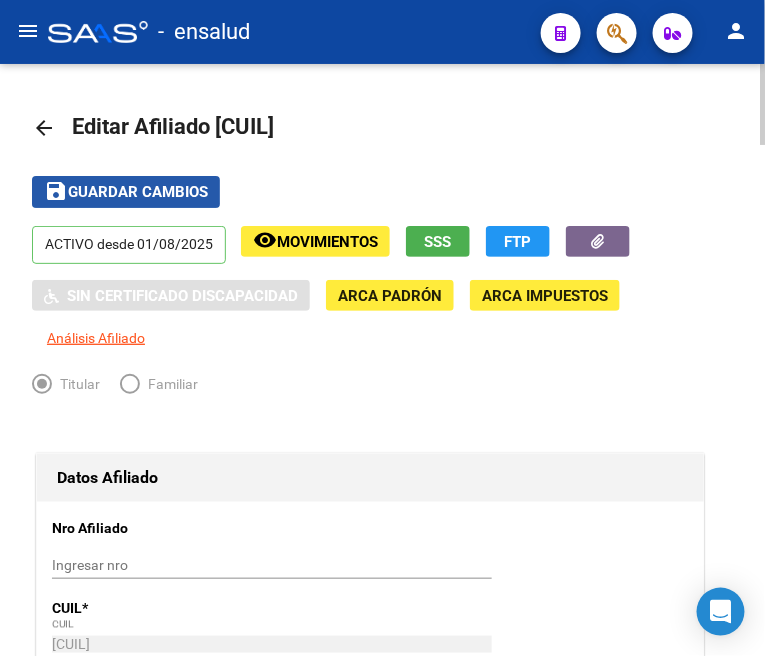 click on "save Guardar cambios" 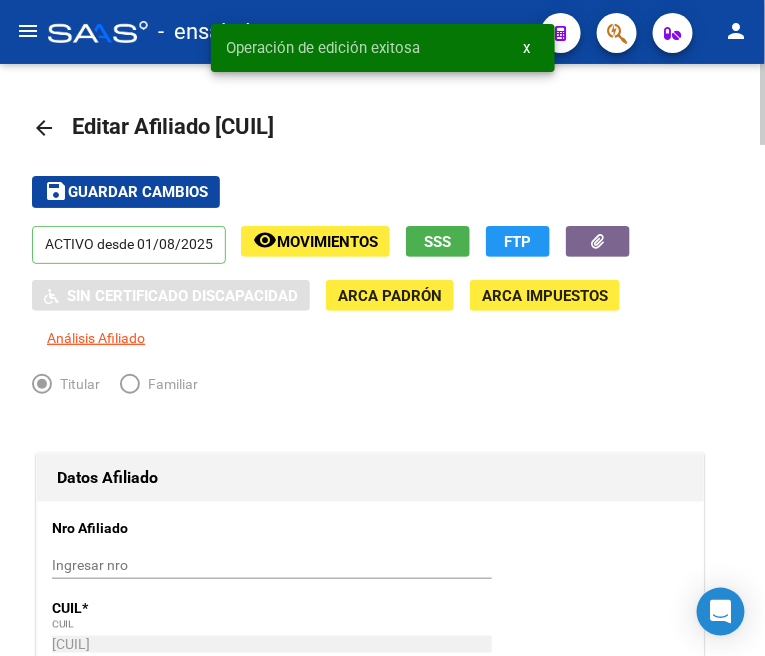 click on "arrow_back" 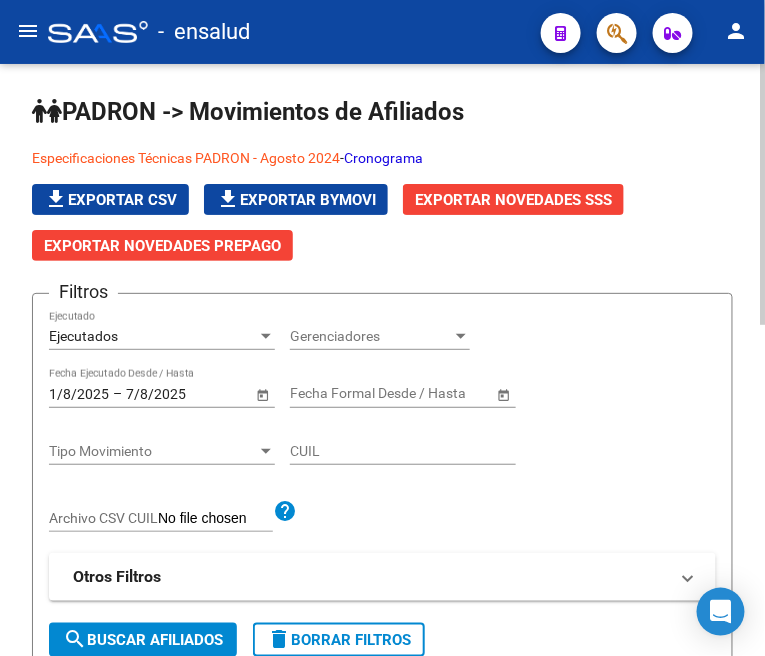 click on "CUIL" at bounding box center [403, 451] 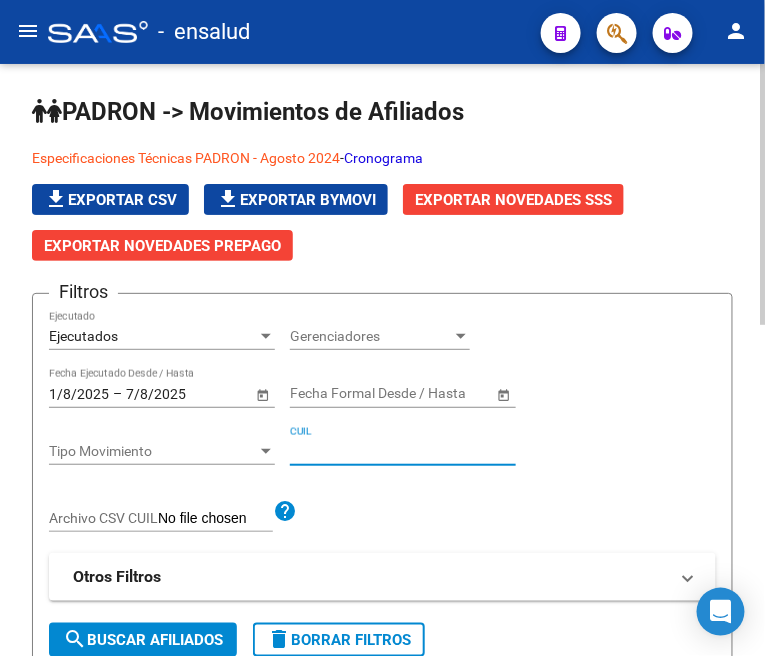 paste on "[CUIL]" 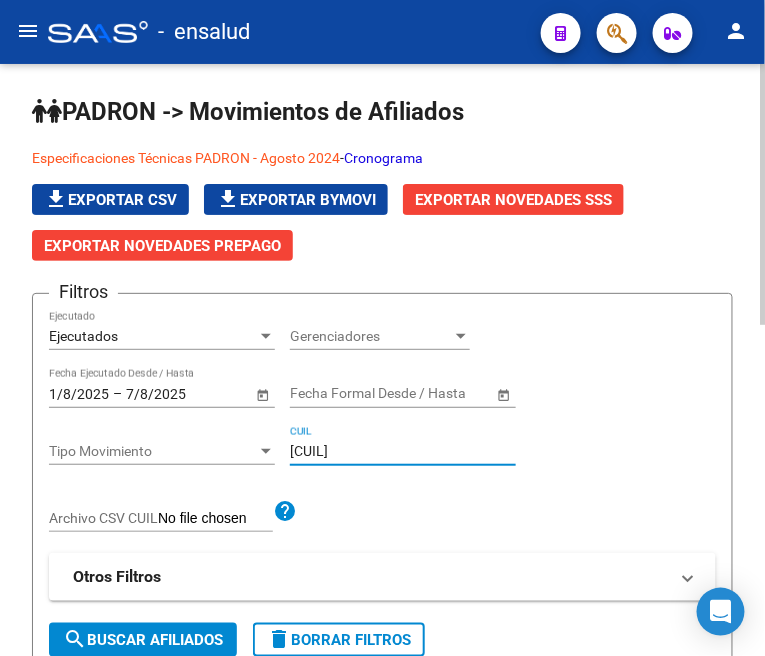 type on "[CUIL]" 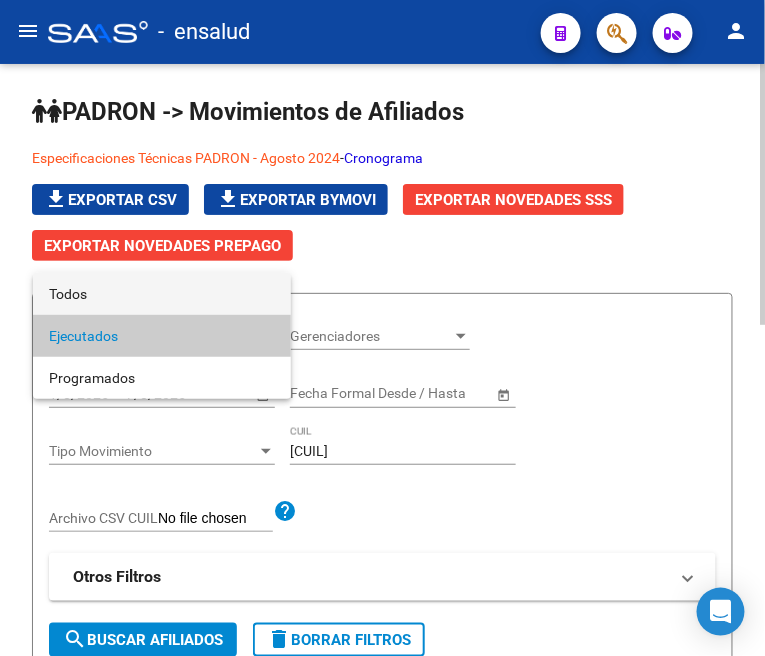 click on "Todos" at bounding box center (162, 294) 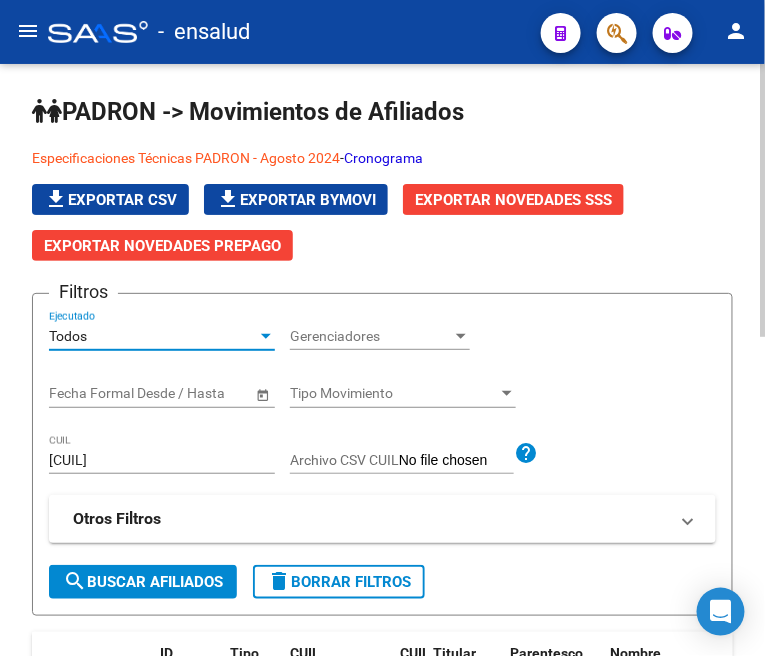 click on "search  Buscar Afiliados" 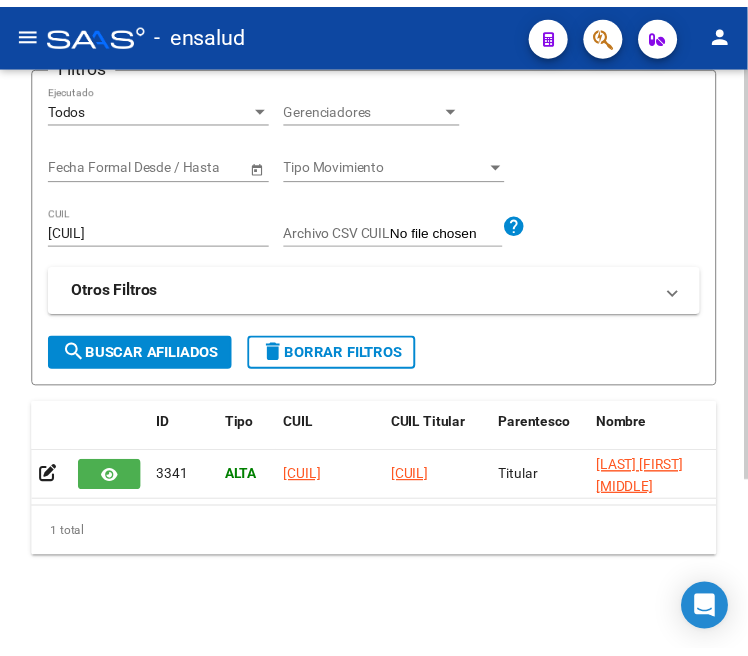 scroll, scrollTop: 245, scrollLeft: 0, axis: vertical 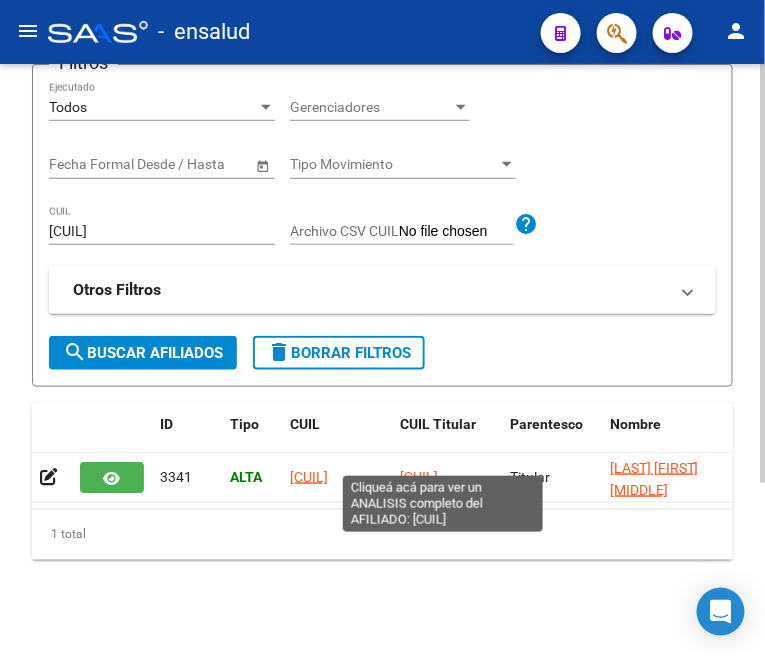 click on "[CUIL]" 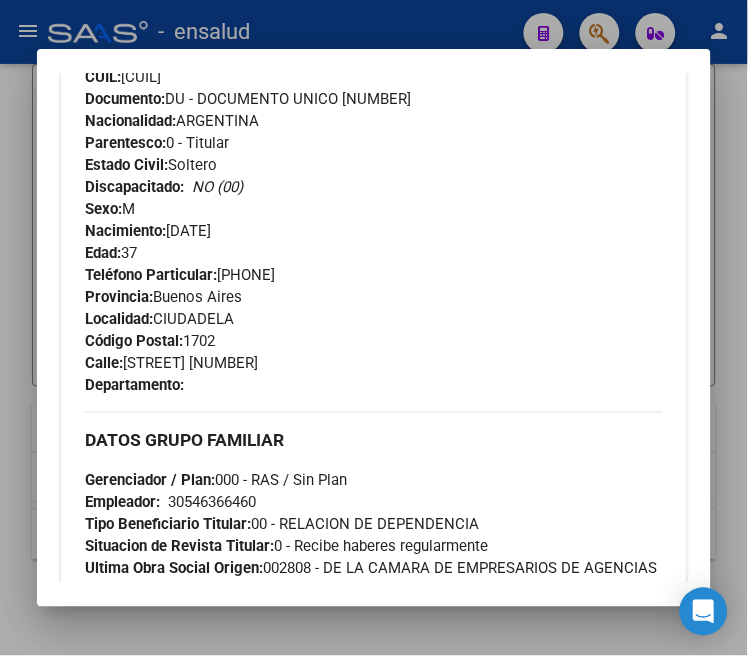 scroll, scrollTop: 777, scrollLeft: 0, axis: vertical 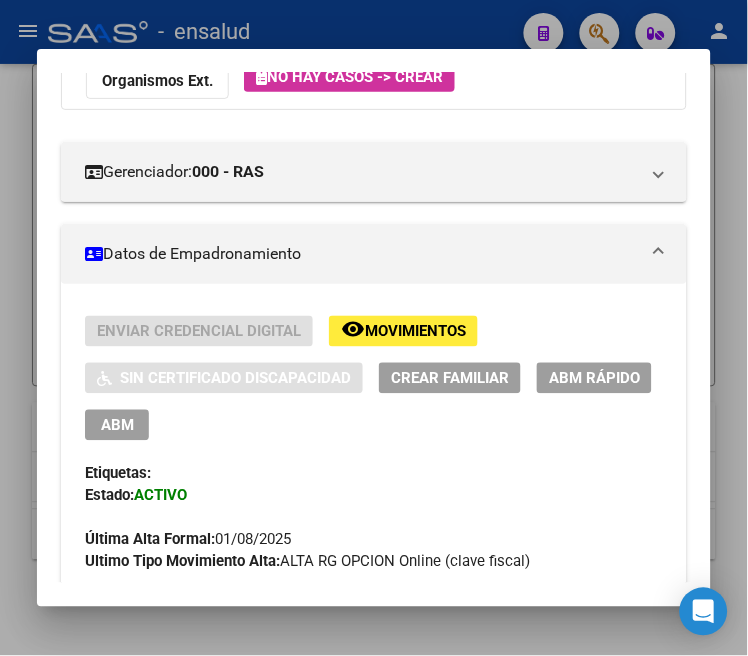 drag, startPoint x: 113, startPoint y: 420, endPoint x: 123, endPoint y: 413, distance: 12.206555 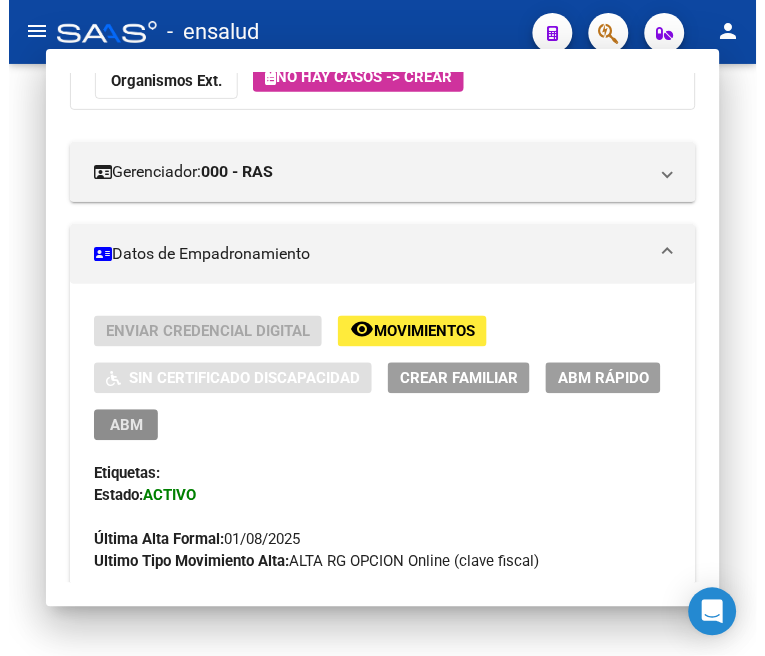 scroll, scrollTop: 0, scrollLeft: 0, axis: both 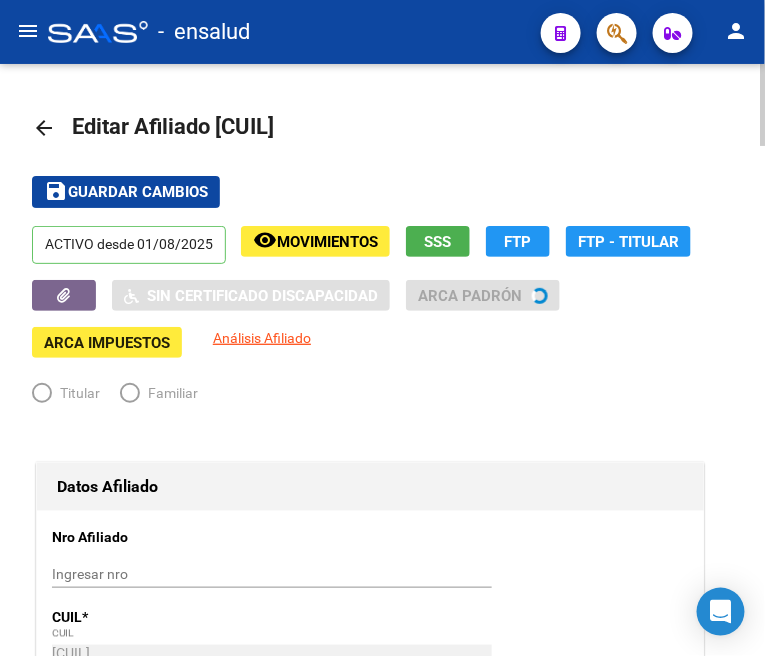 radio on "true" 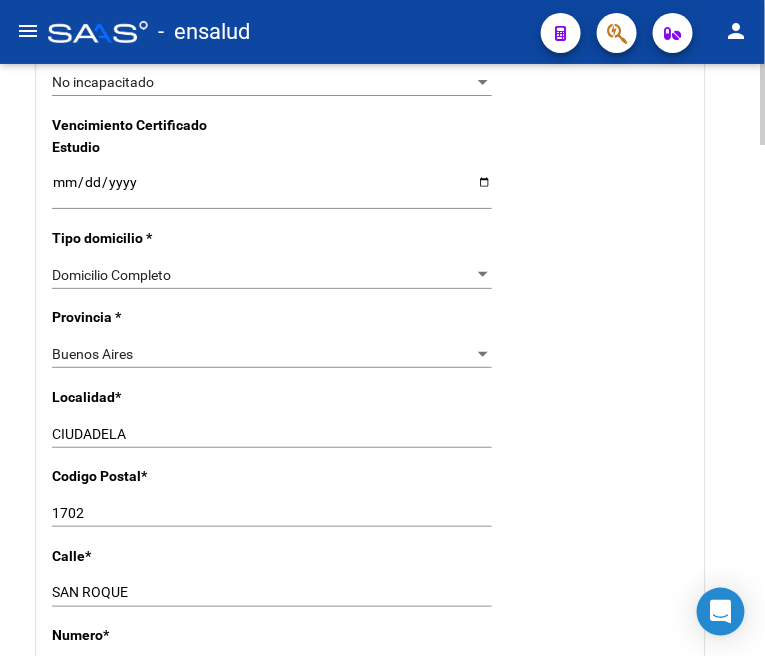 scroll, scrollTop: 1444, scrollLeft: 0, axis: vertical 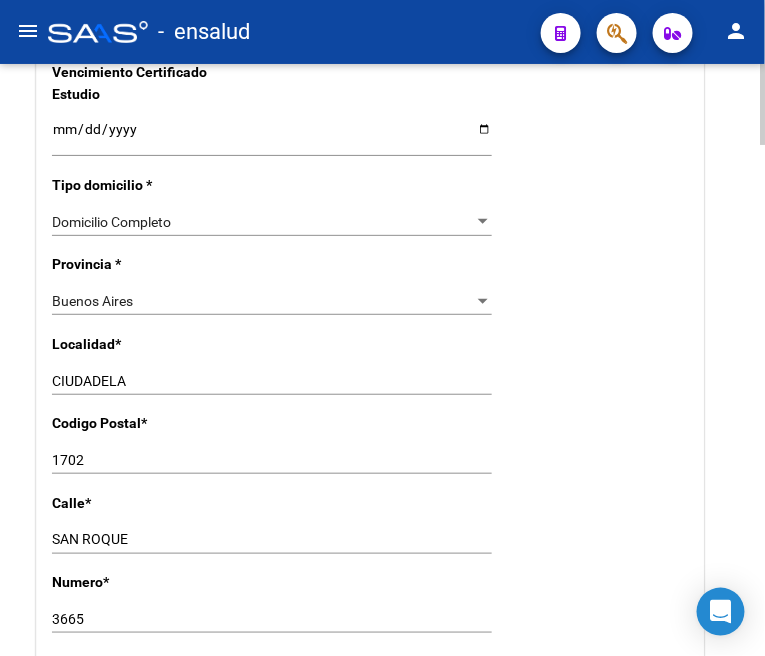click on "CIUDADELA" at bounding box center [272, 381] 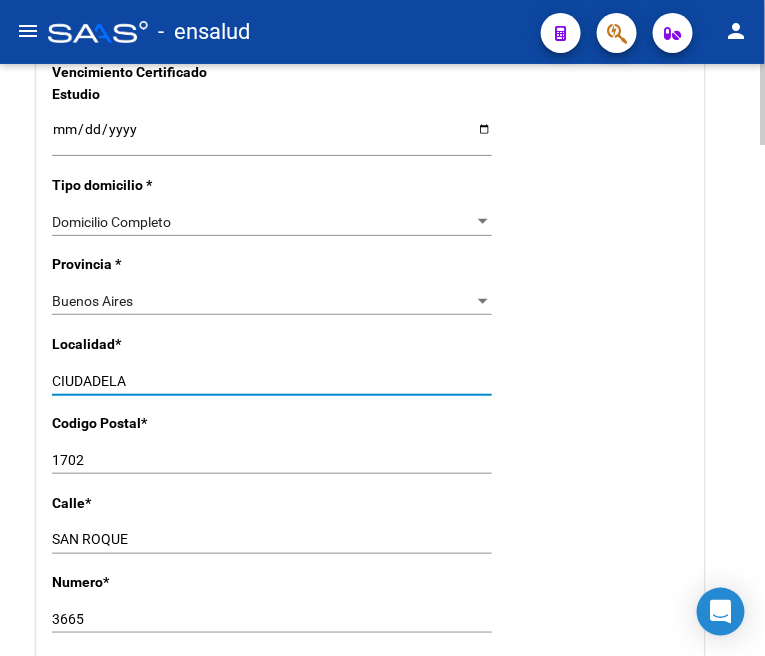 click on "CIUDADELA" at bounding box center (272, 381) 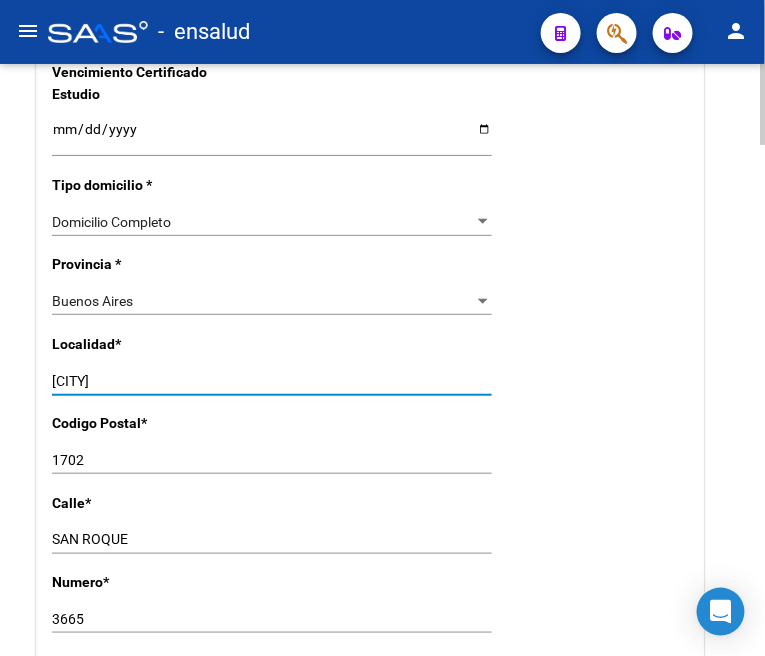 type on "[CITY]" 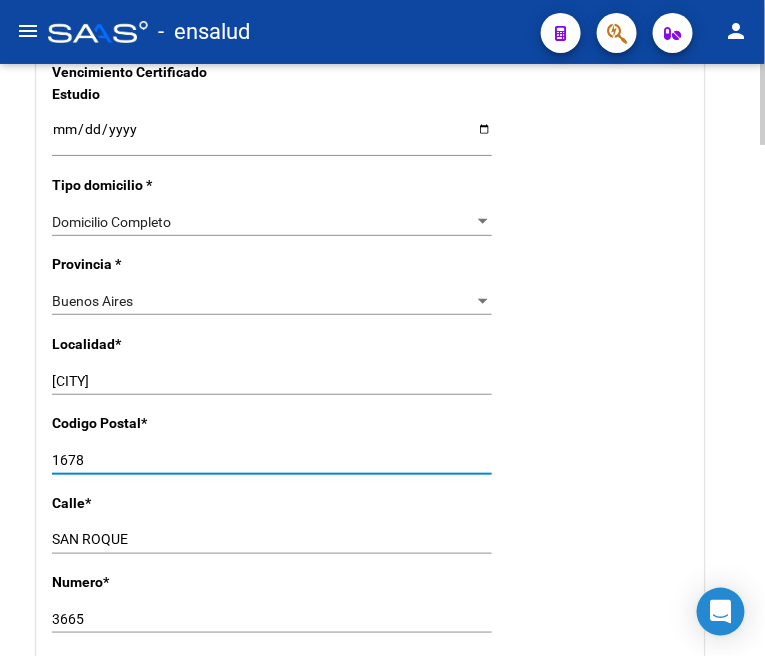 type on "1678" 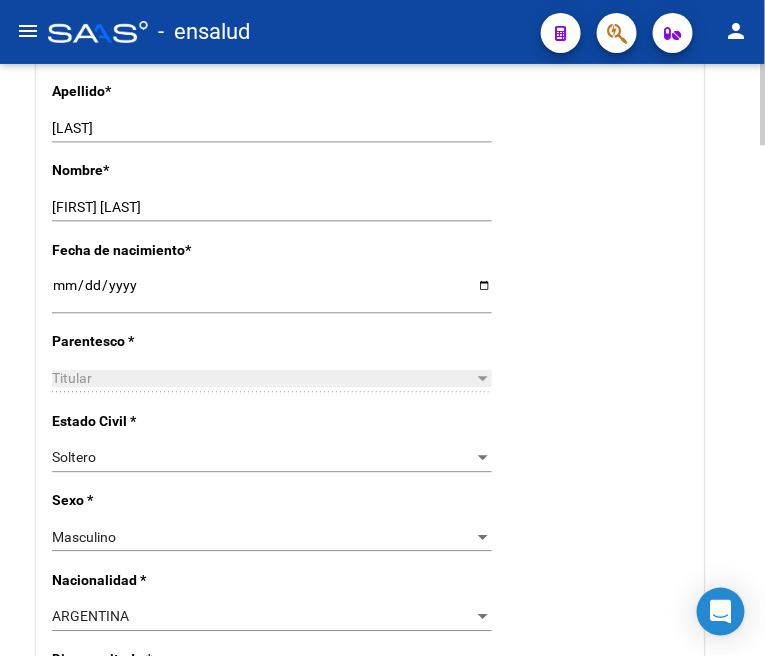 scroll, scrollTop: 0, scrollLeft: 0, axis: both 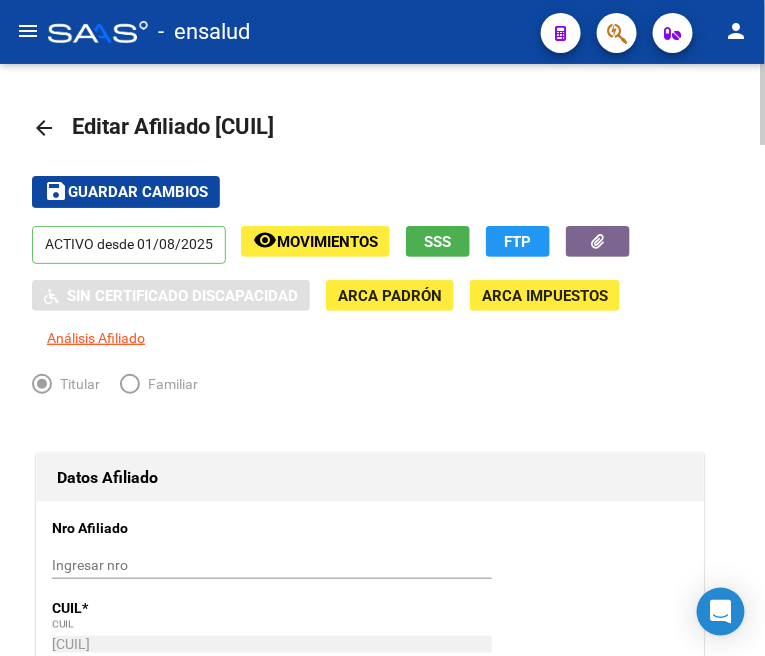 click on "Guardar cambios" 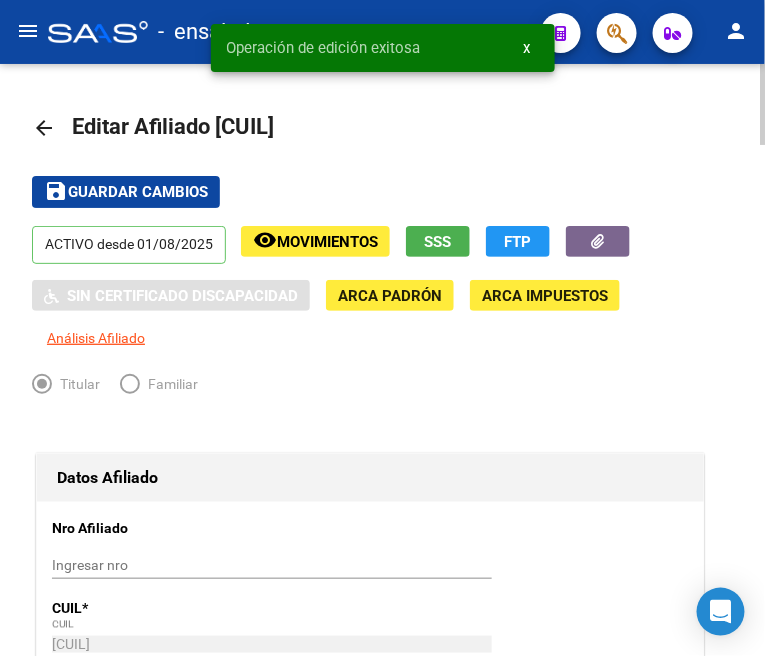click on "arrow_back" 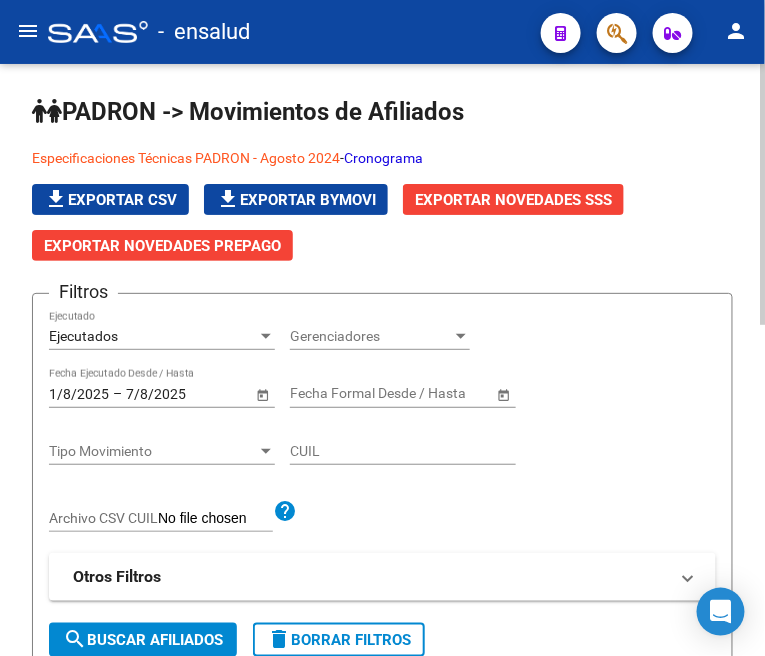click on "Ejecutados" at bounding box center [153, 336] 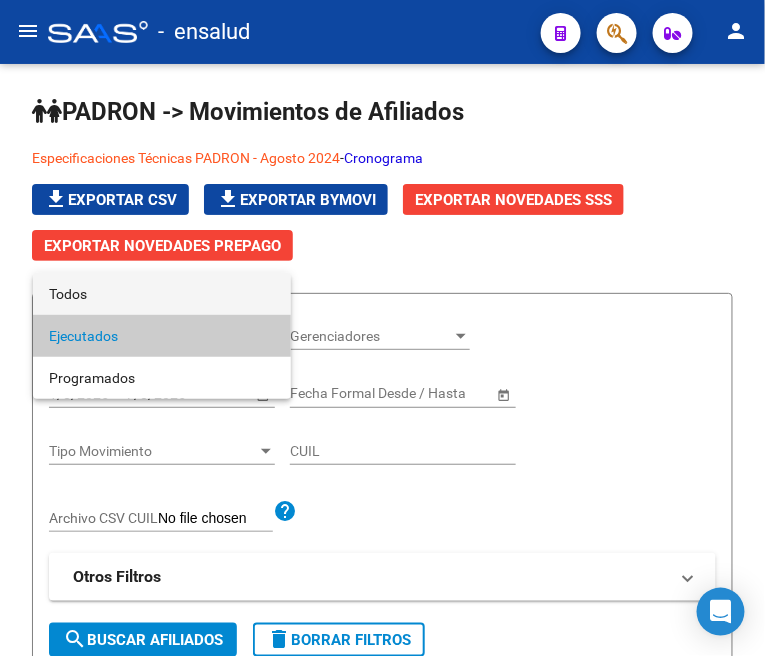 click on "Todos" at bounding box center (162, 294) 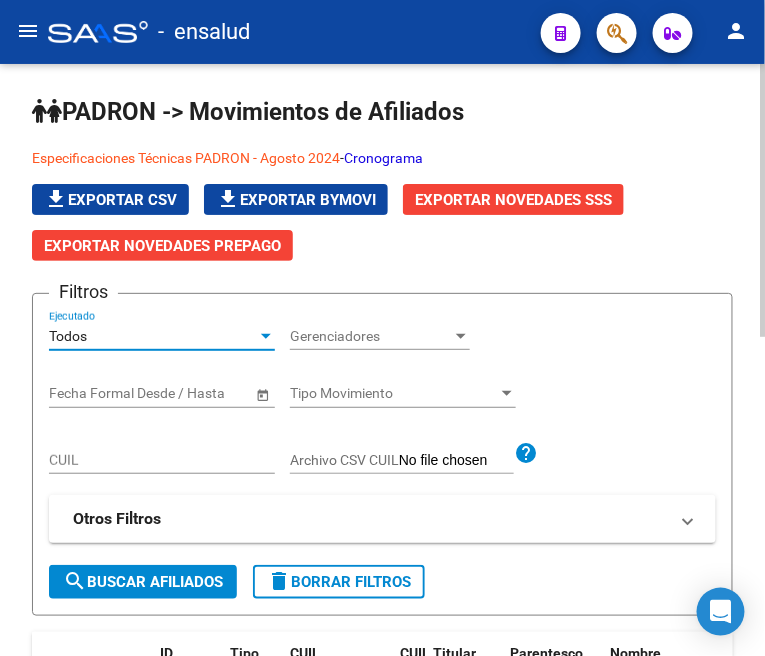 click on "CUIL" at bounding box center (162, 460) 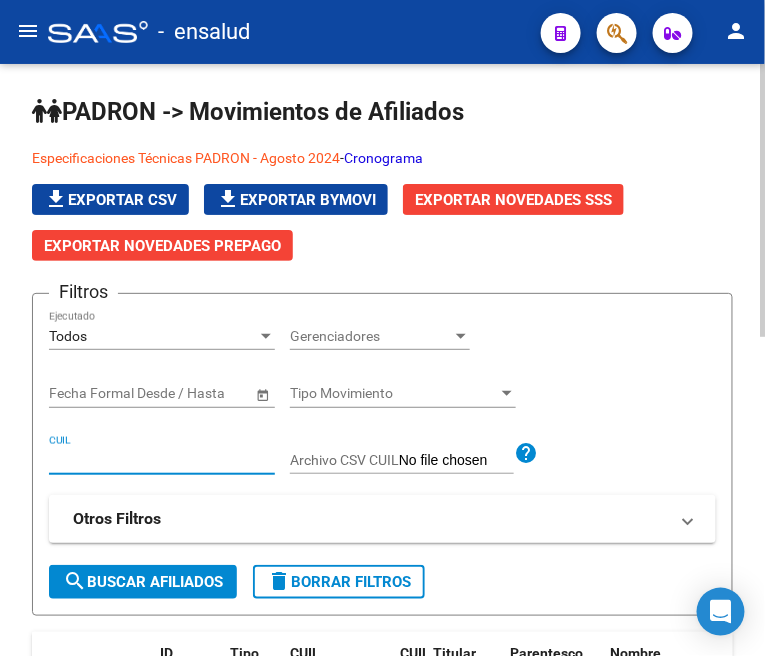 paste on "[CUIL]" 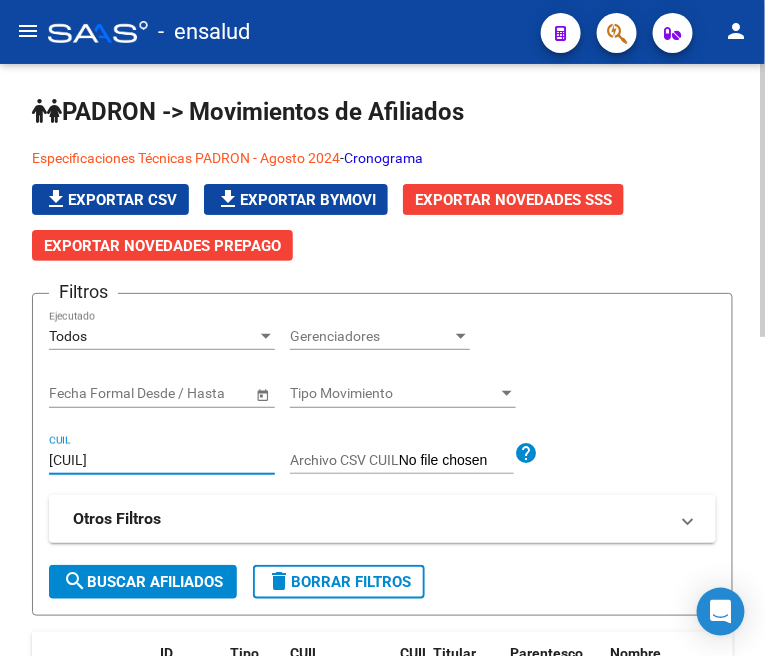 type on "[CUIL]" 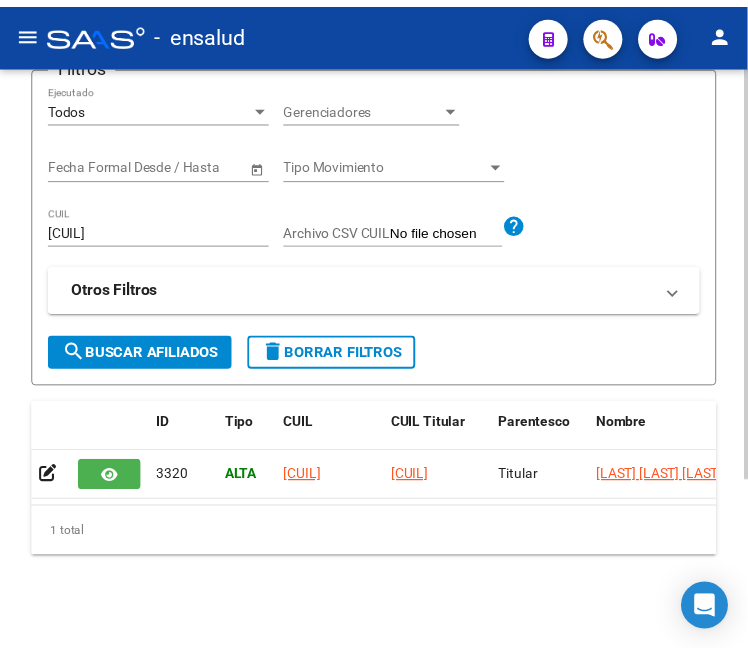 scroll, scrollTop: 245, scrollLeft: 0, axis: vertical 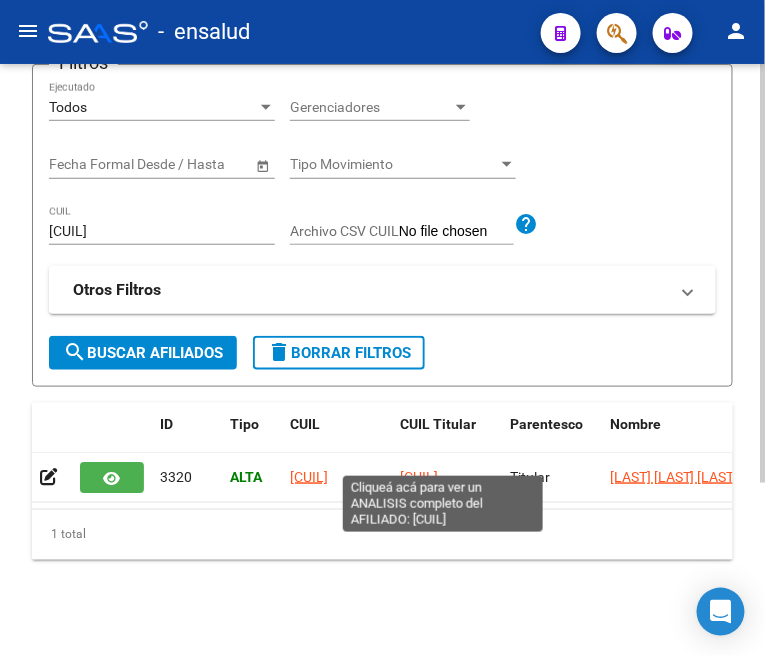 click on "[CUIL]" 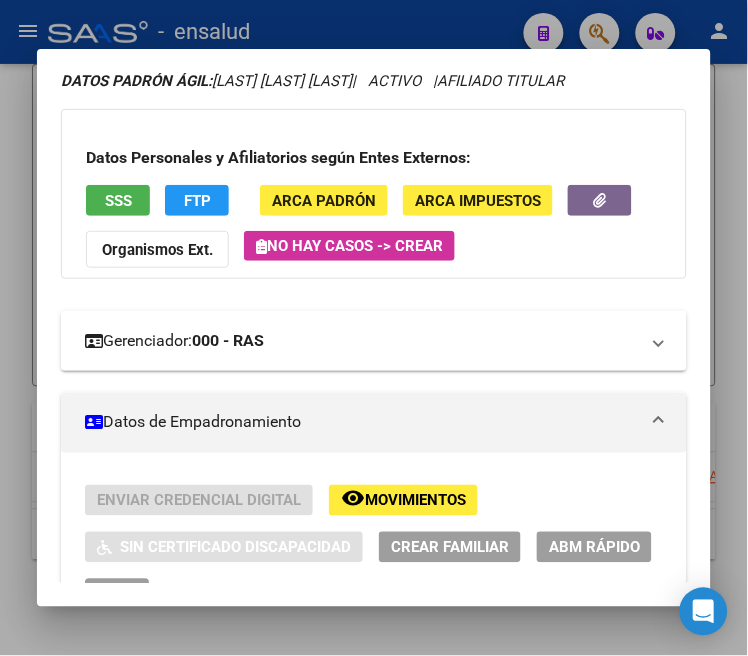 scroll, scrollTop: 111, scrollLeft: 0, axis: vertical 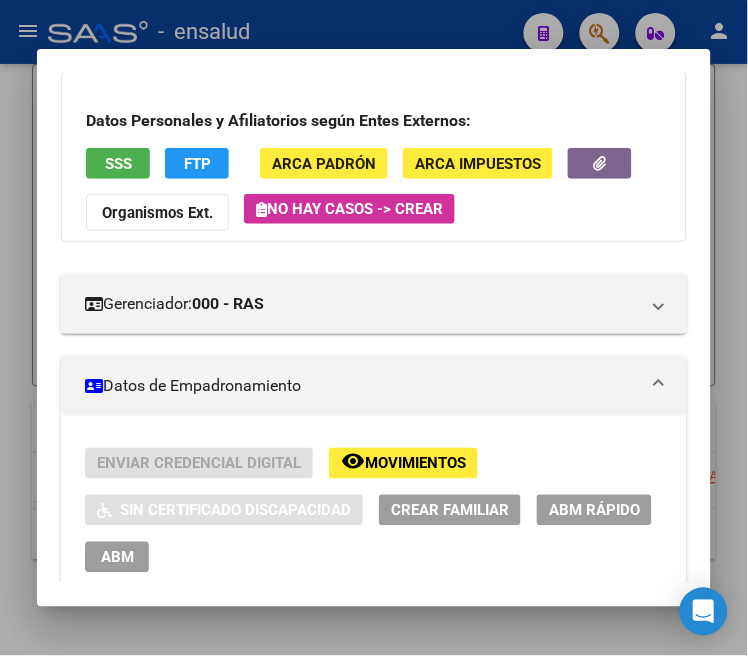 click on "ABM" at bounding box center (117, 558) 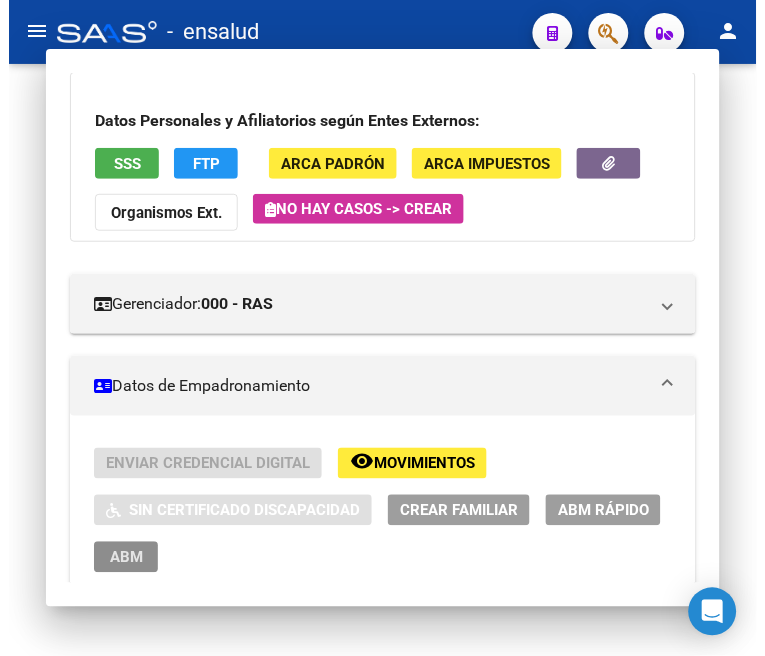 scroll, scrollTop: 0, scrollLeft: 0, axis: both 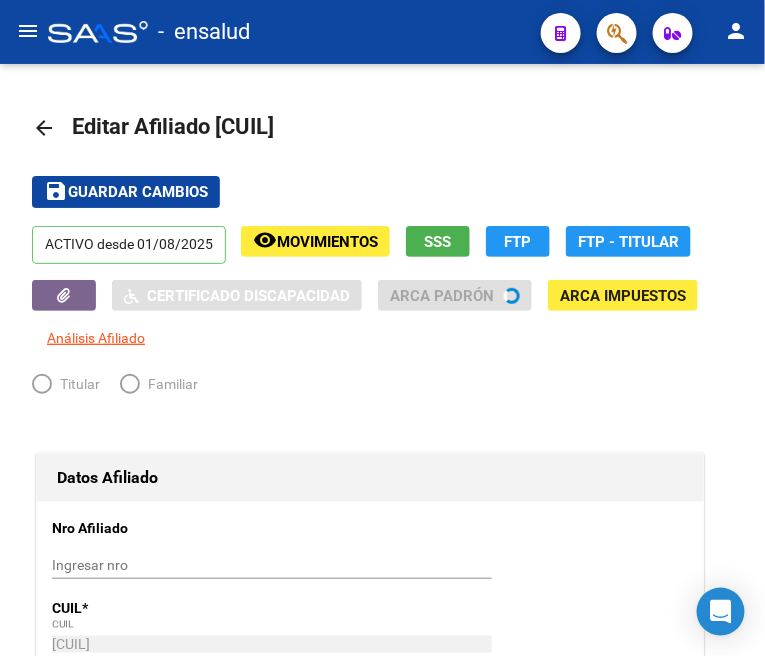 radio on "true" 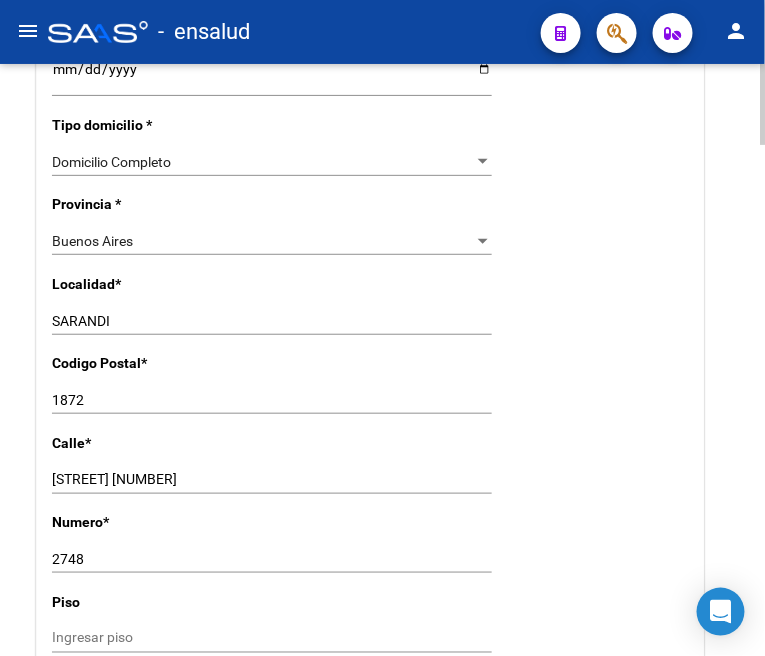 scroll, scrollTop: 1555, scrollLeft: 0, axis: vertical 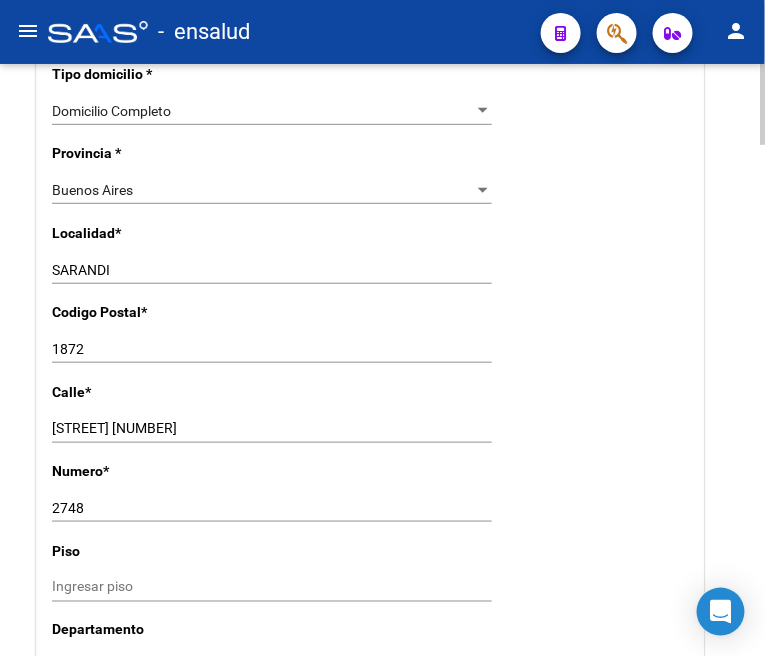 click on "[POSTAL_CODE] Ingresar el codigo" 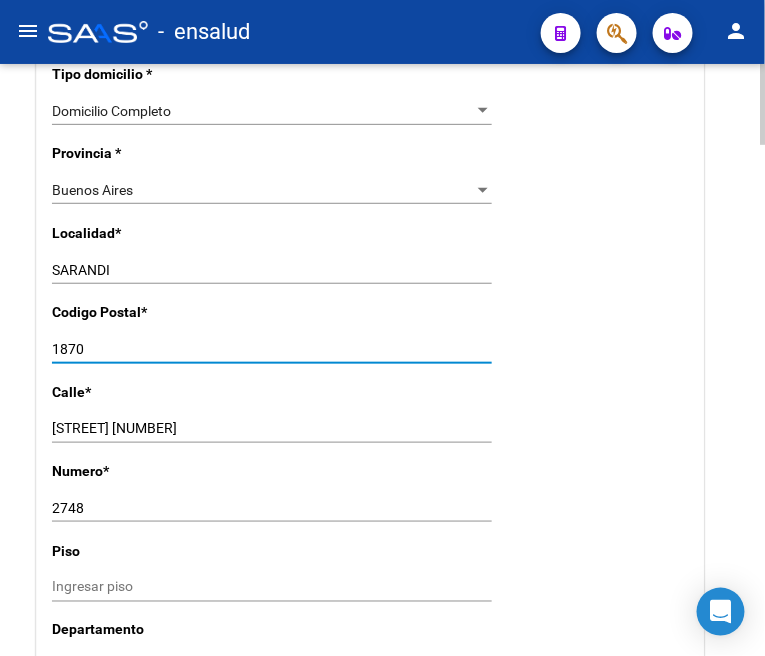 type on "1870" 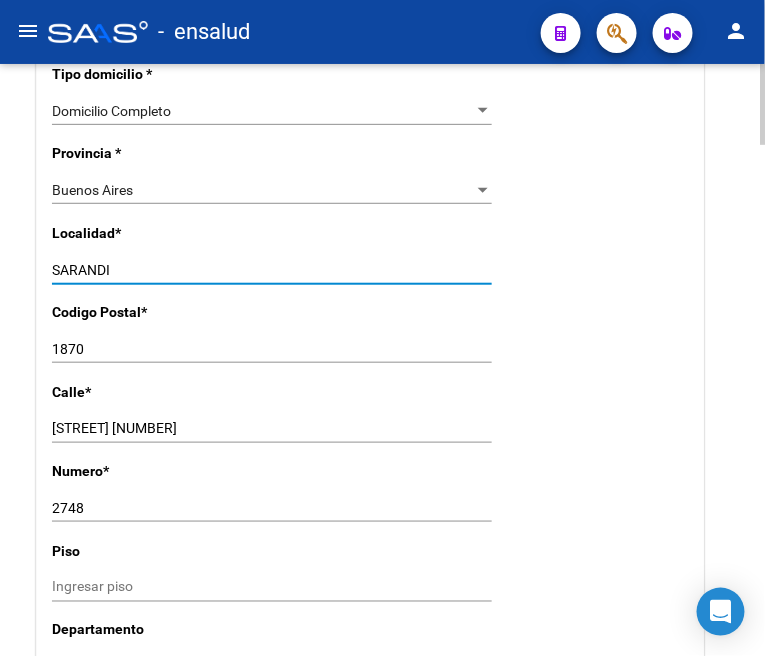 click on "SARANDI" at bounding box center [272, 270] 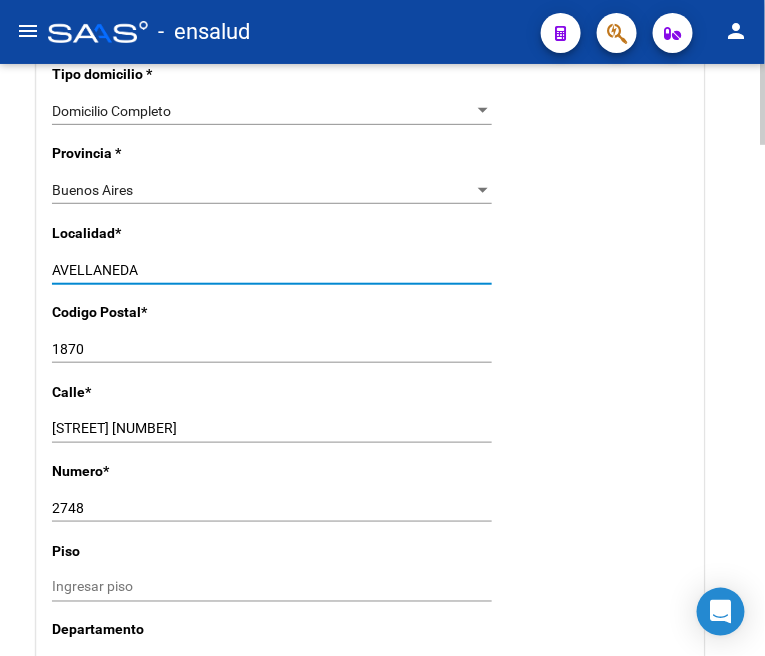 type on "AVELLANEDA" 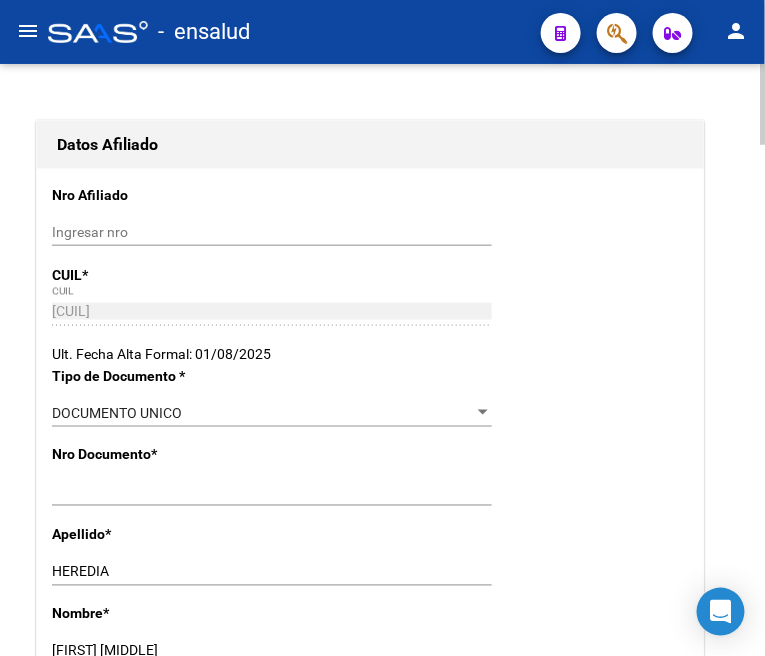 scroll, scrollTop: 0, scrollLeft: 0, axis: both 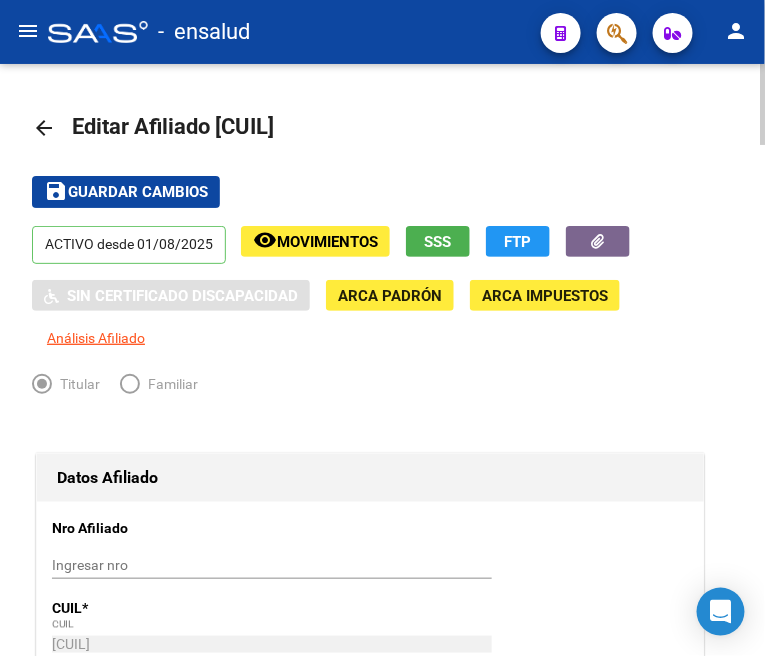 click on "Guardar cambios" 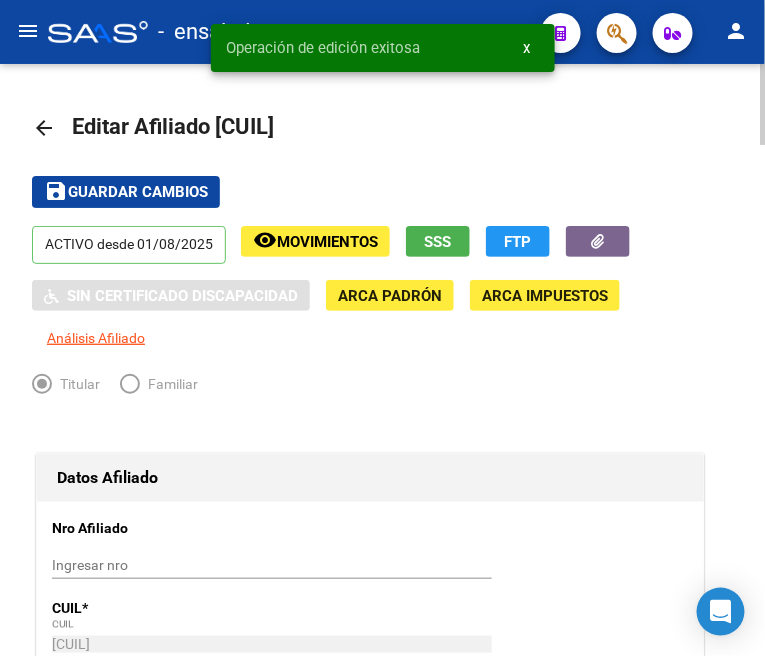 click on "arrow_back" 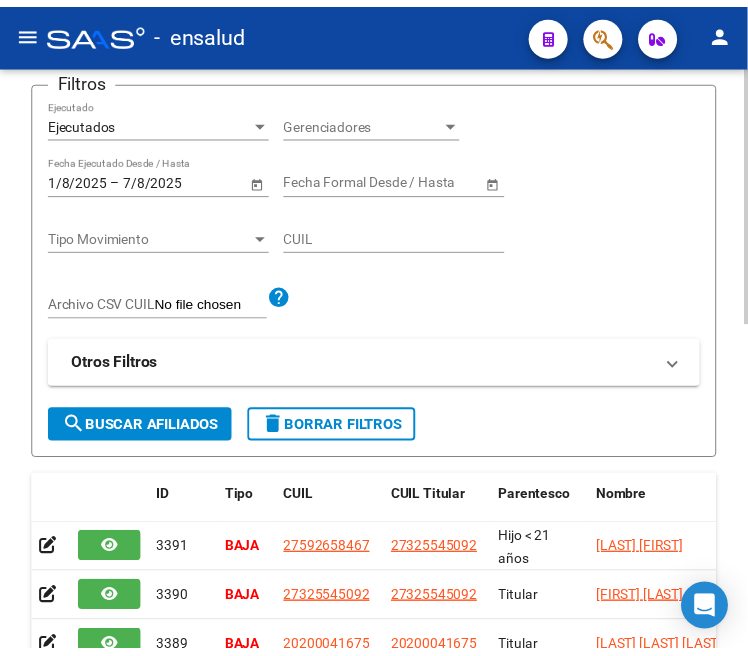 scroll, scrollTop: 222, scrollLeft: 0, axis: vertical 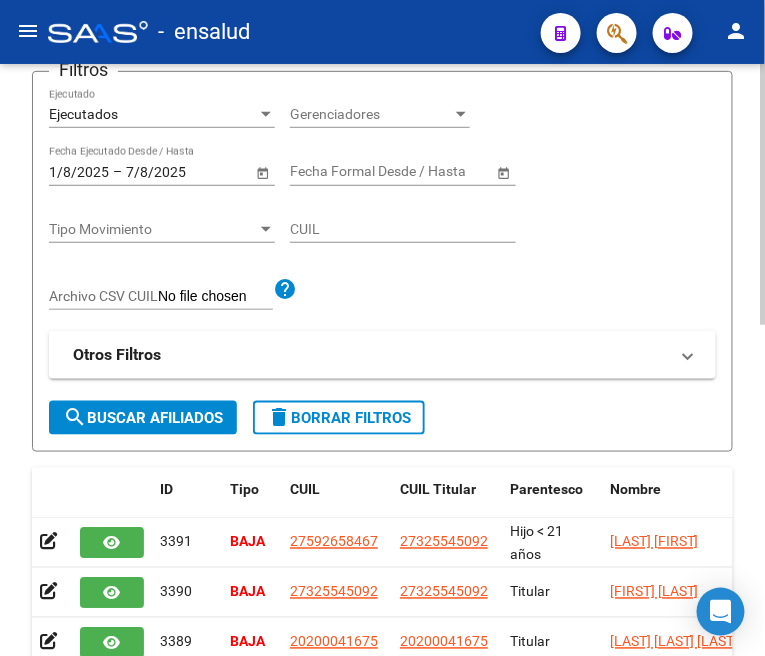 drag, startPoint x: 381, startPoint y: 213, endPoint x: 374, endPoint y: 221, distance: 10.630146 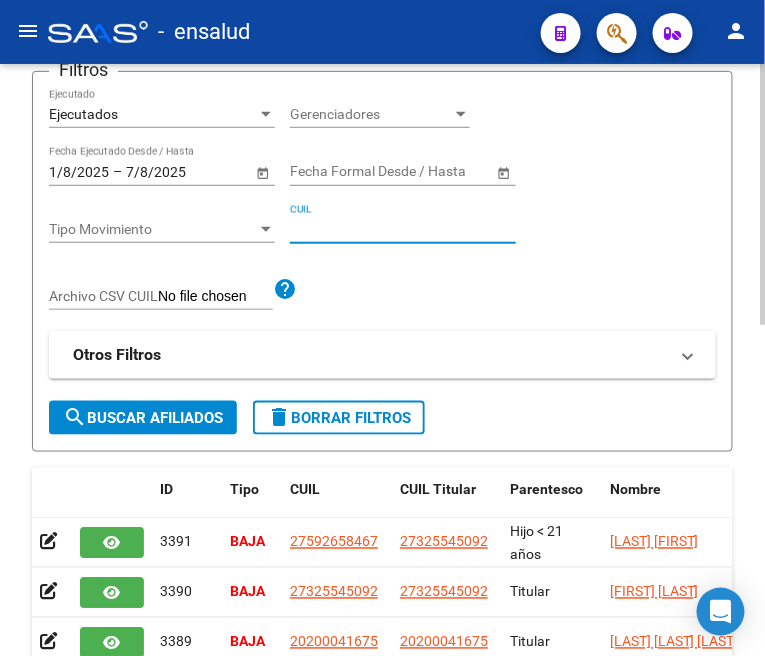 click on "CUIL" at bounding box center (403, 229) 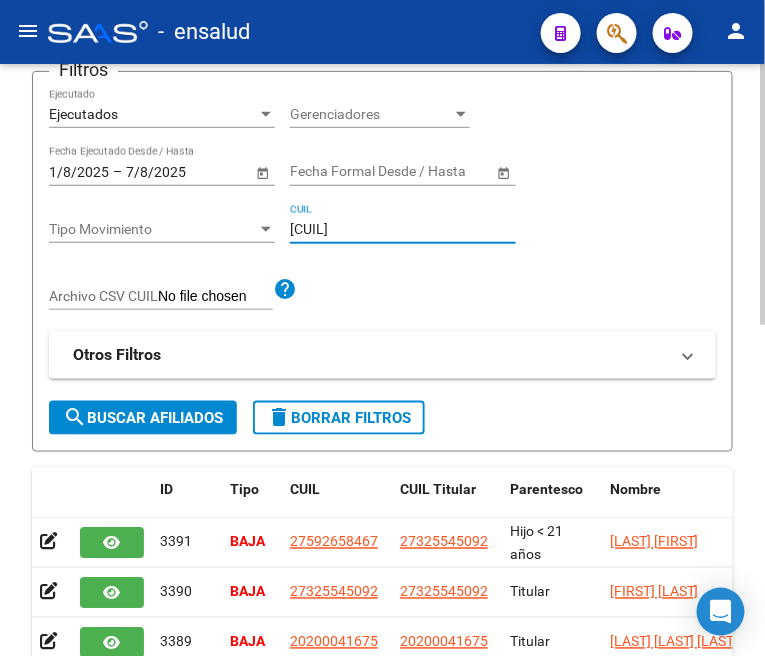 type on "[CUIL]" 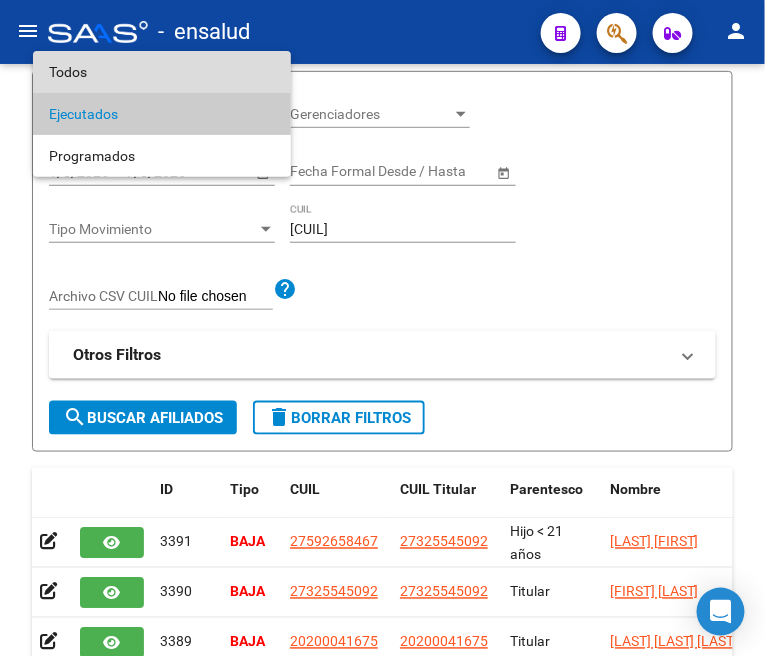 click on "Todos" at bounding box center [162, 72] 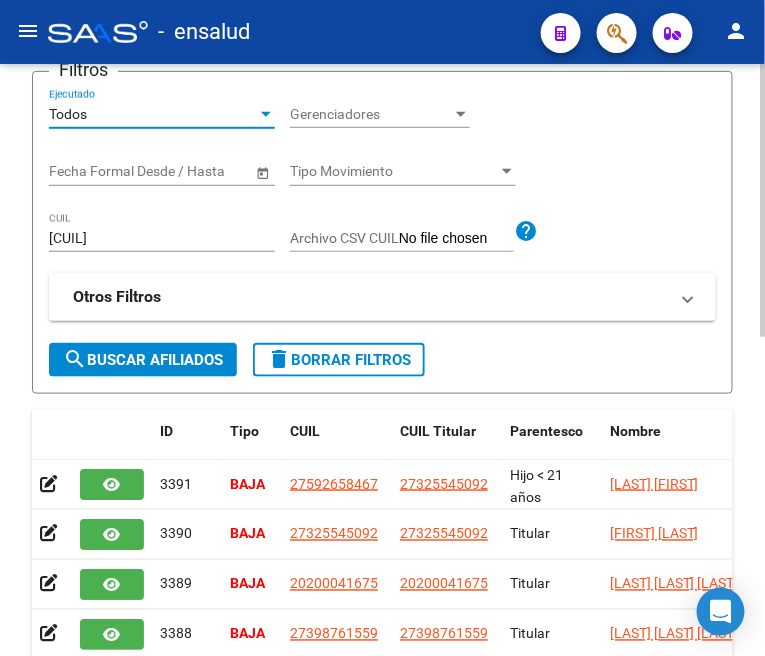 click on "search  Buscar Afiliados" 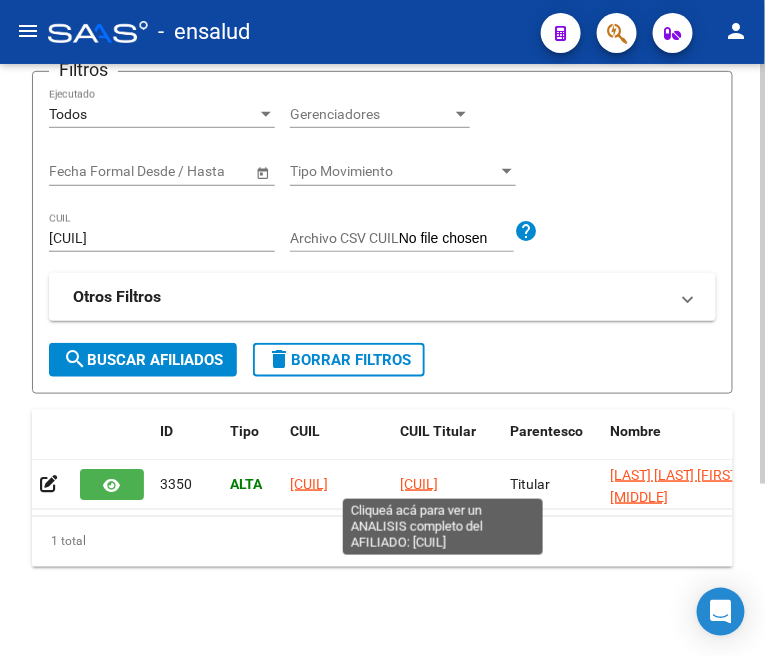 click on "[CUIL]" 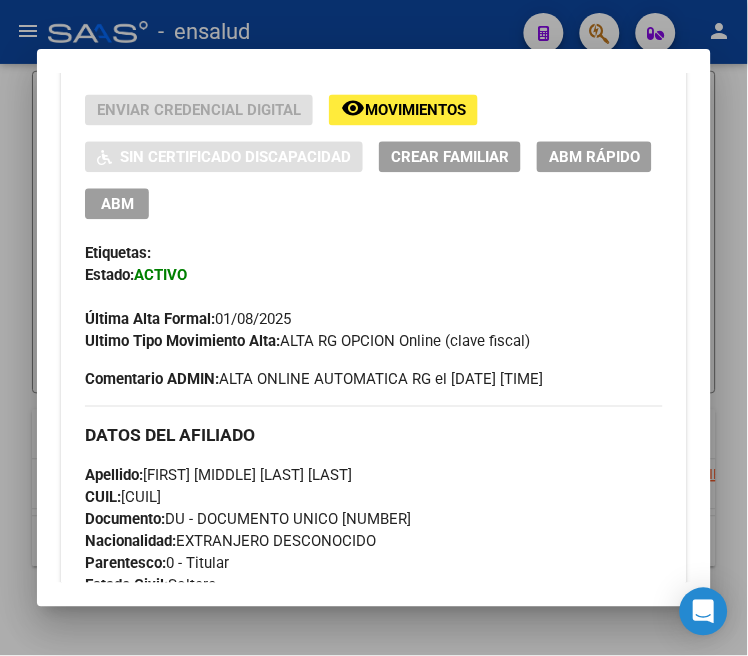 scroll, scrollTop: 333, scrollLeft: 0, axis: vertical 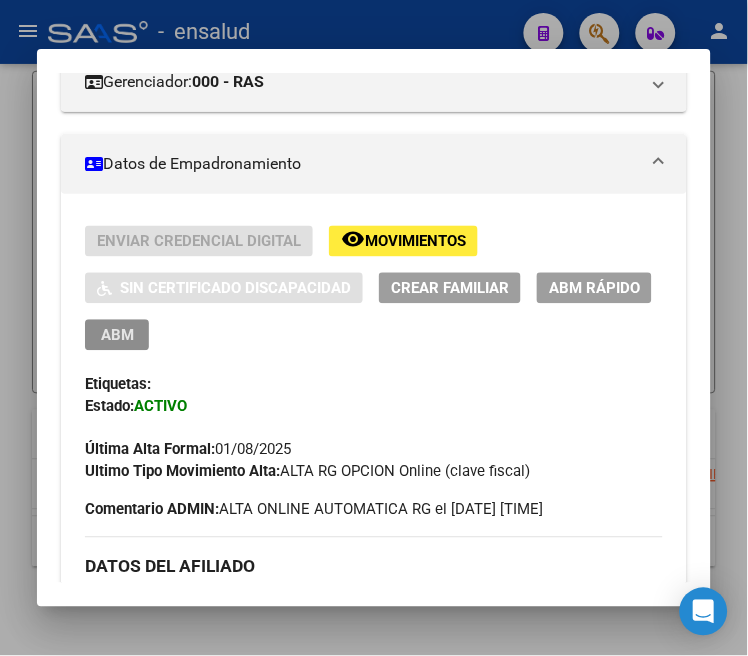 click on "ABM" at bounding box center (117, 336) 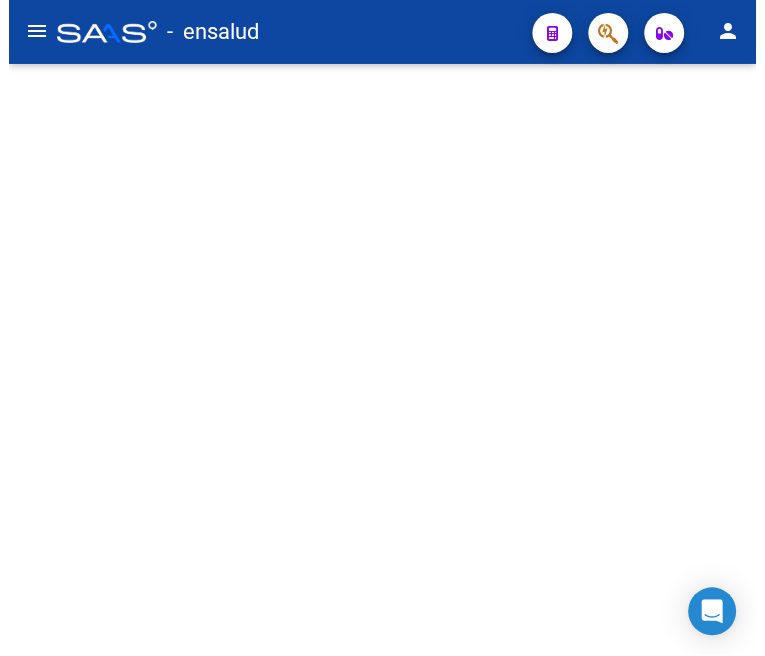 scroll, scrollTop: 0, scrollLeft: 0, axis: both 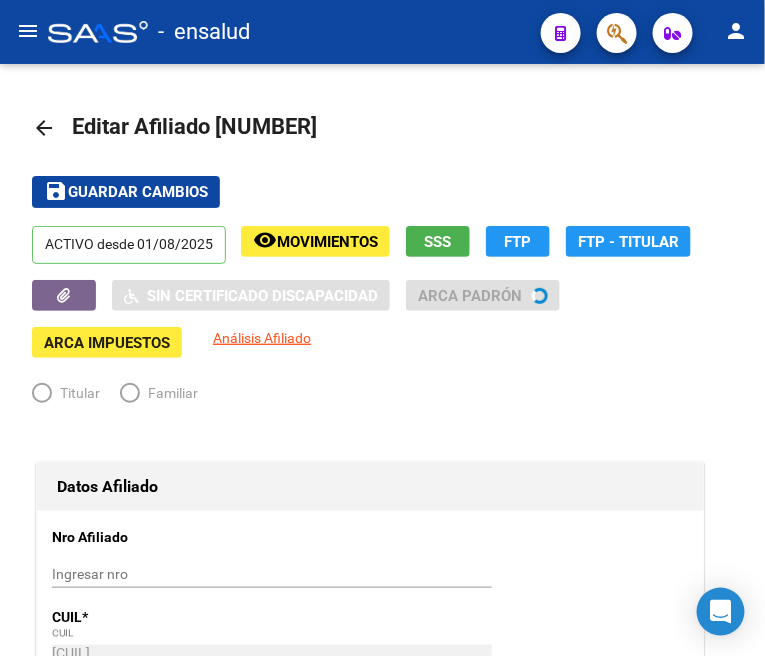 radio on "true" 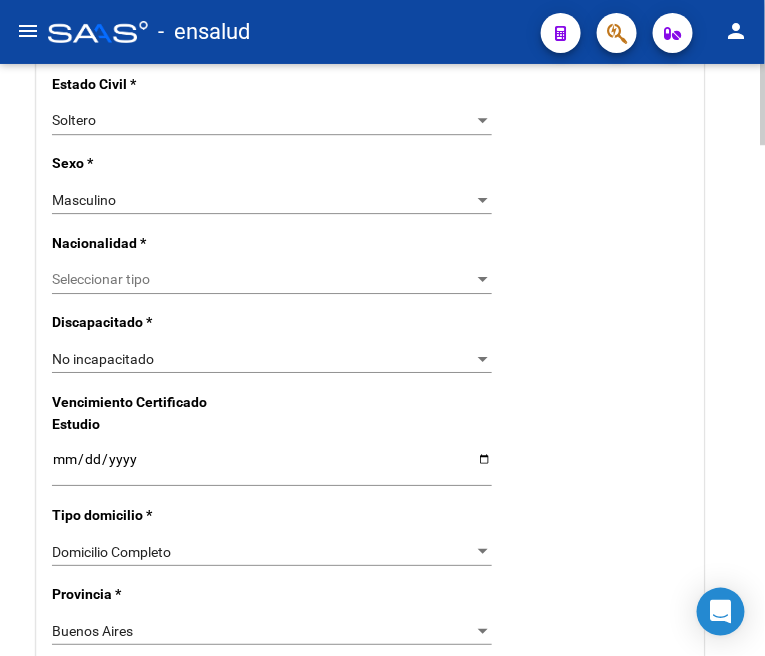 scroll, scrollTop: 1111, scrollLeft: 0, axis: vertical 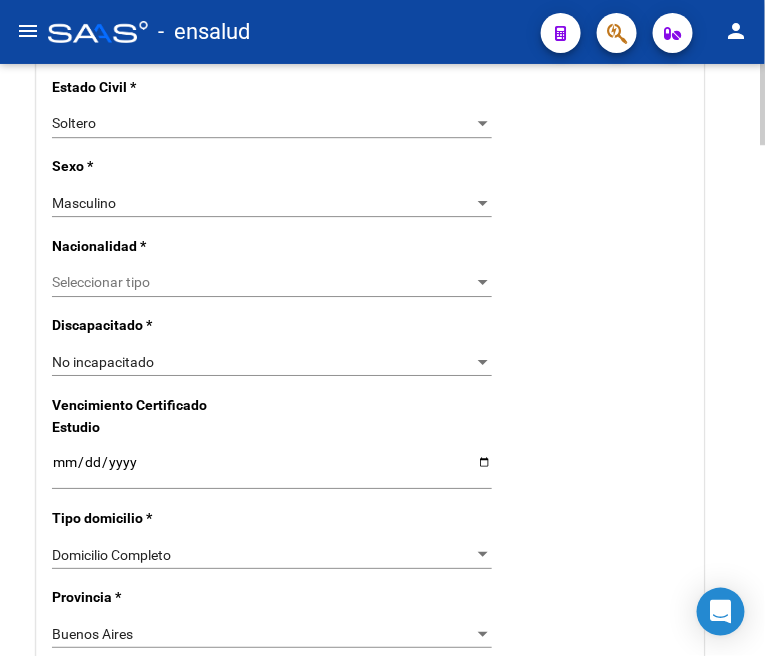 click at bounding box center (483, 283) 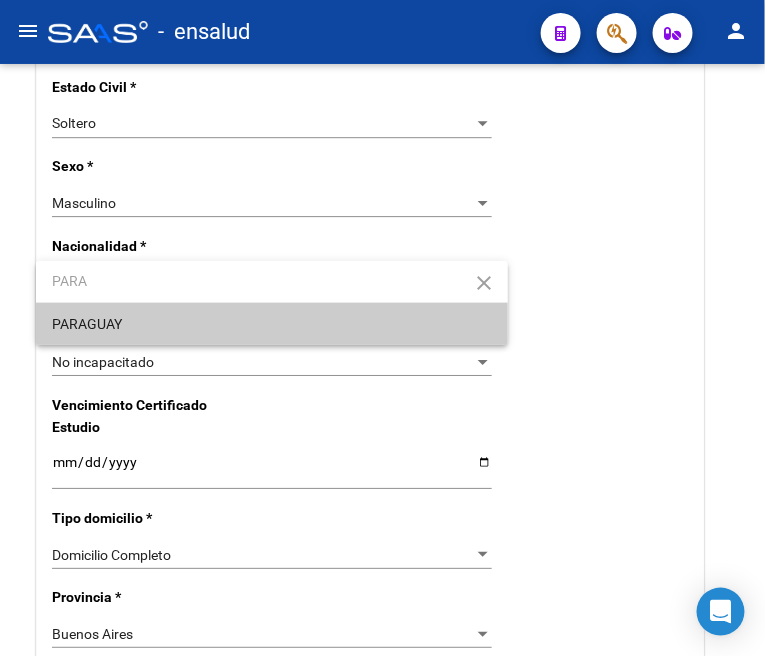 type on "PARA" 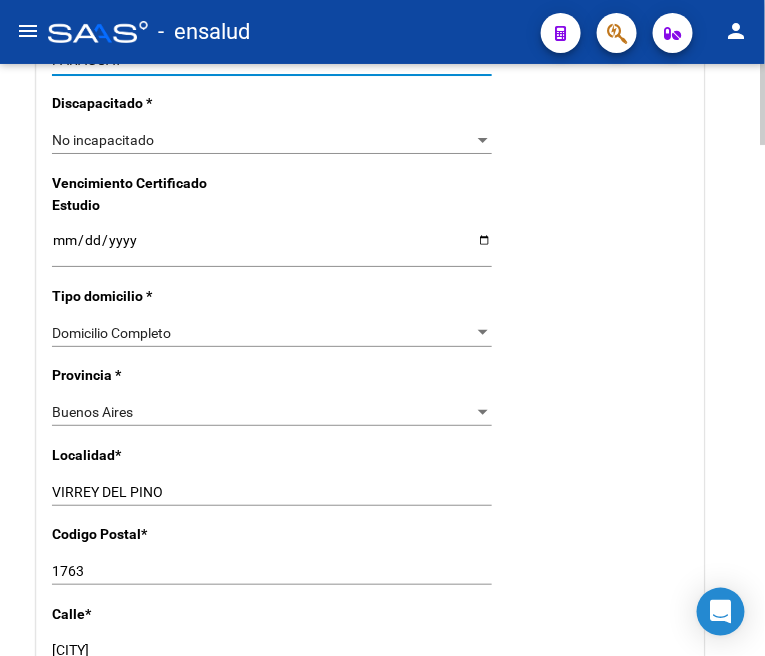 scroll, scrollTop: 1444, scrollLeft: 0, axis: vertical 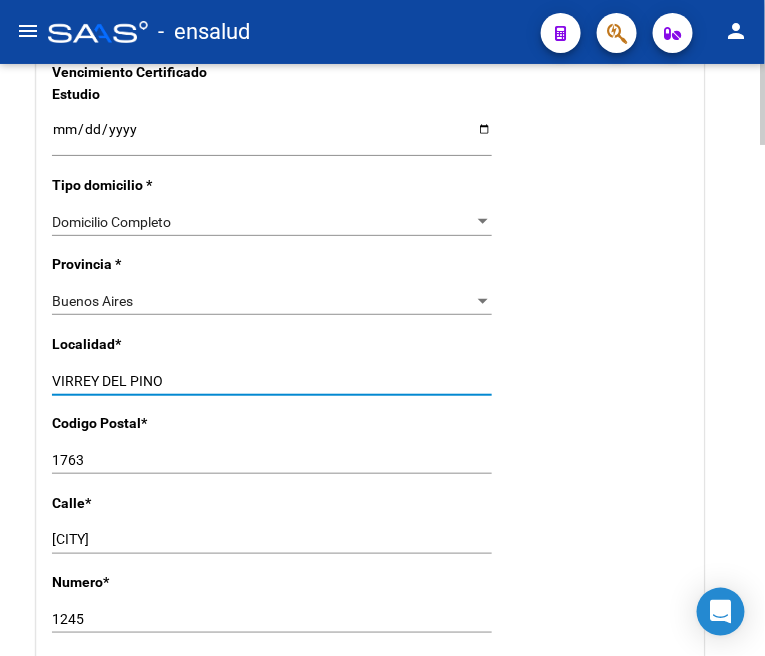 click on "VIRREY DEL PINO" at bounding box center [272, 381] 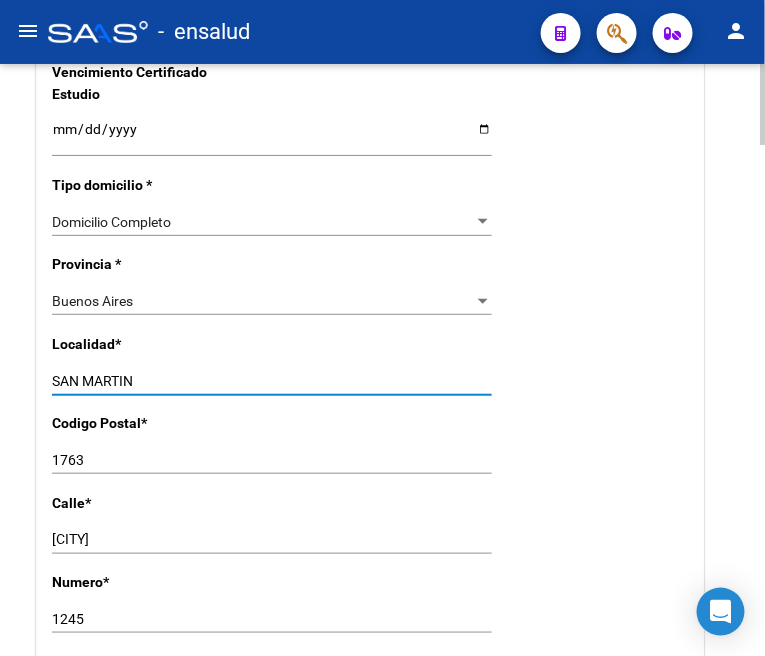 type on "SAN MARTIN" 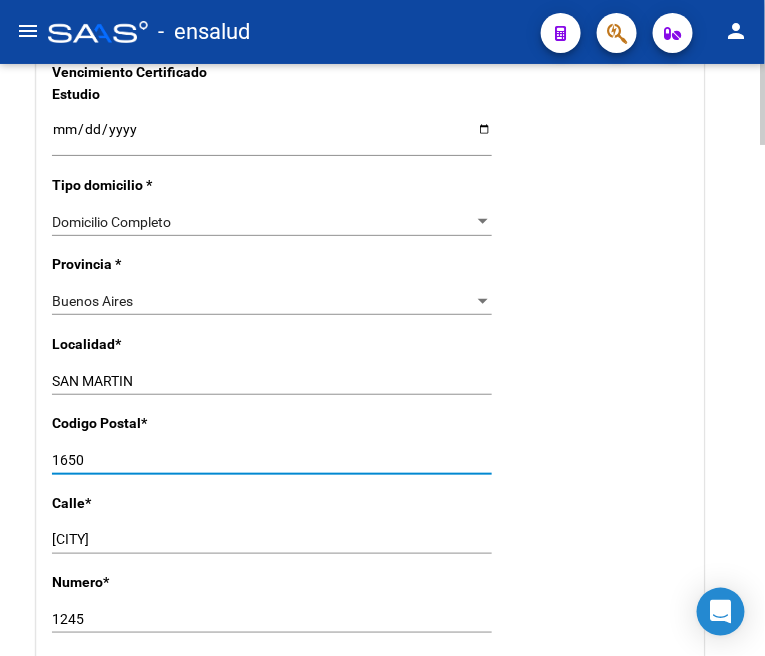type on "1650" 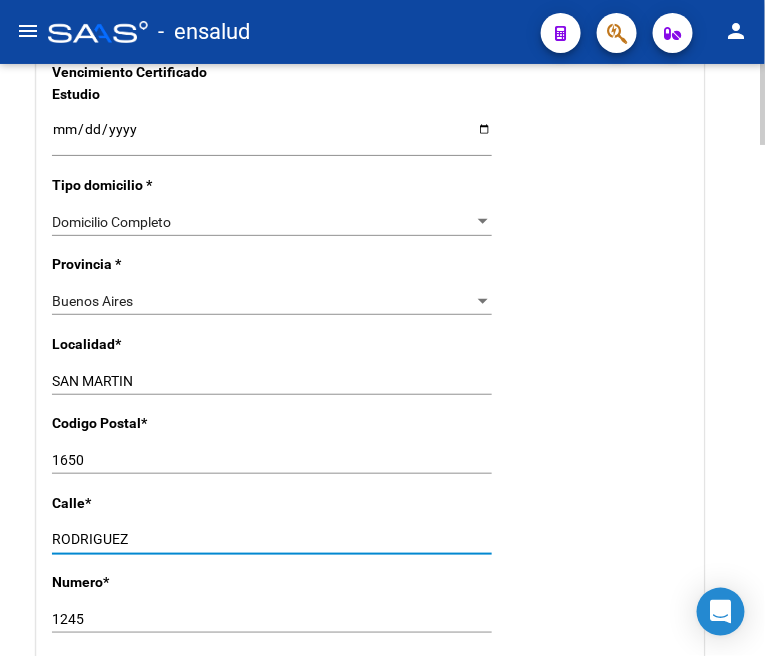 type on "RODRIGUEZ" 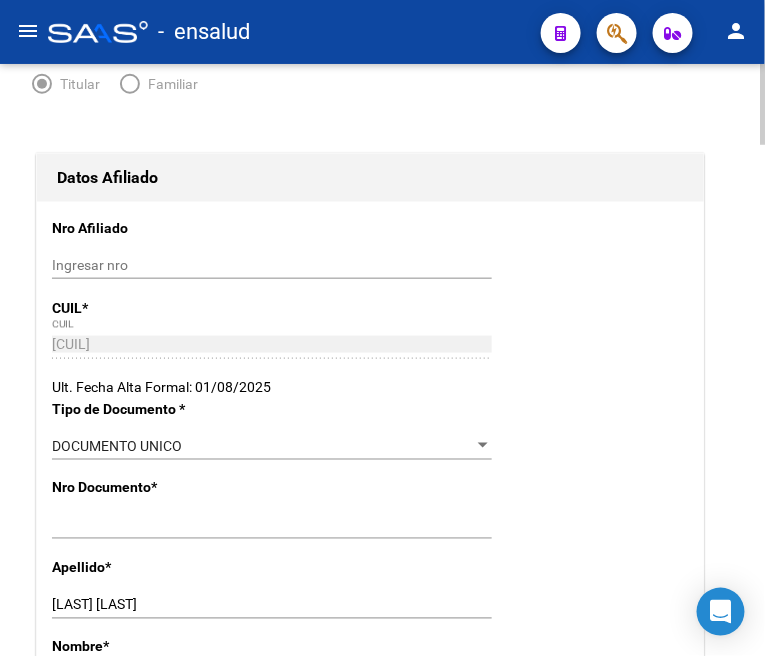 scroll, scrollTop: 0, scrollLeft: 0, axis: both 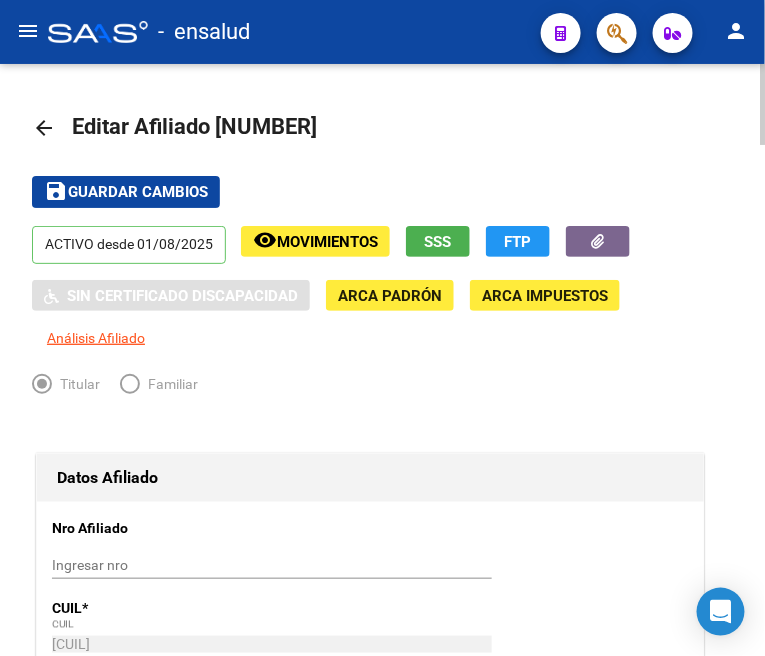 type on "5119" 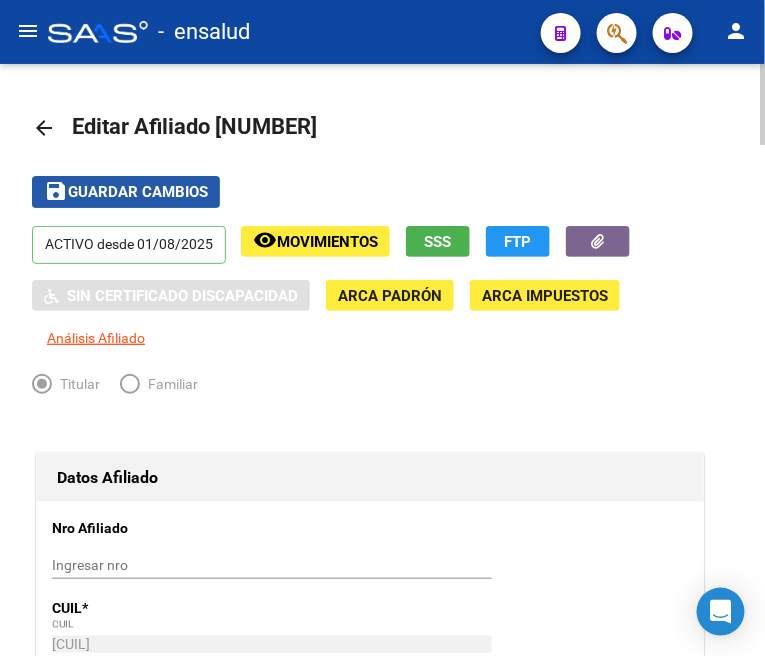 click on "Guardar cambios" 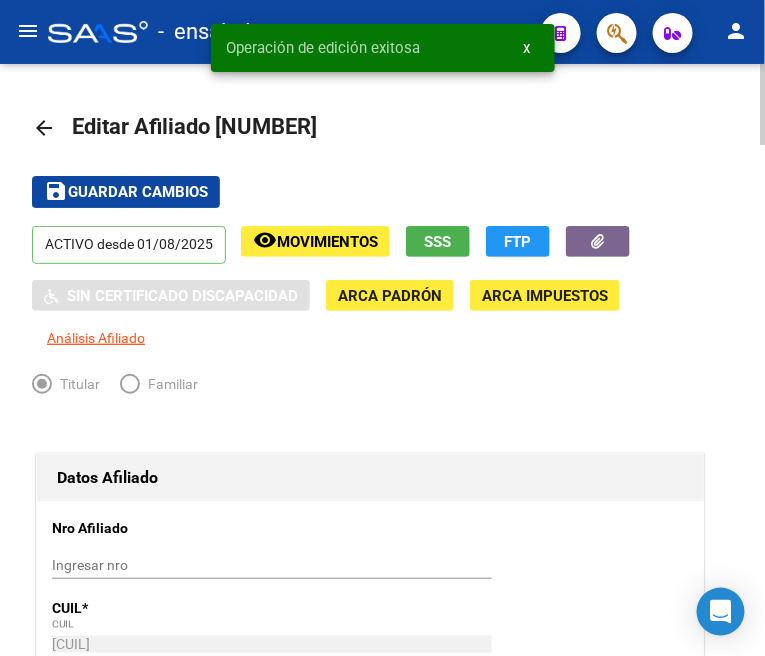click on "arrow_back" 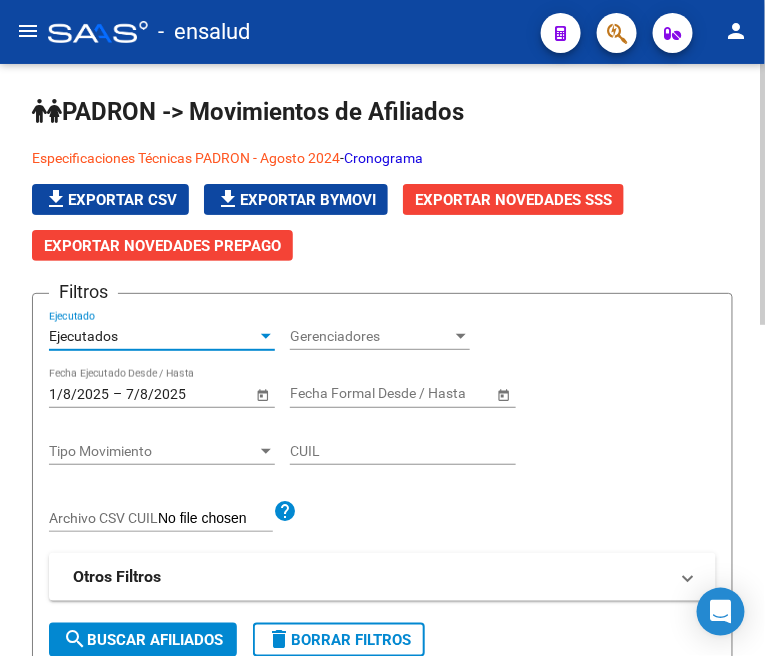 click at bounding box center [266, 336] 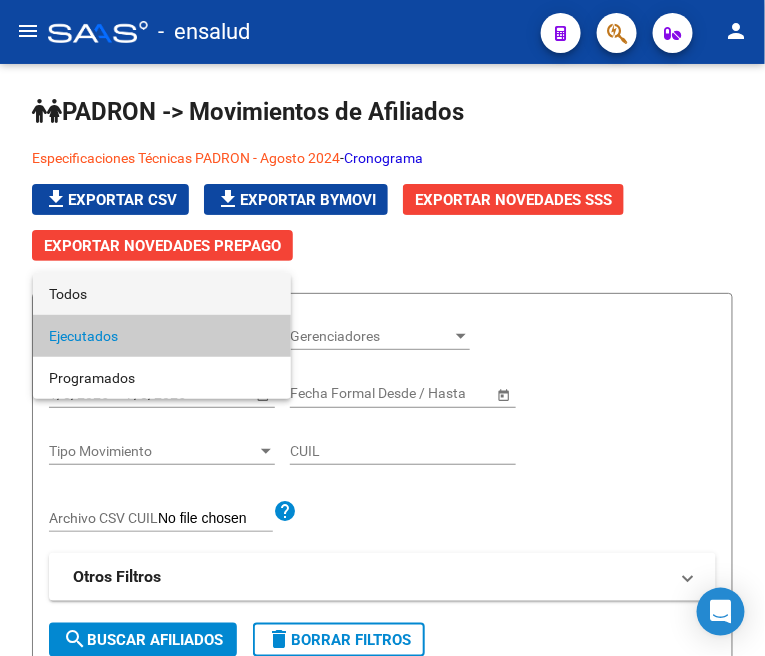 click on "Todos" at bounding box center [162, 294] 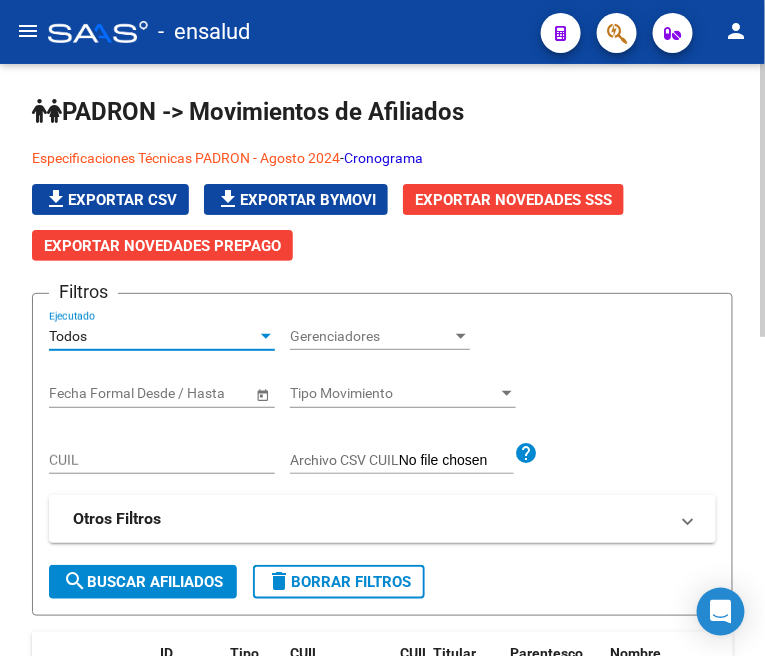 click on "CUIL" at bounding box center (162, 460) 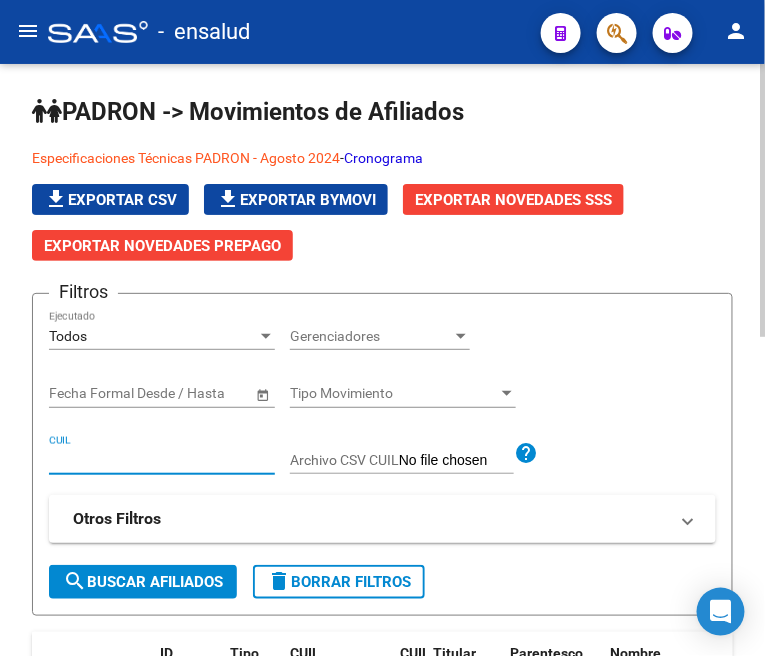 paste on "[CUIL]" 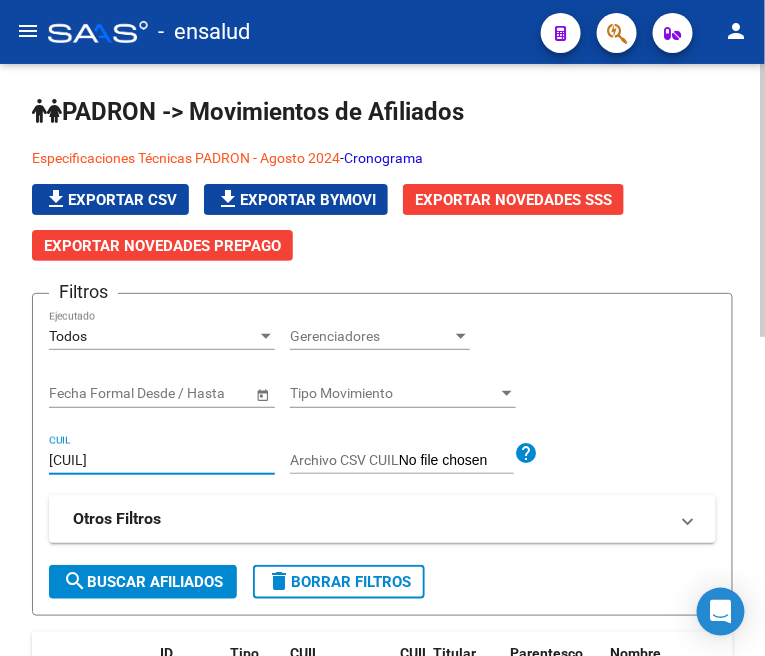 type on "[CUIL]" 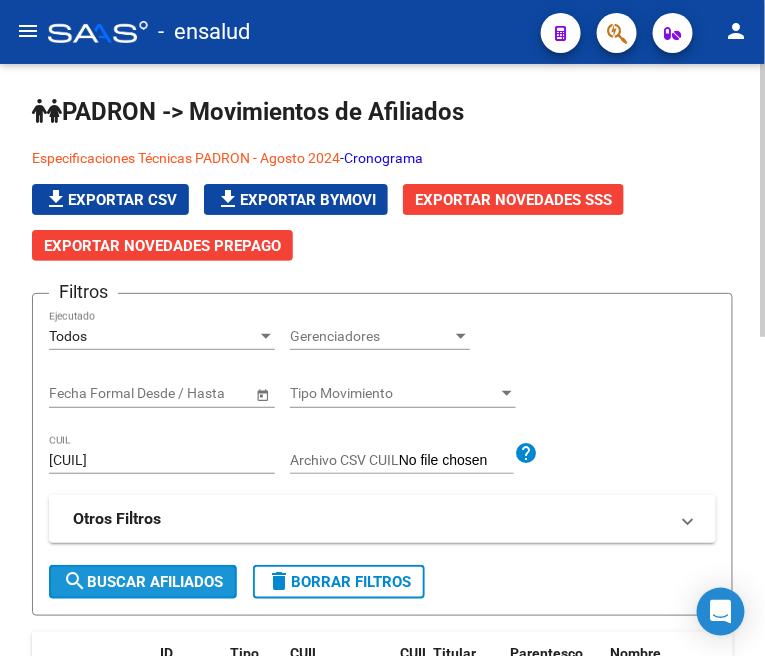 click on "search  Buscar Afiliados" 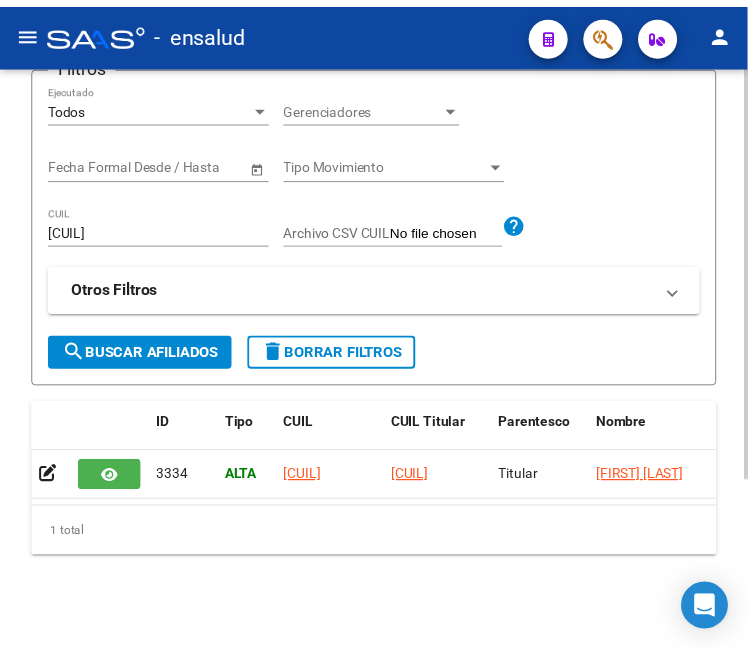 scroll, scrollTop: 245, scrollLeft: 0, axis: vertical 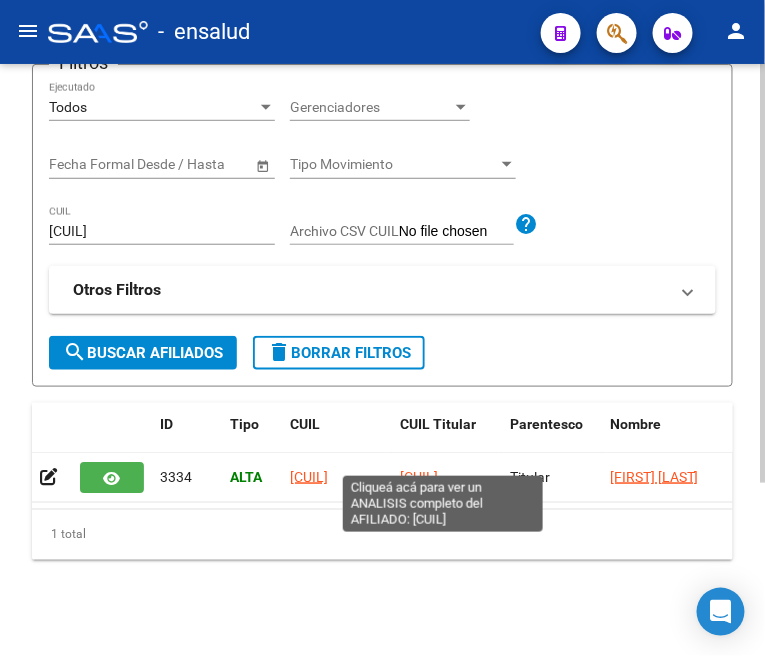 click on "[CUIL]" 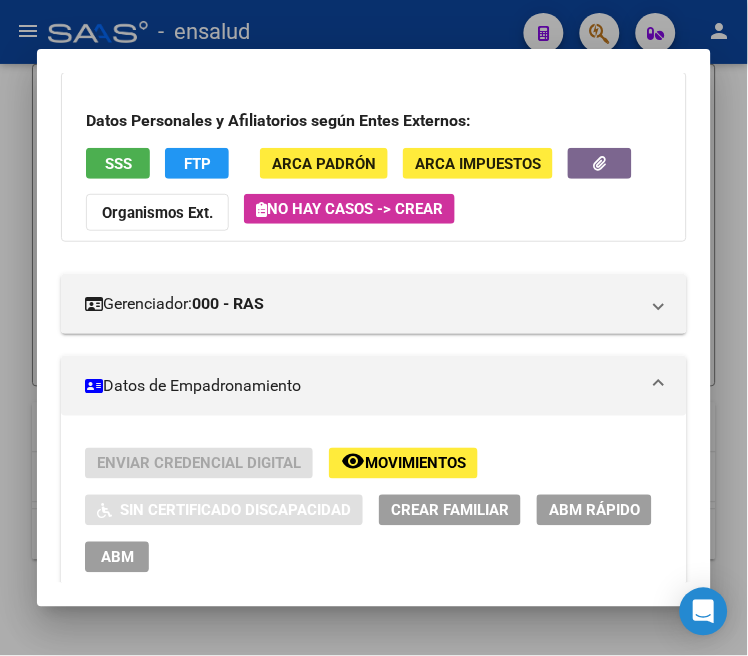 scroll, scrollTop: 333, scrollLeft: 0, axis: vertical 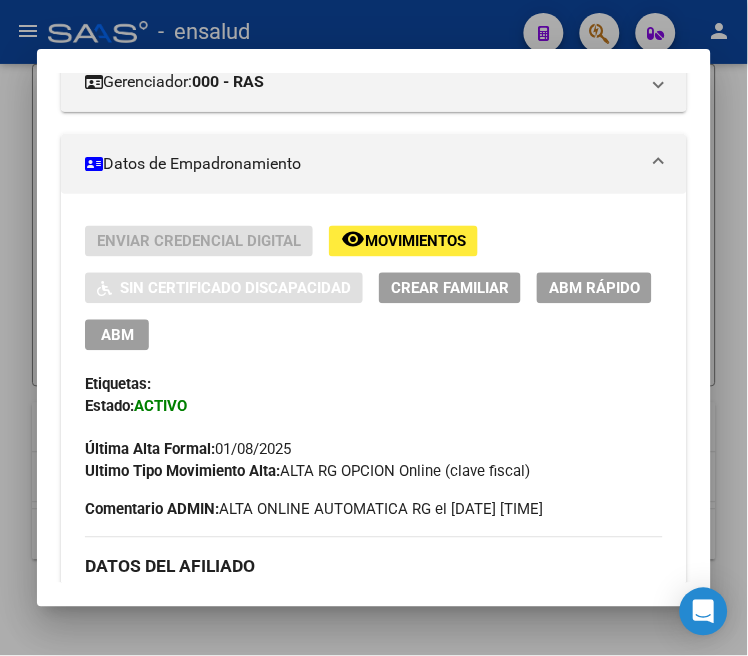 click on "ABM" at bounding box center (117, 336) 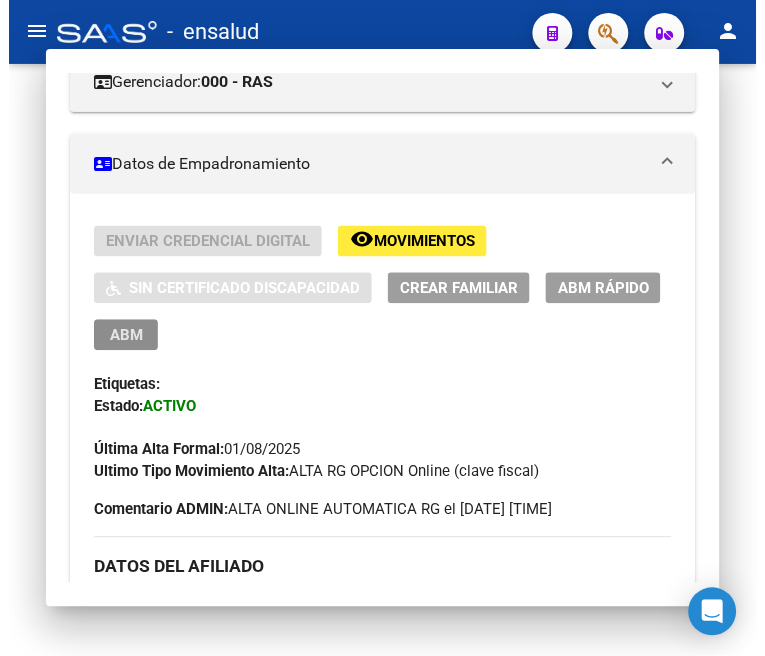 scroll, scrollTop: 0, scrollLeft: 0, axis: both 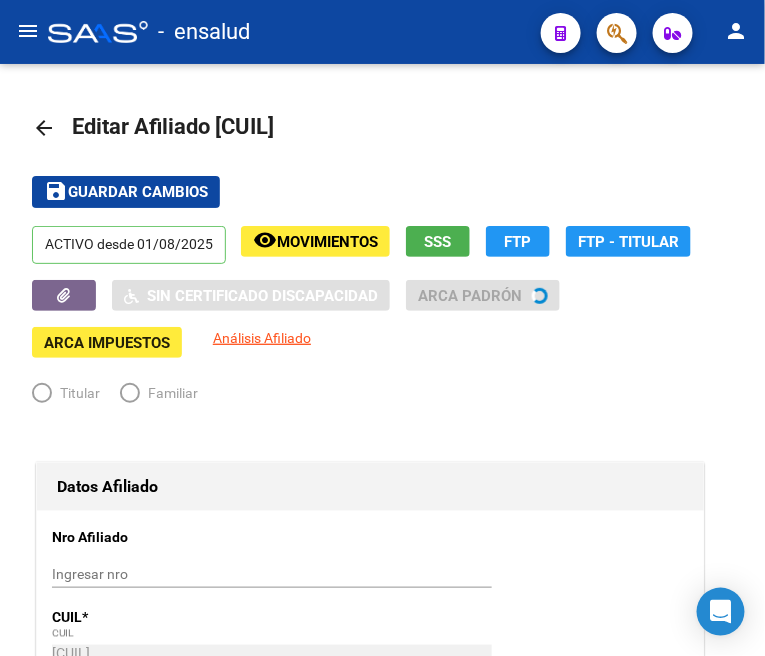 radio on "true" 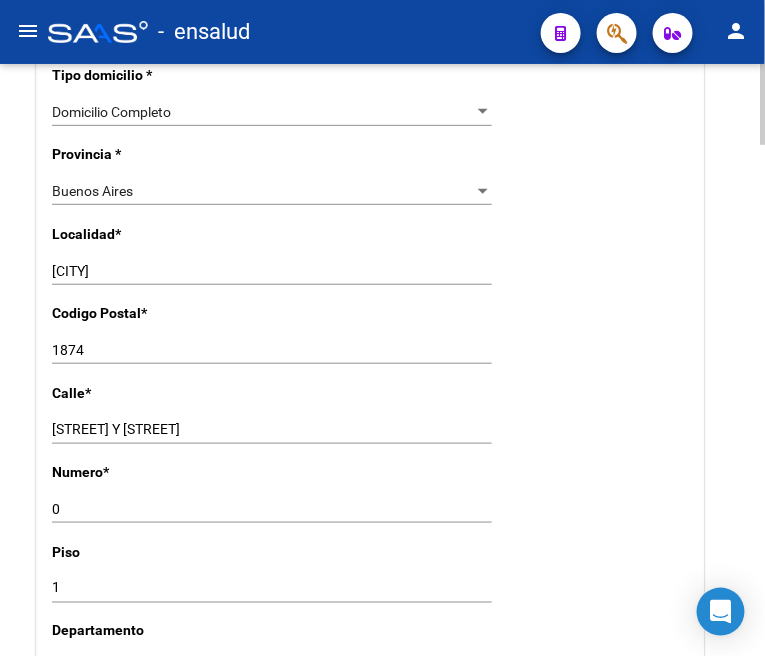 scroll, scrollTop: 1555, scrollLeft: 0, axis: vertical 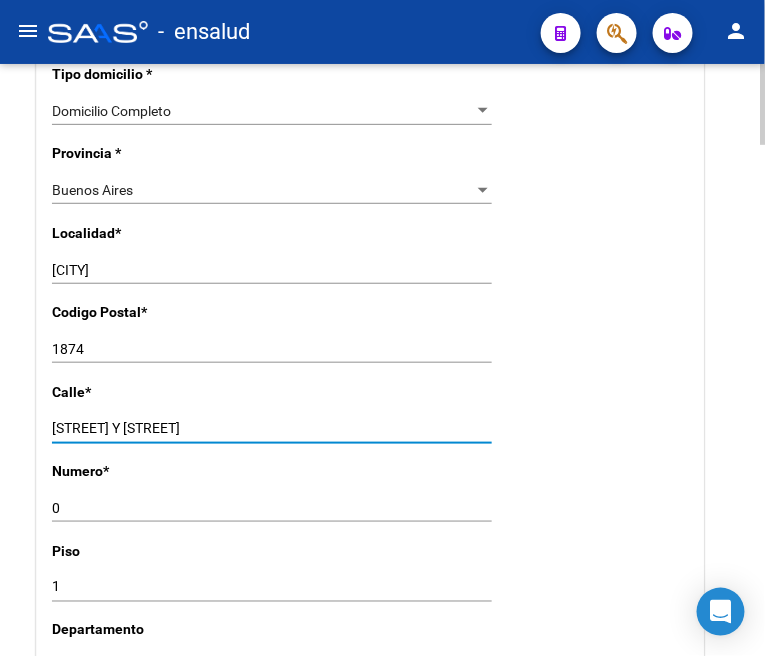 click on "[STREET] Y [STREET]" at bounding box center [272, 428] 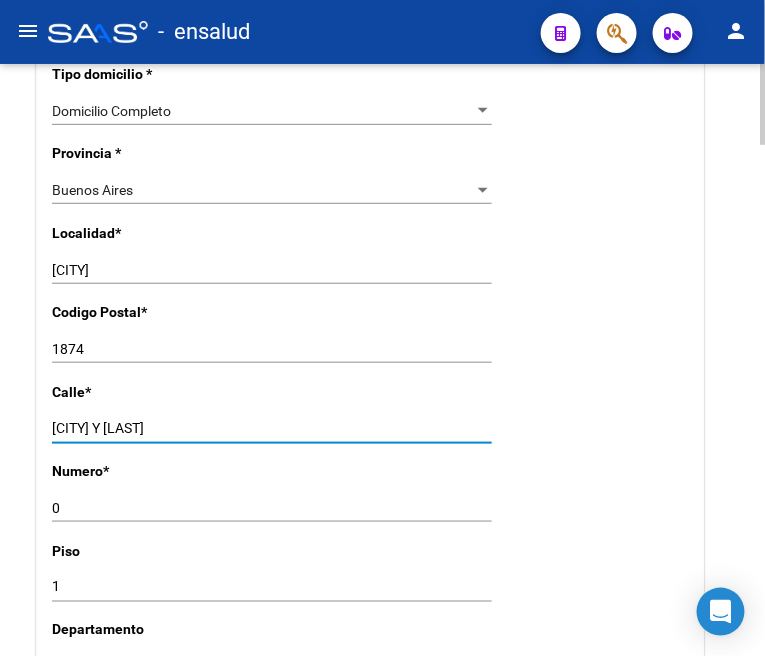 type on "[CITY] Y [LAST]" 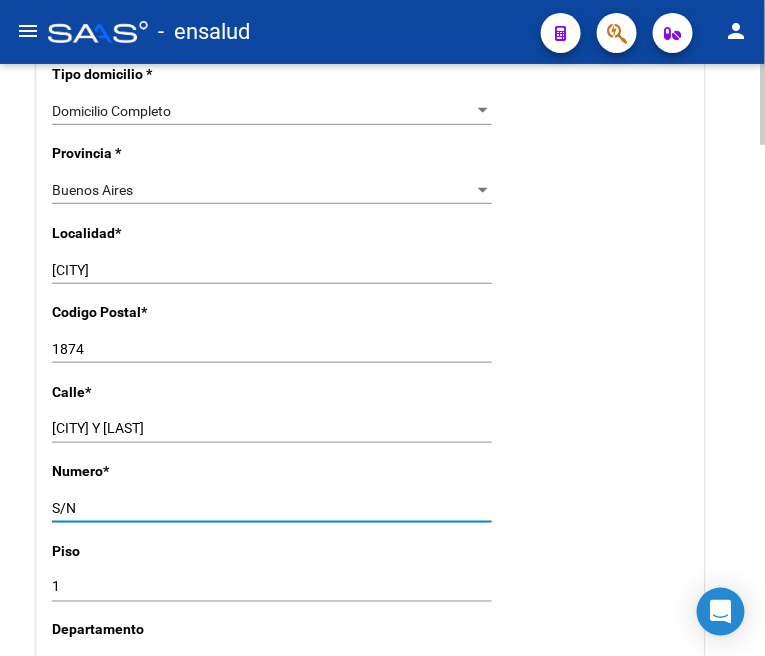 type on "S/N" 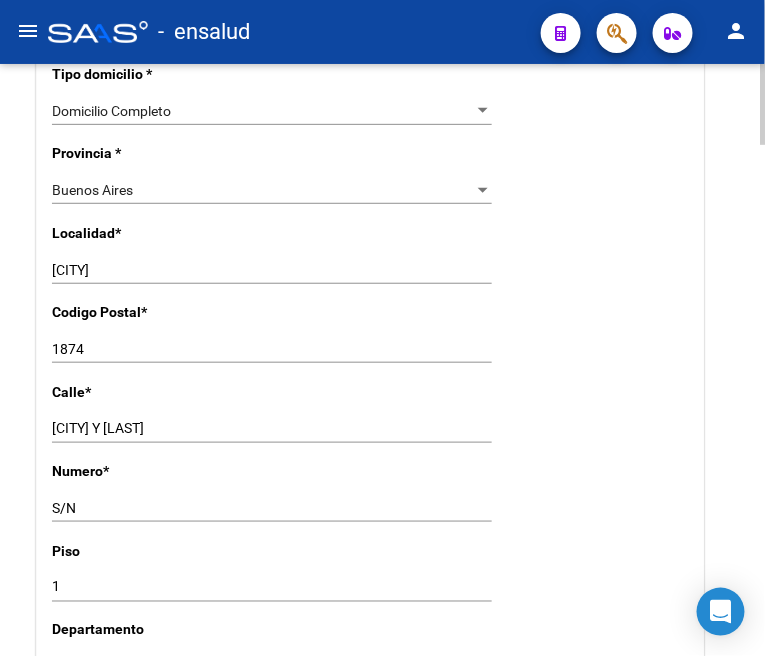 scroll, scrollTop: 1666, scrollLeft: 0, axis: vertical 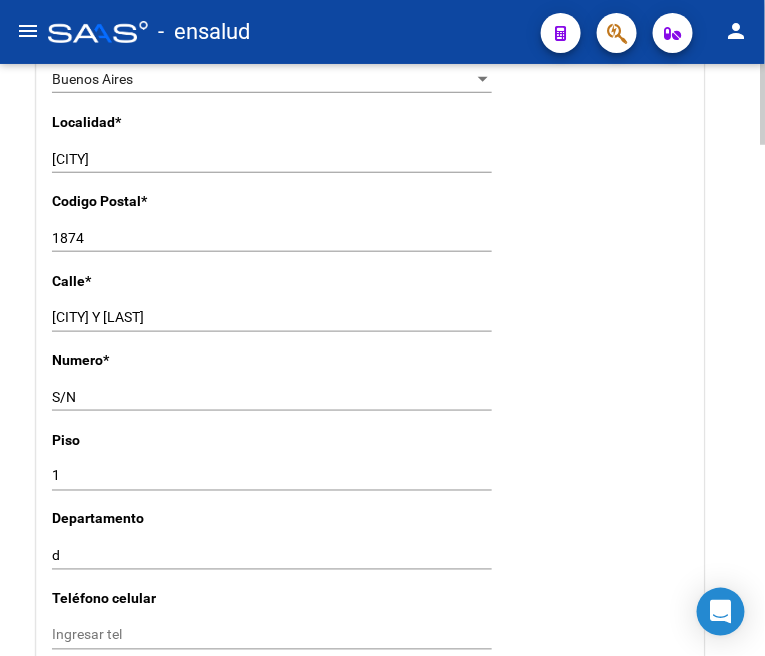click on "1874" at bounding box center [272, 238] 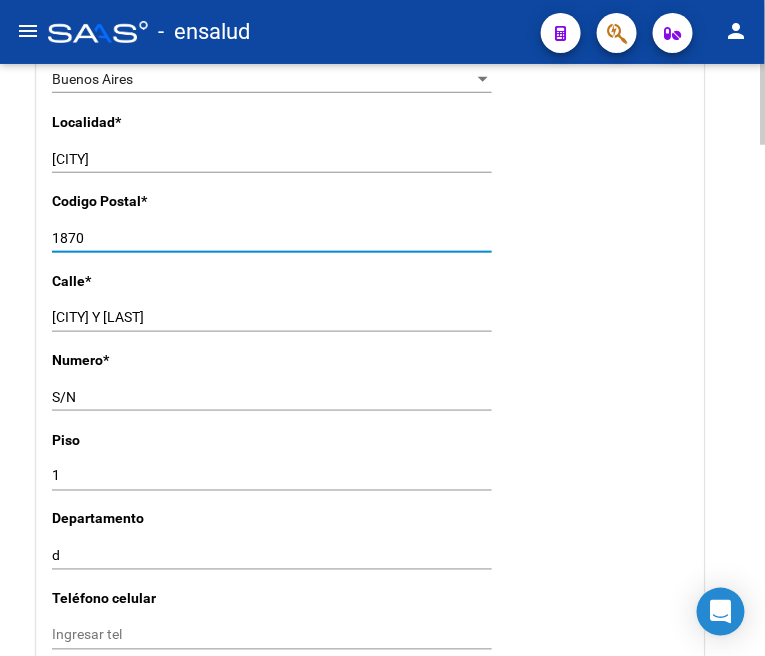 type on "1870" 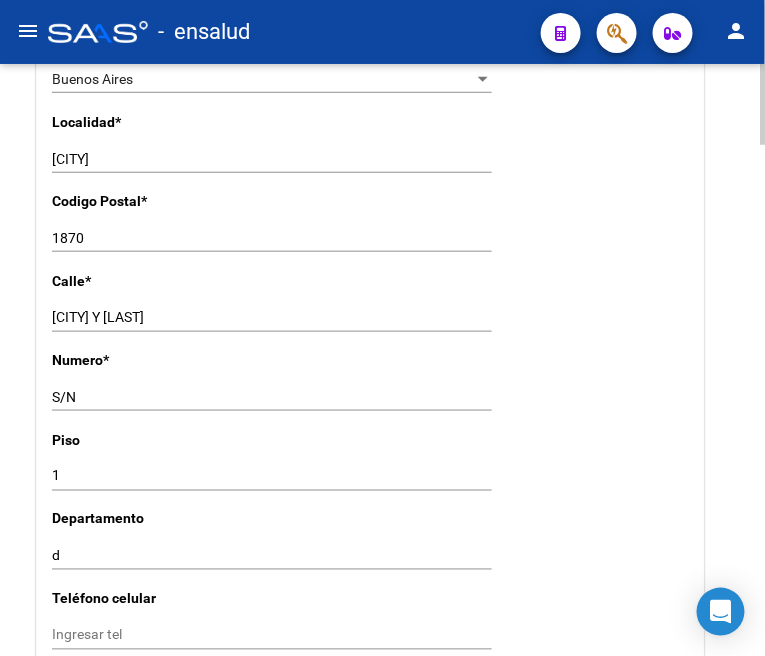 click on "[CITY]" at bounding box center [272, 159] 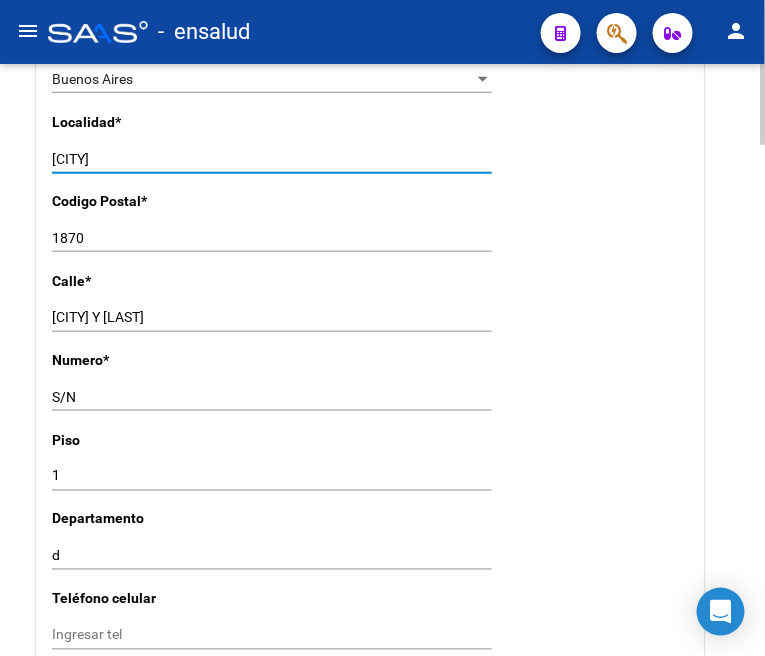 click on "[CITY]" at bounding box center [272, 159] 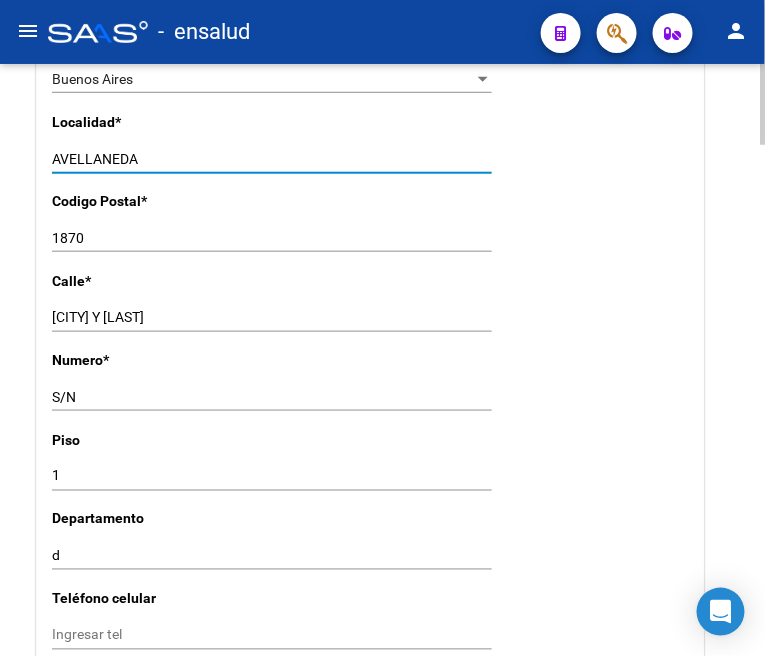 scroll, scrollTop: 1555, scrollLeft: 0, axis: vertical 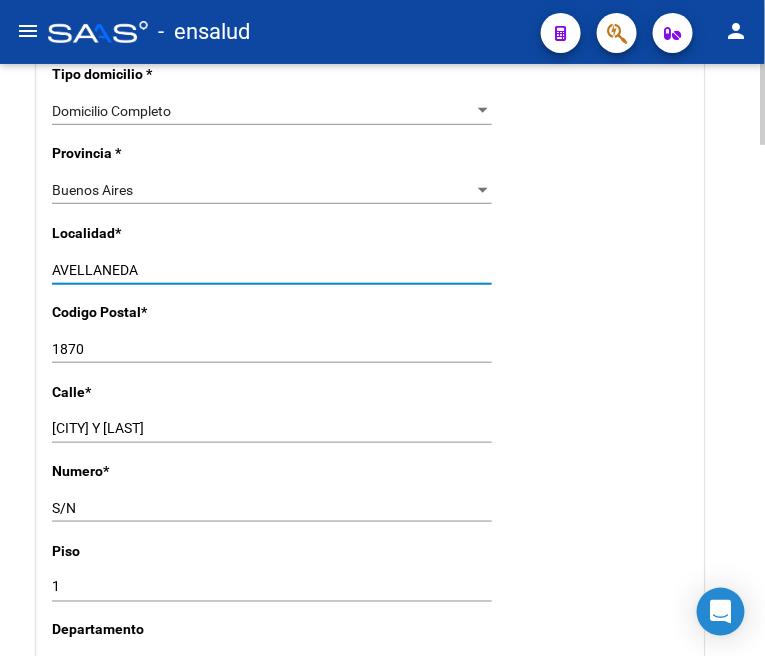 type on "AVELLANEDA" 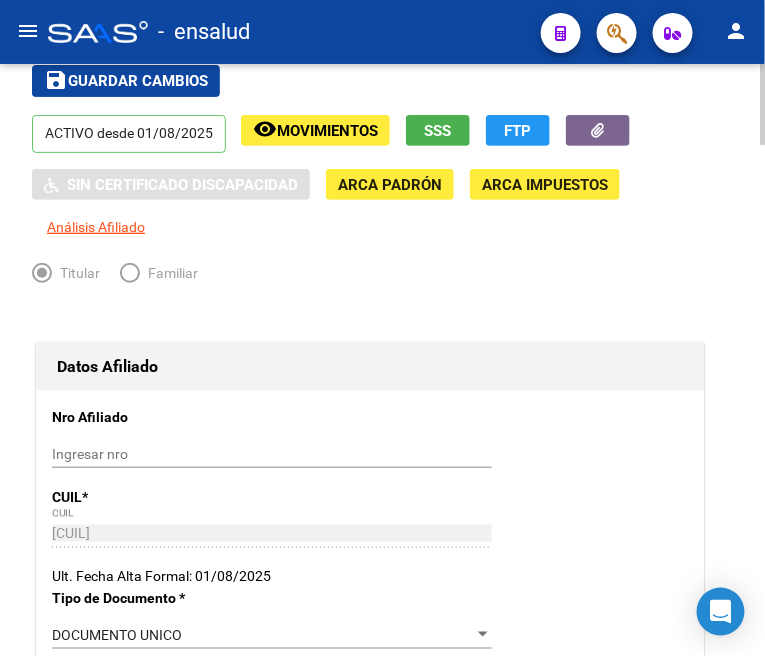 scroll, scrollTop: 0, scrollLeft: 0, axis: both 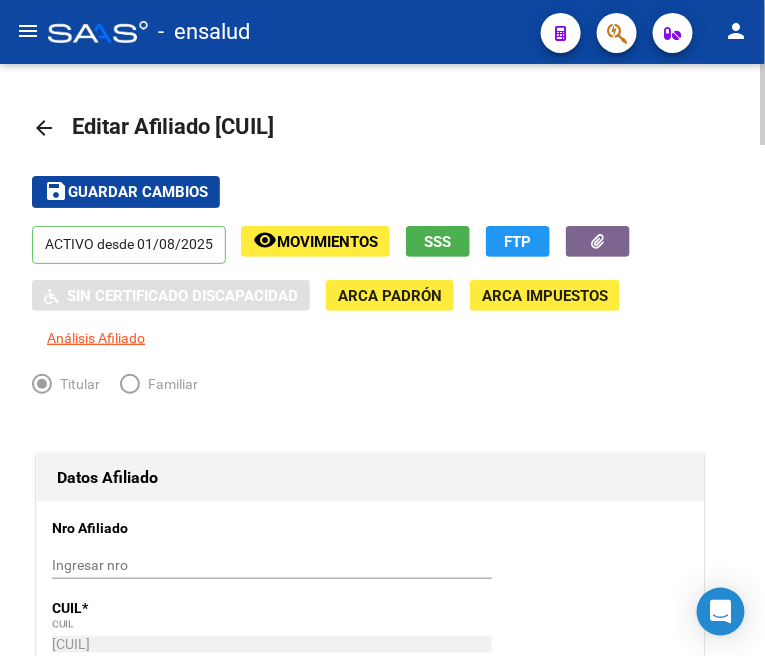 click on "save Guardar cambios" 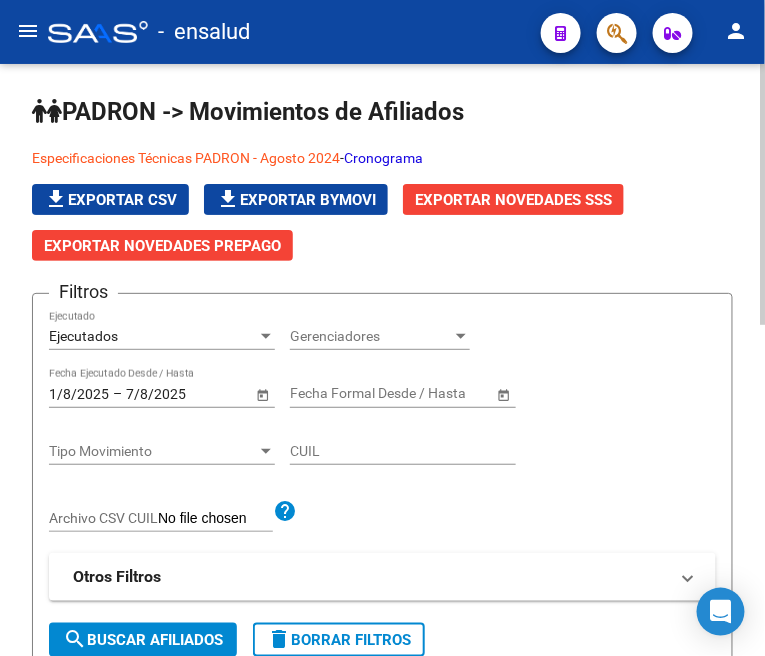 click on "Ejecutados" at bounding box center [153, 336] 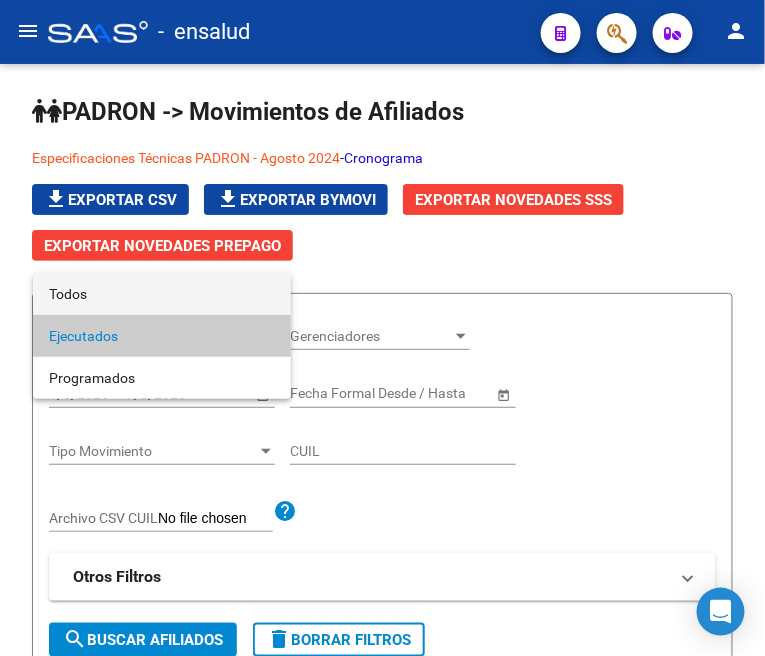 click on "Todos" at bounding box center (162, 294) 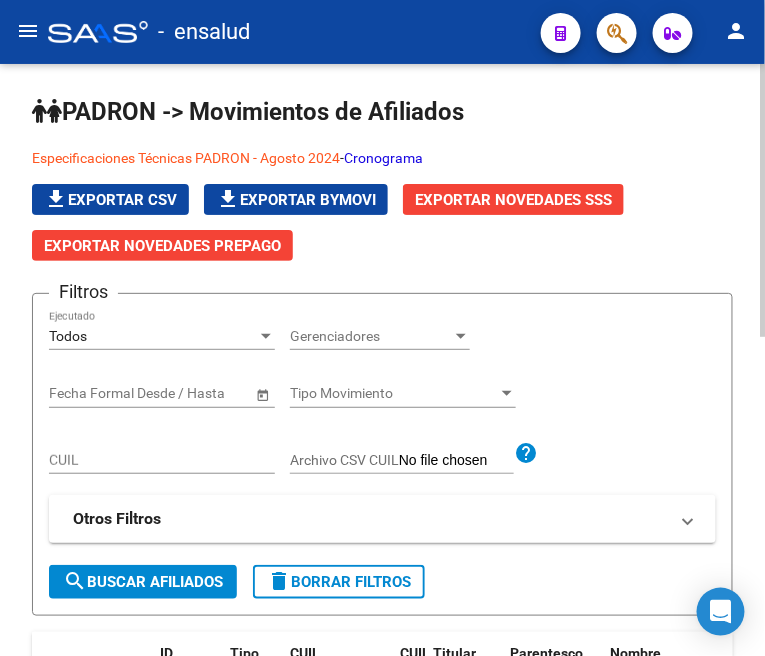 click on "CUIL" 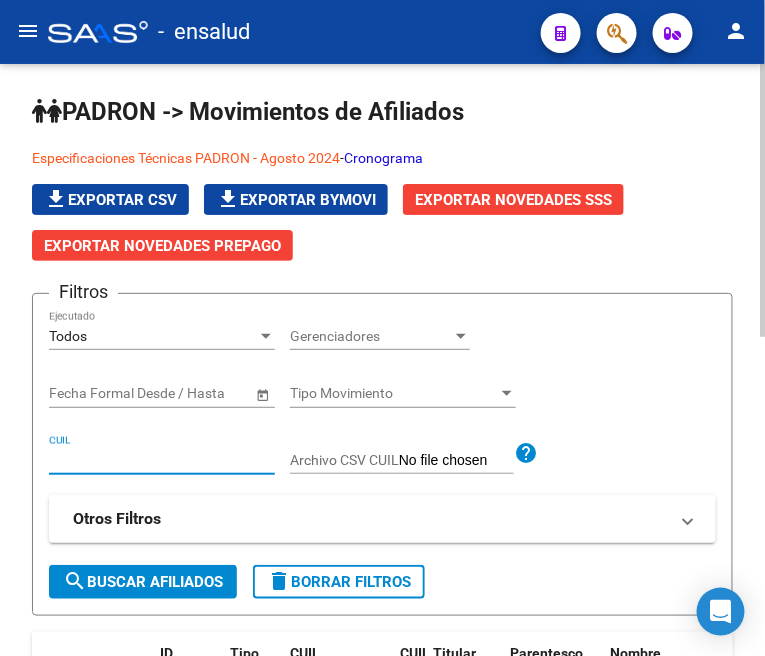 paste on "[PHONE]" 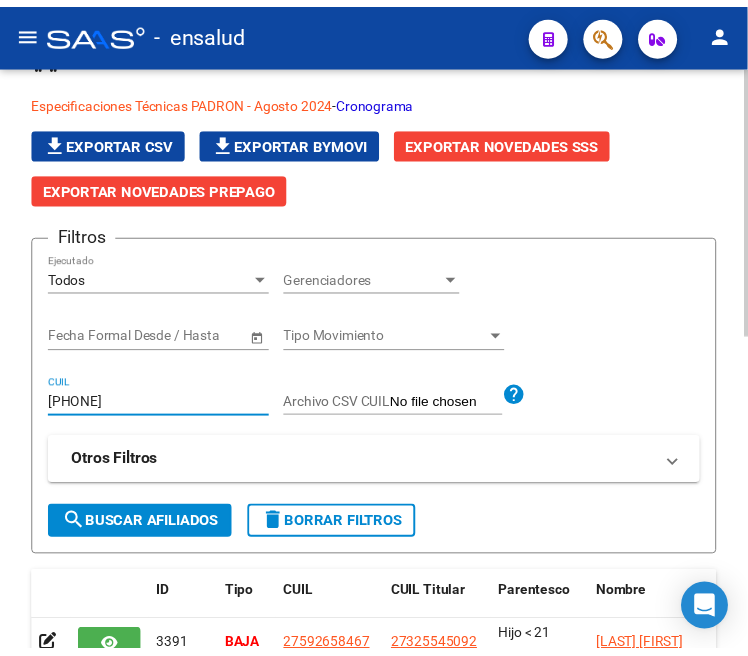 scroll, scrollTop: 111, scrollLeft: 0, axis: vertical 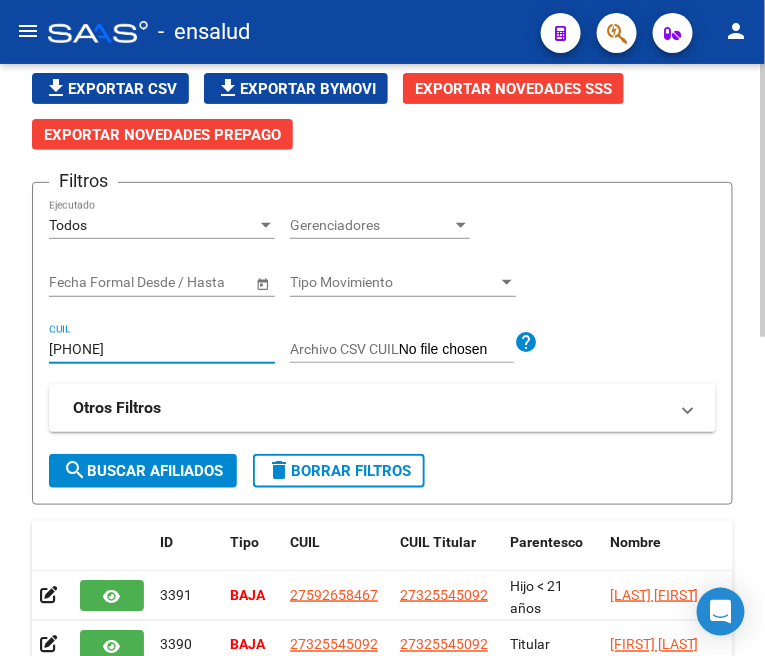 type on "[PHONE]" 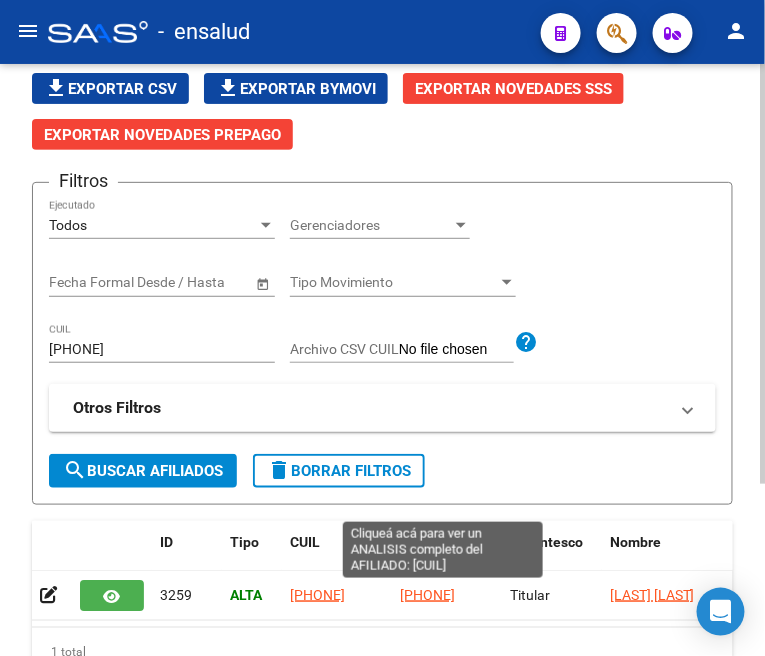 click on "[PHONE]" 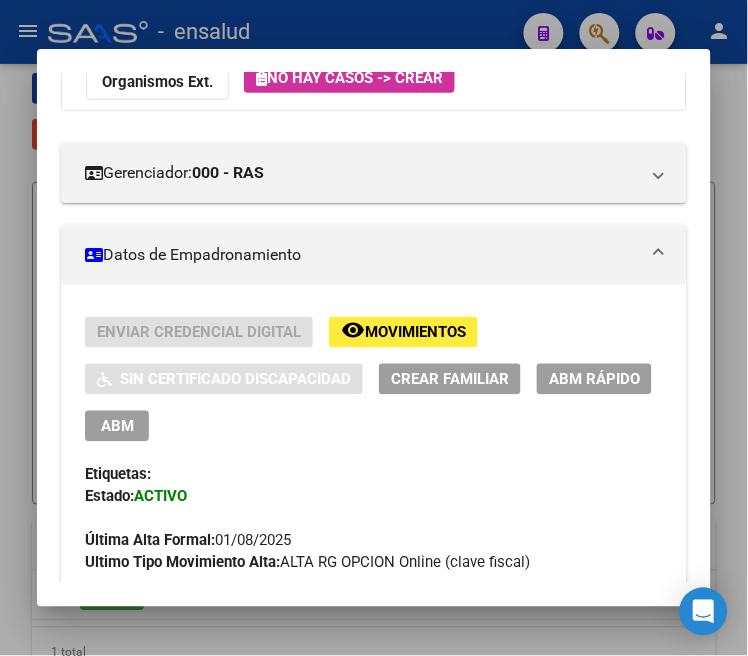 scroll, scrollTop: 222, scrollLeft: 0, axis: vertical 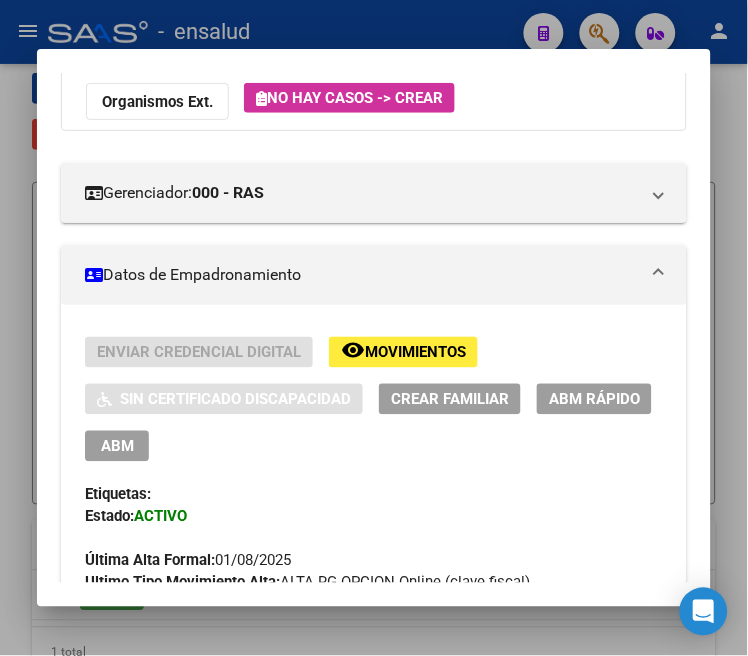 click on "ABM" at bounding box center [117, 447] 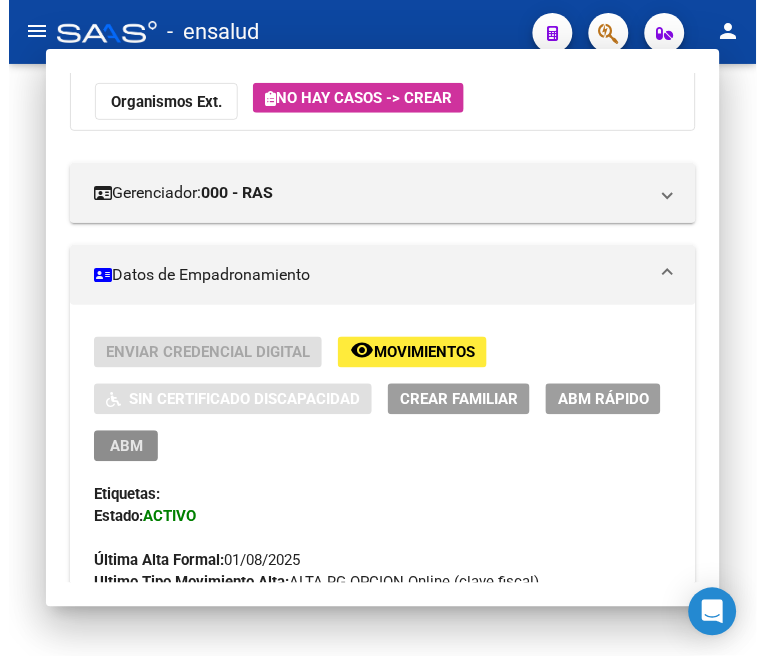 scroll, scrollTop: 0, scrollLeft: 0, axis: both 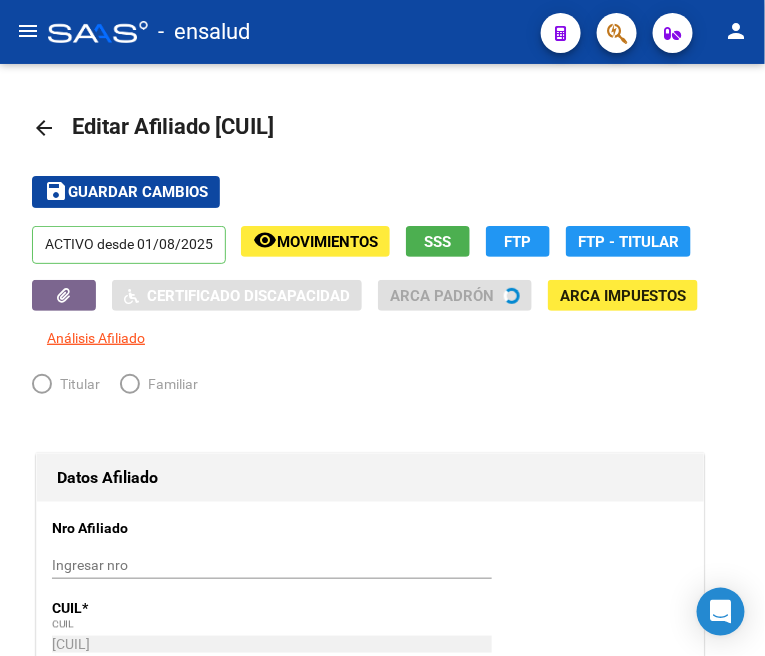 radio on "true" 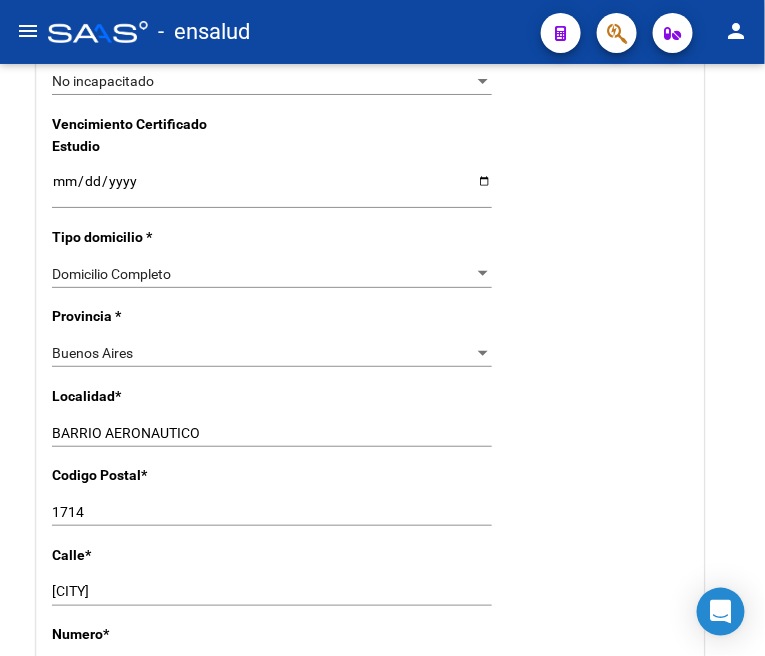 scroll, scrollTop: 1444, scrollLeft: 0, axis: vertical 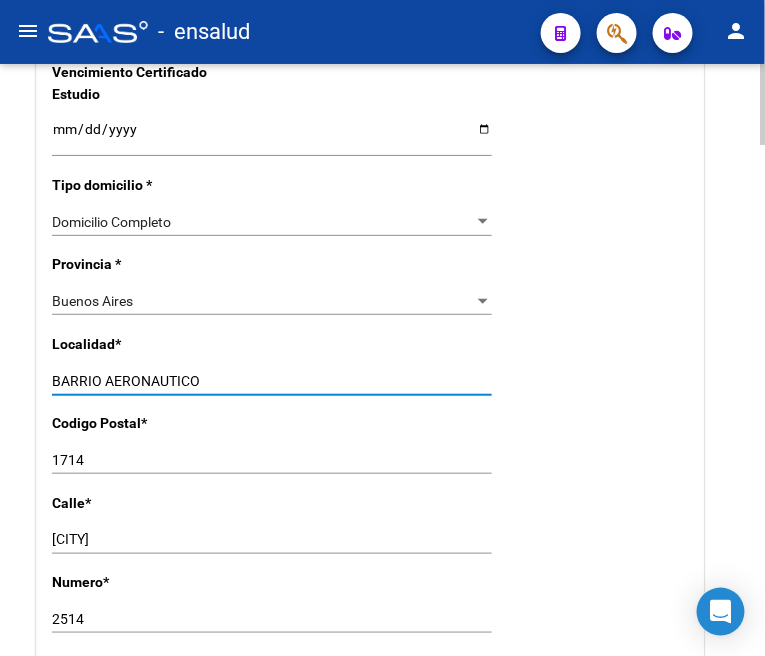 click on "BARRIO AERONAUTICO" at bounding box center [272, 381] 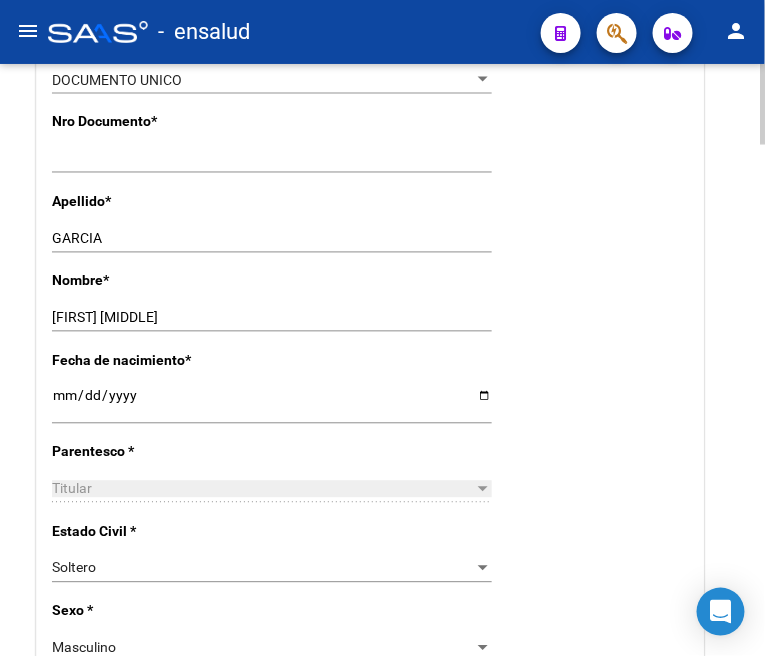 scroll, scrollTop: 0, scrollLeft: 0, axis: both 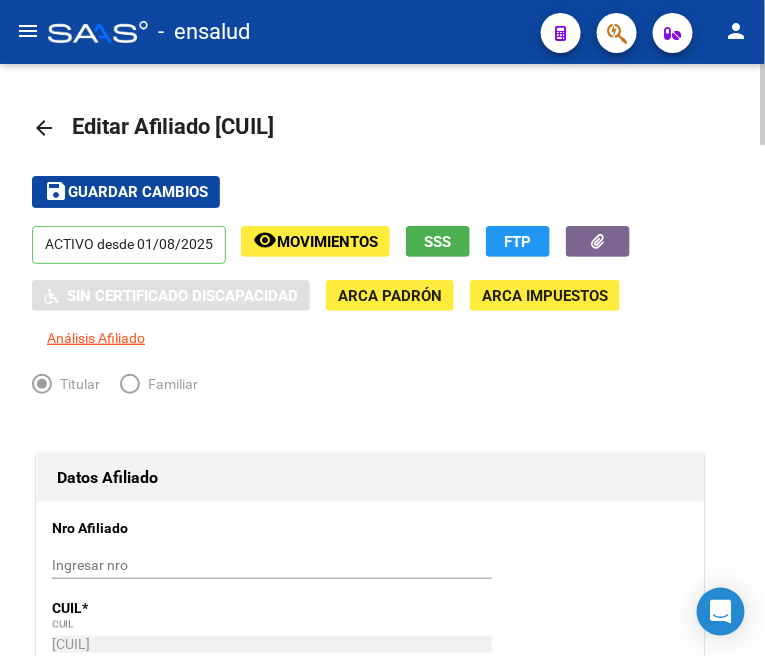 type on "ITUZAINGO" 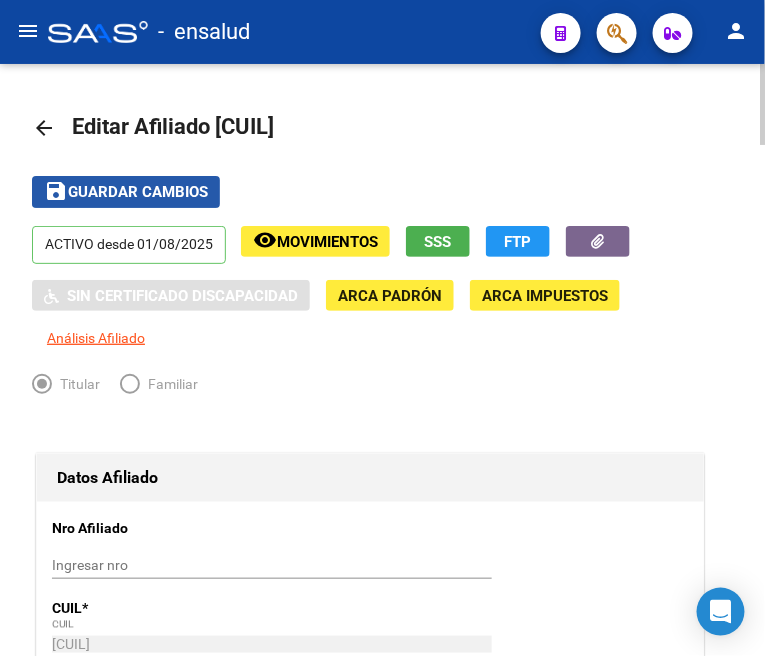 click on "Guardar cambios" 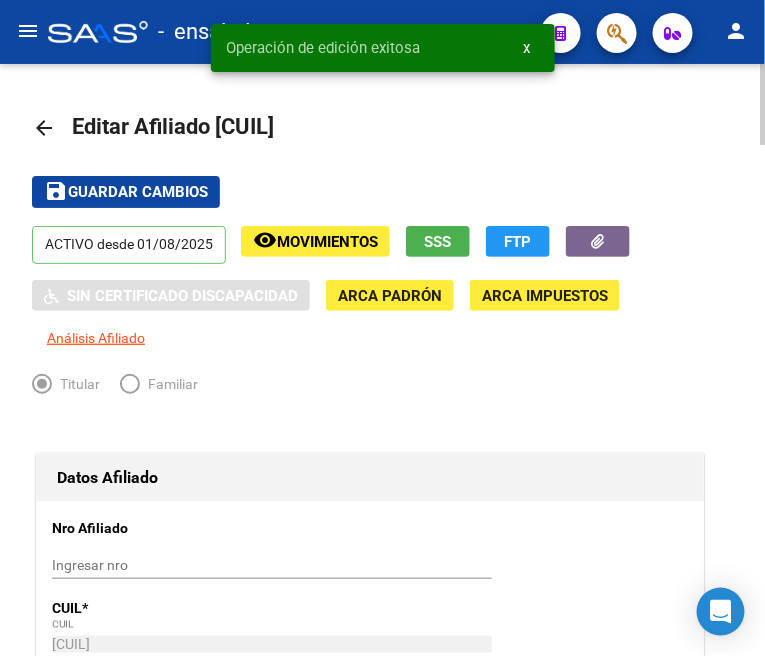 click on "arrow_back" 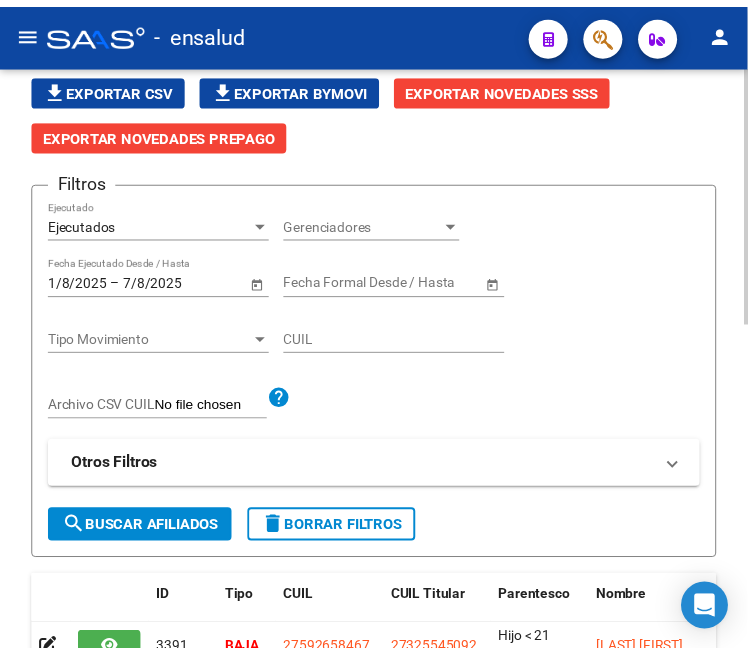 scroll, scrollTop: 222, scrollLeft: 0, axis: vertical 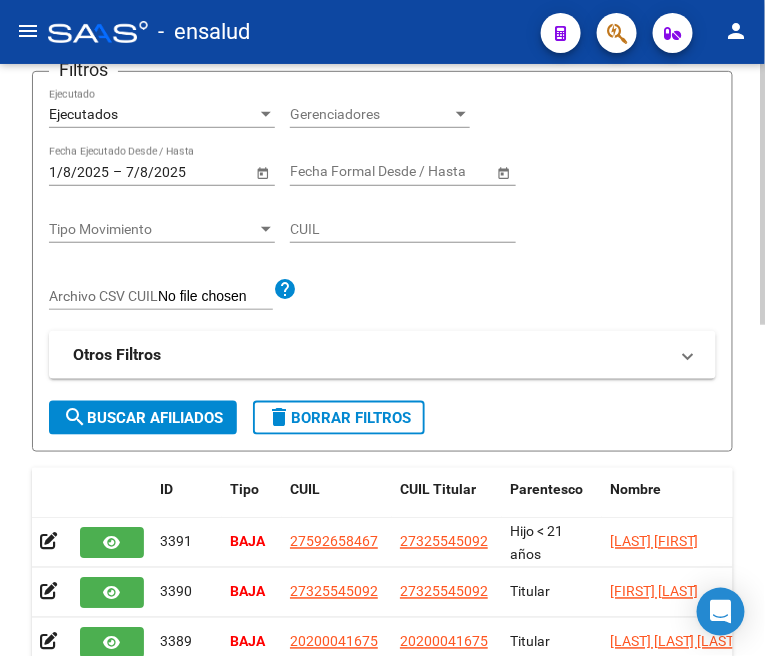 click on "Ejecutados Ejecutado" 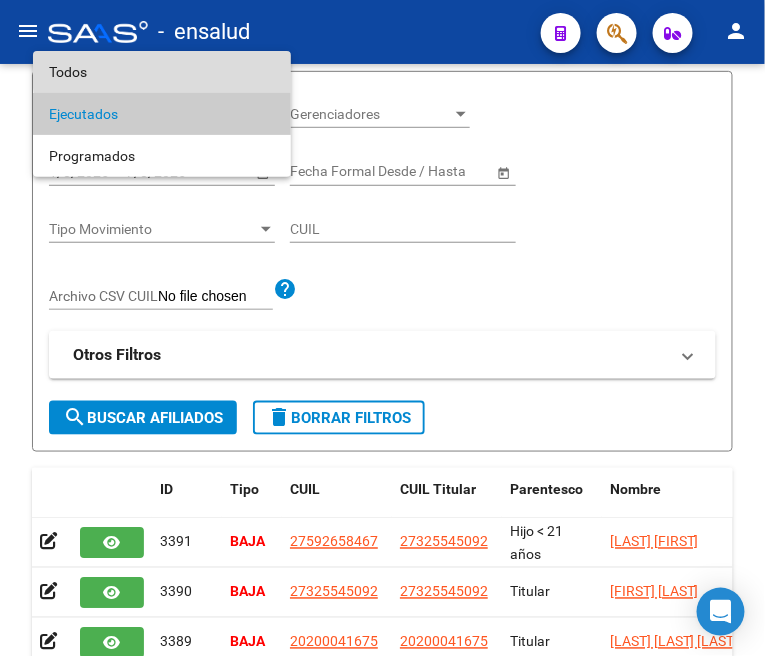 click on "Todos" at bounding box center (162, 72) 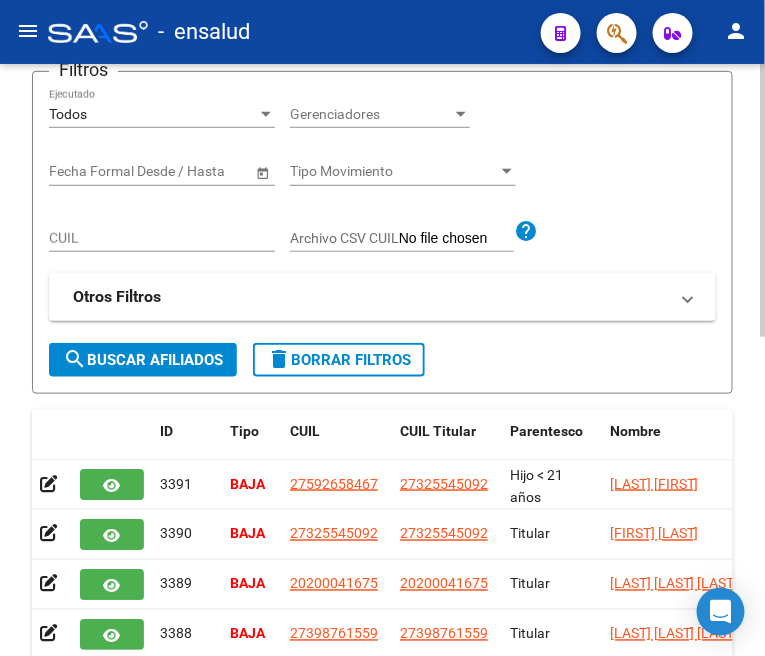 click on "CUIL" at bounding box center [162, 238] 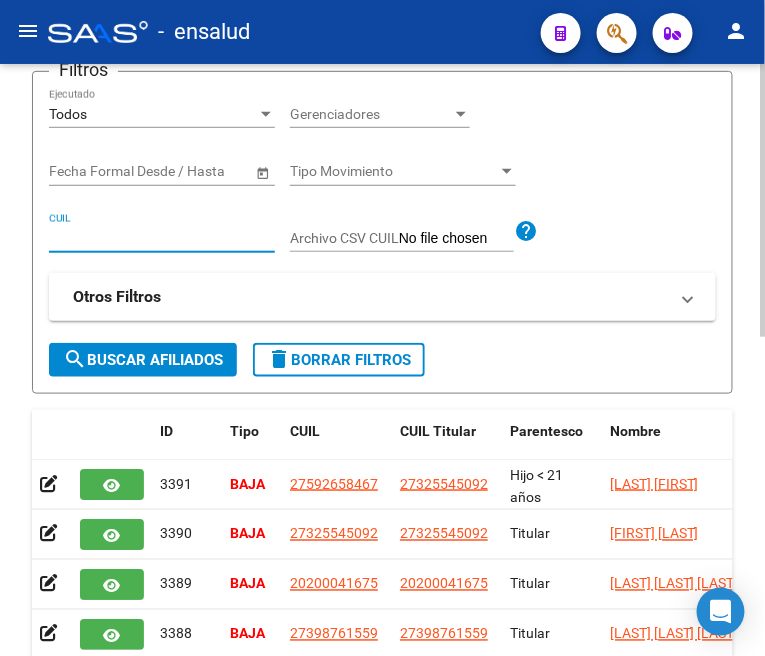 paste on "[CUIL]" 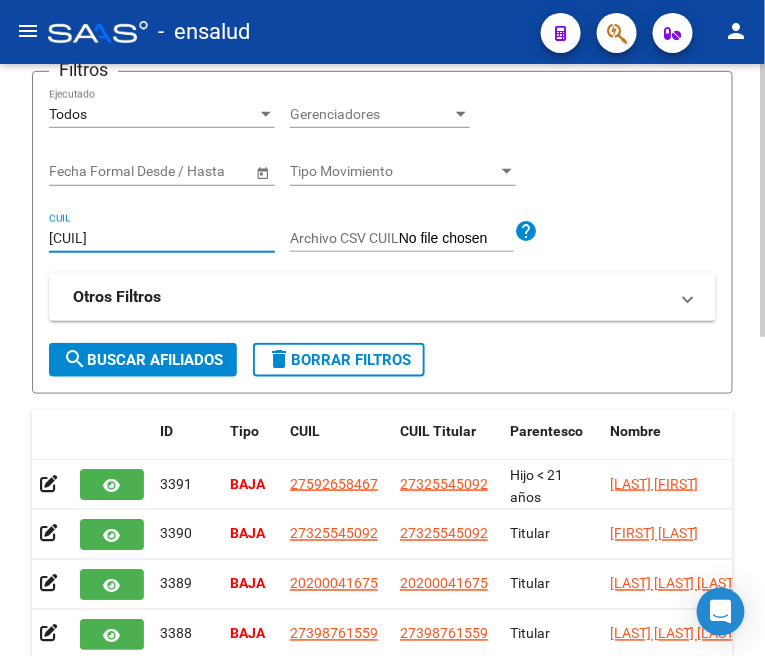 type on "[CUIL]" 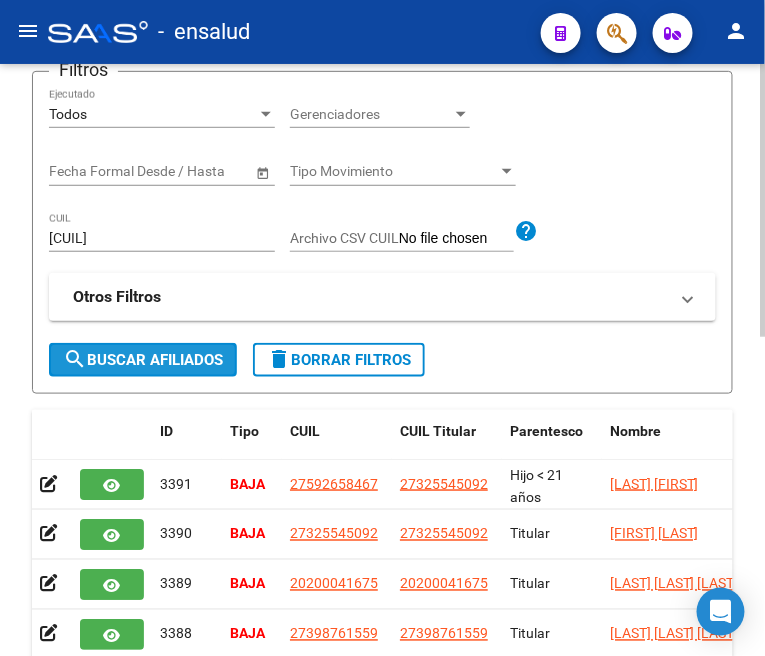 click on "search  Buscar Afiliados" 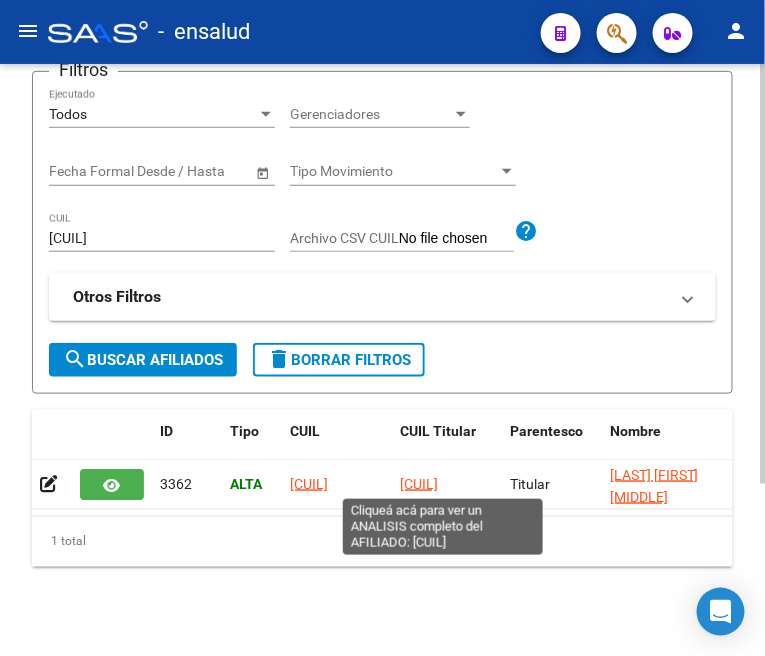 click on "[CUIL]" 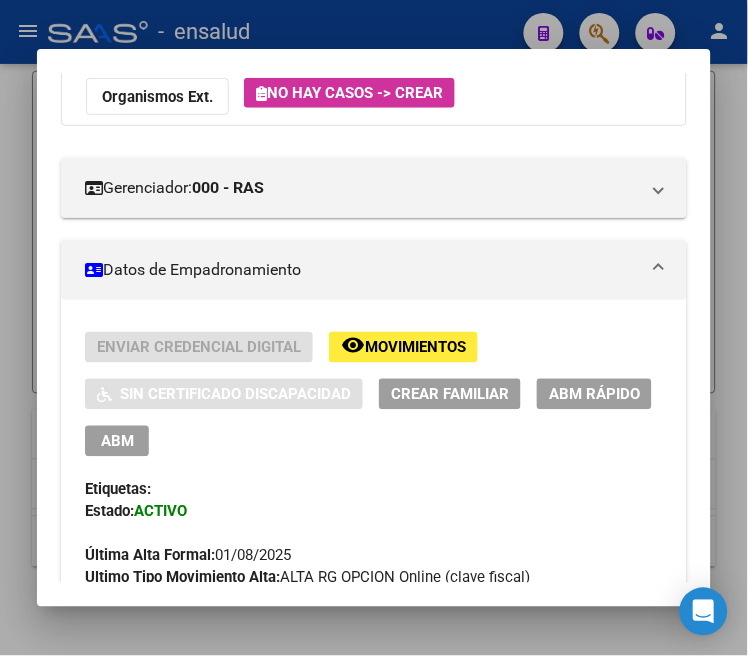 scroll, scrollTop: 333, scrollLeft: 0, axis: vertical 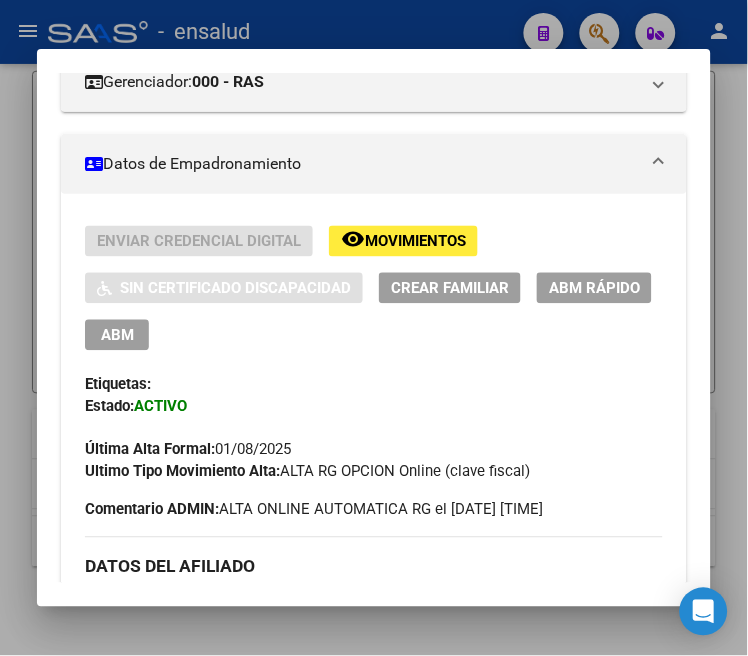 click on "ABM" at bounding box center [117, 335] 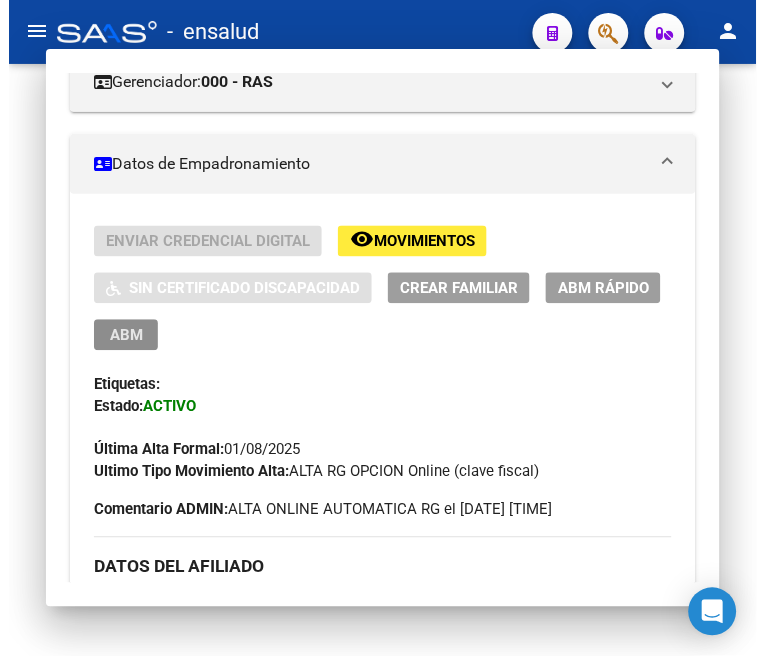 scroll, scrollTop: 0, scrollLeft: 0, axis: both 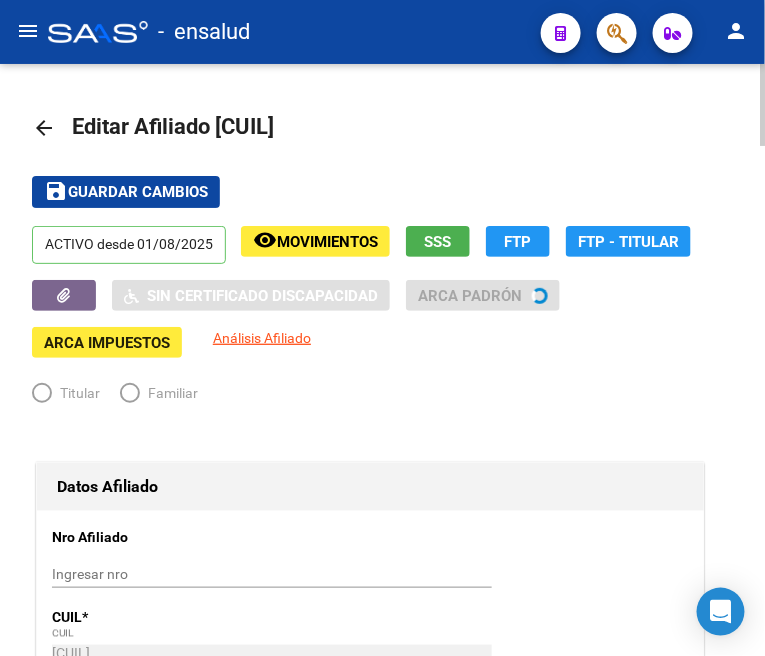radio on "true" 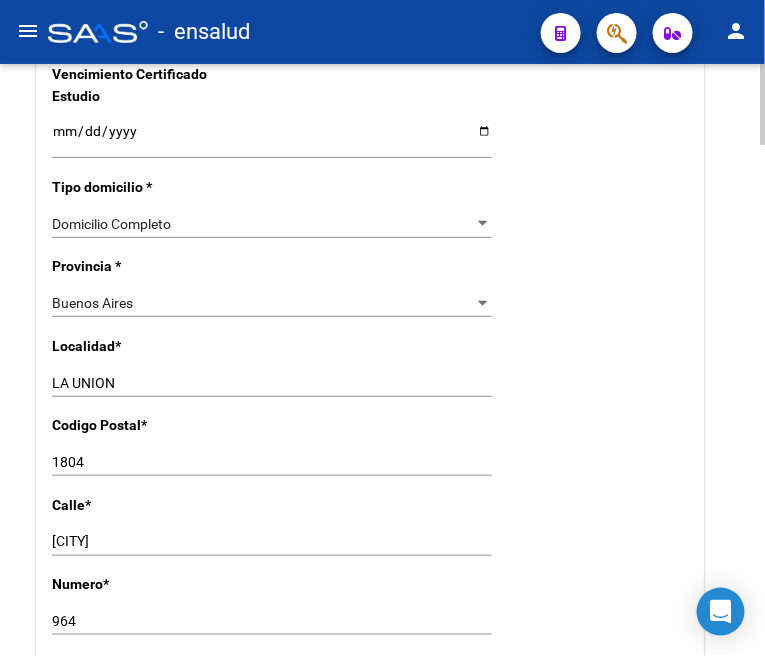scroll, scrollTop: 1444, scrollLeft: 0, axis: vertical 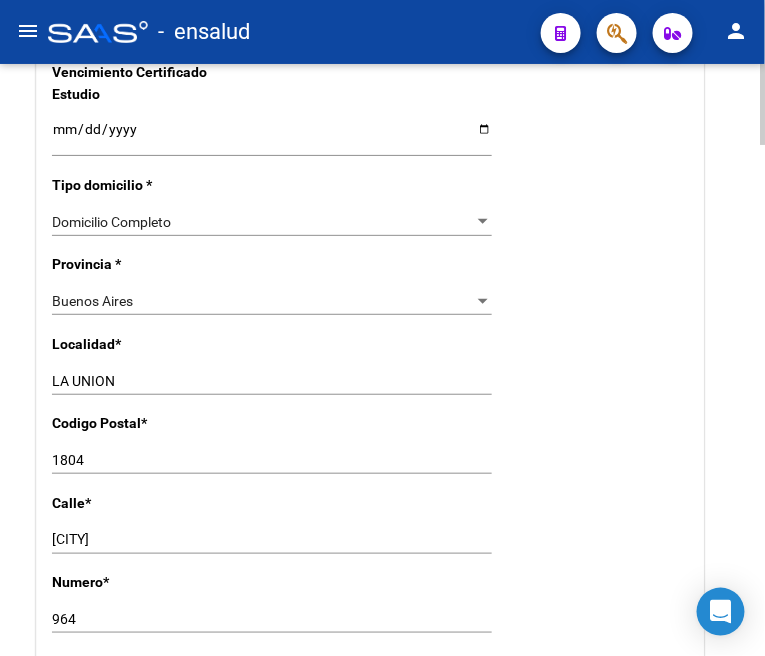 click on "LA UNION" at bounding box center (272, 381) 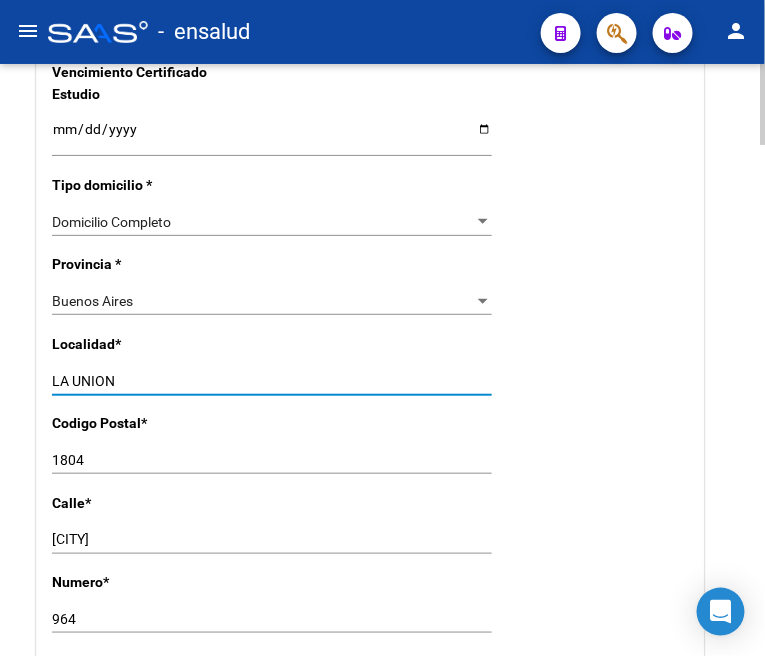 click on "LA UNION" at bounding box center [272, 381] 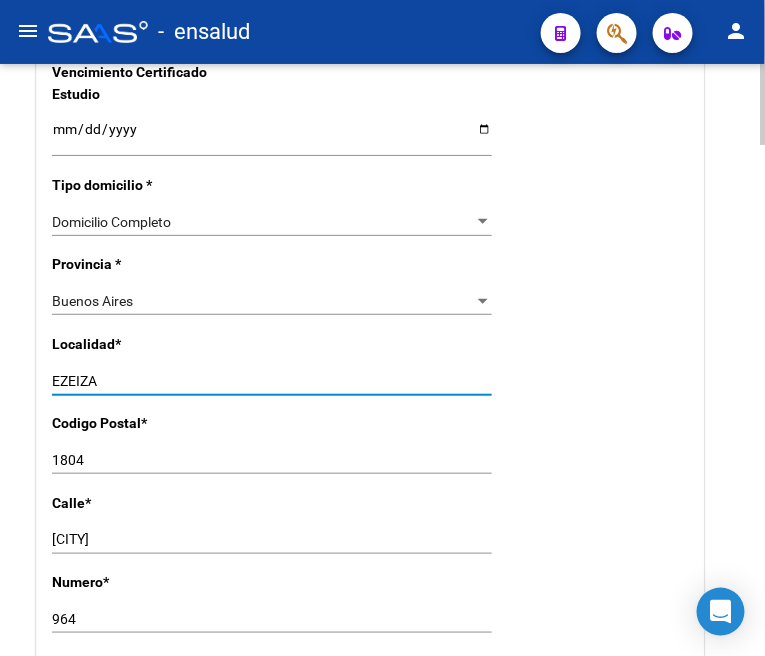type on "EZEIZA" 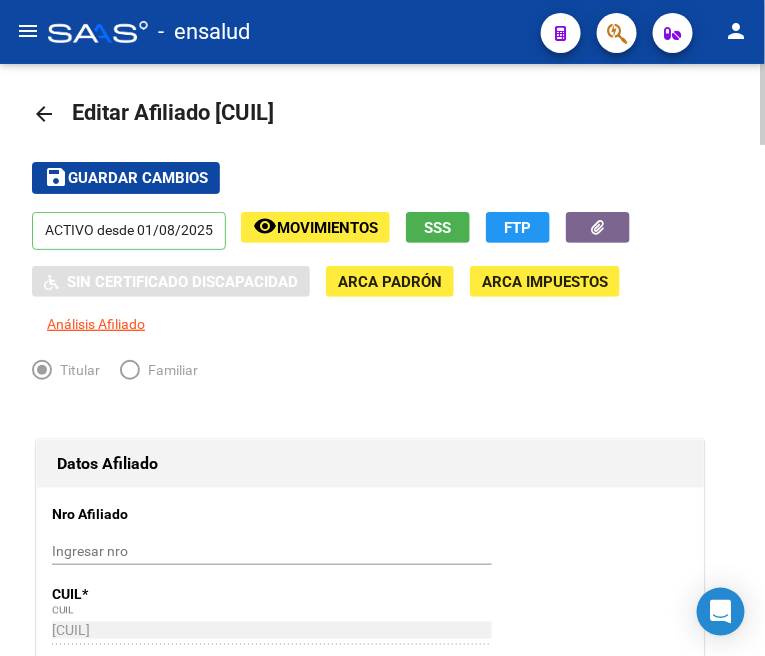 scroll, scrollTop: 0, scrollLeft: 0, axis: both 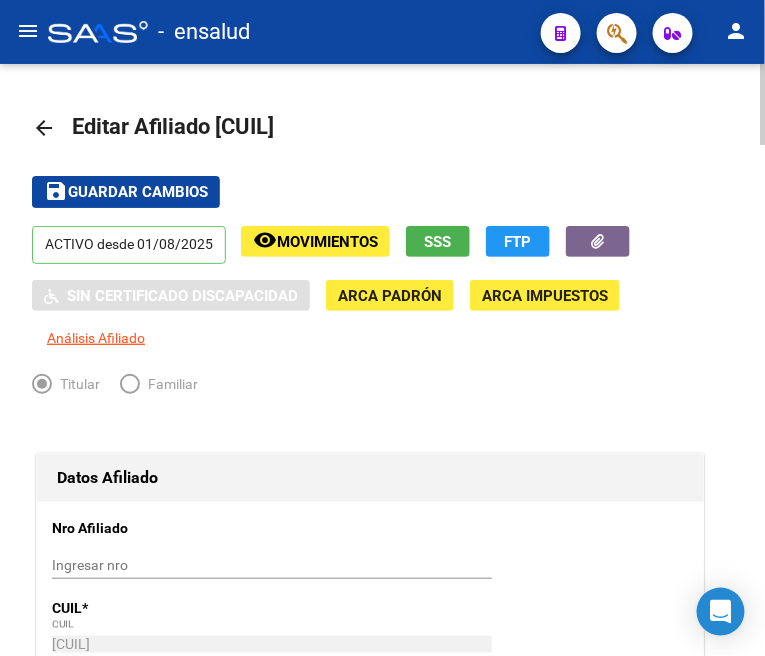 click on "save Guardar cambios" 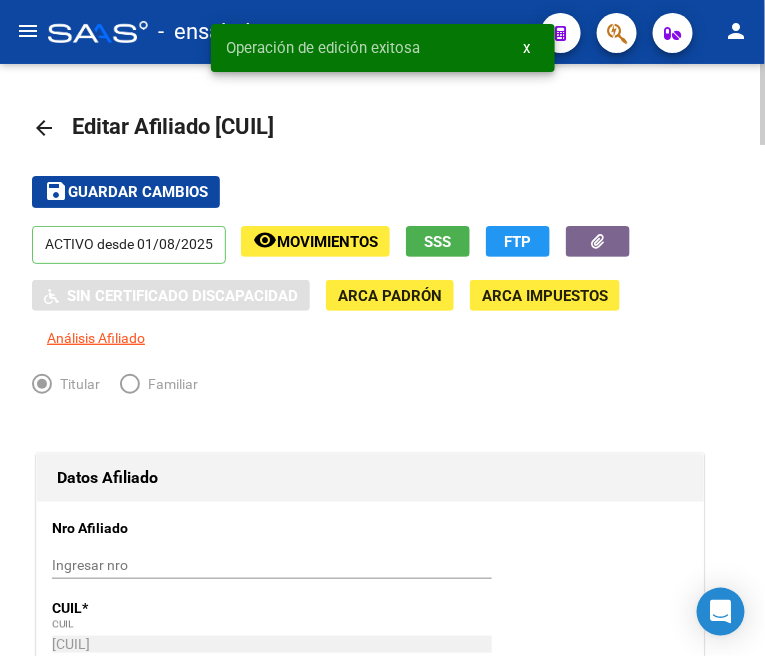 click on "arrow_back" 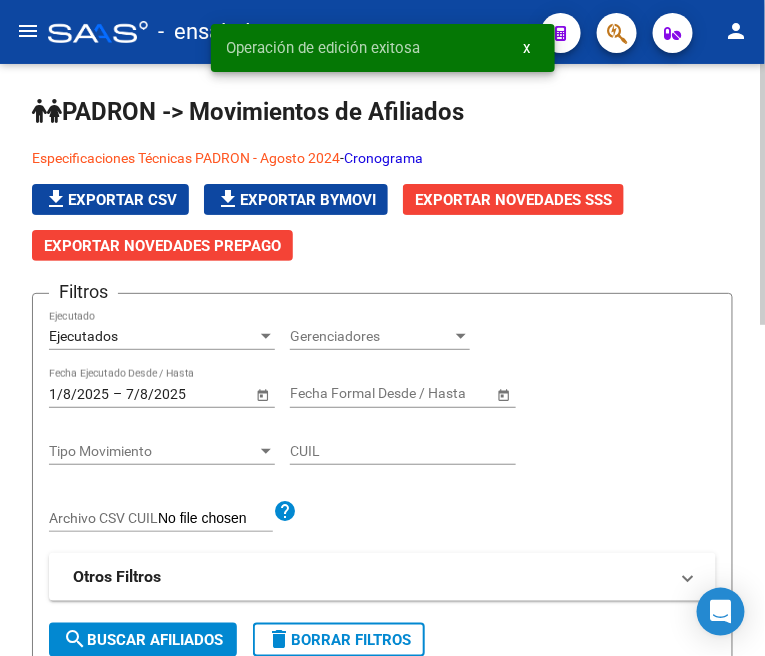 click on "Ejecutados Ejecutado" 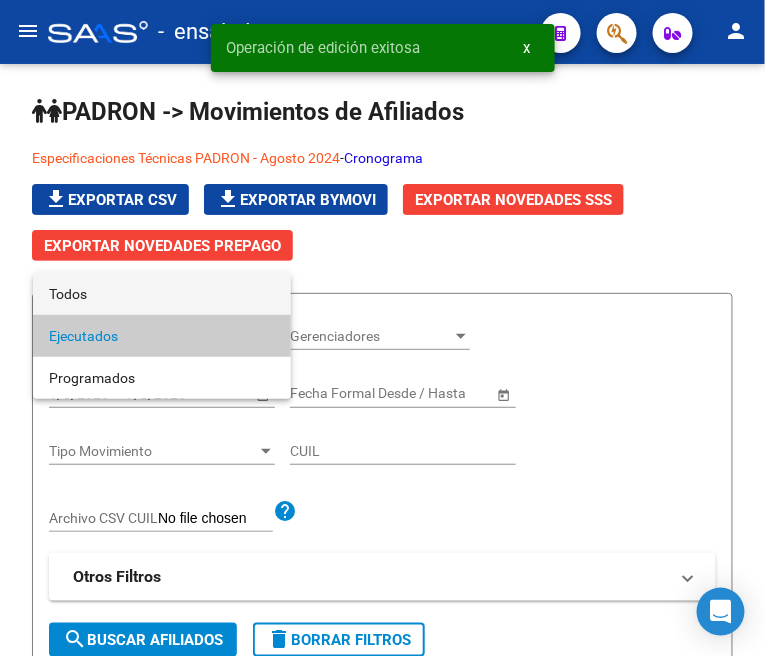 click on "Todos" at bounding box center (162, 294) 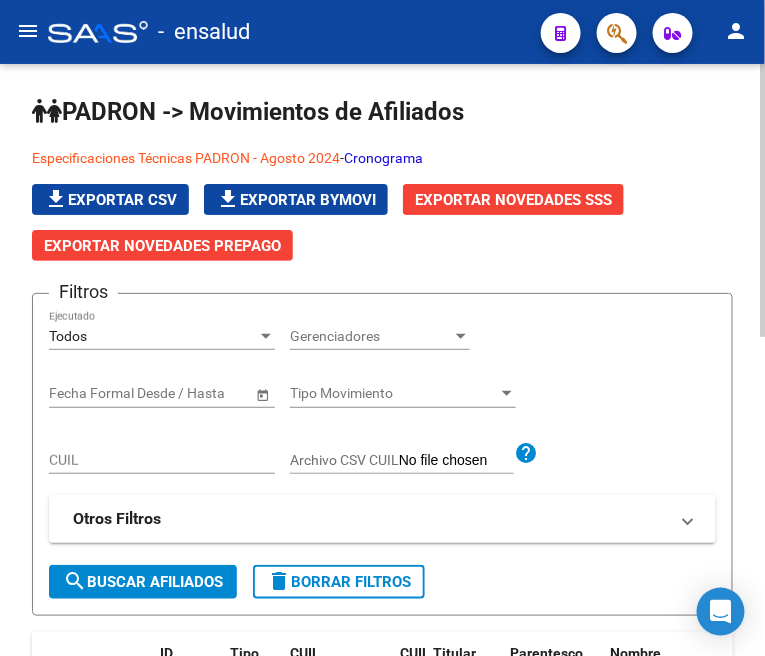 click on "CUIL" at bounding box center [162, 460] 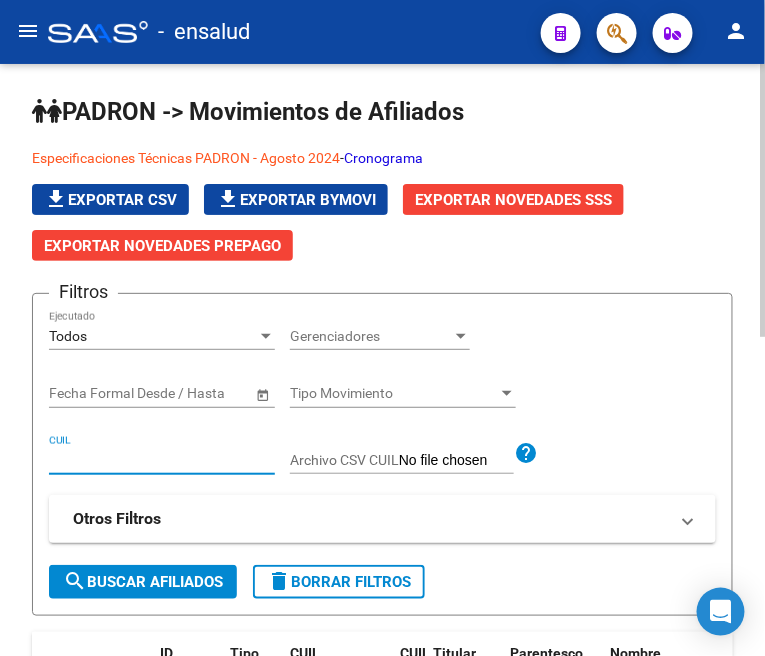 paste on "20300165533" 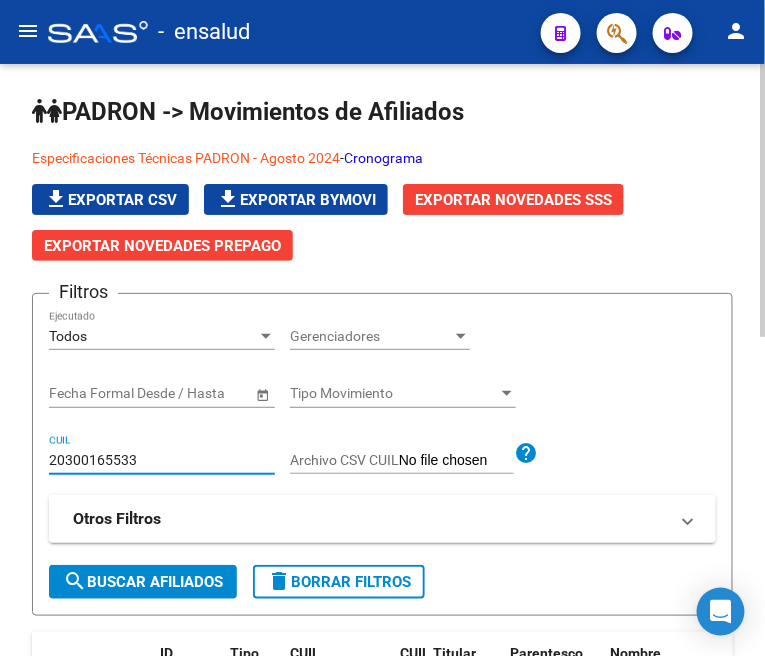 type on "20300165533" 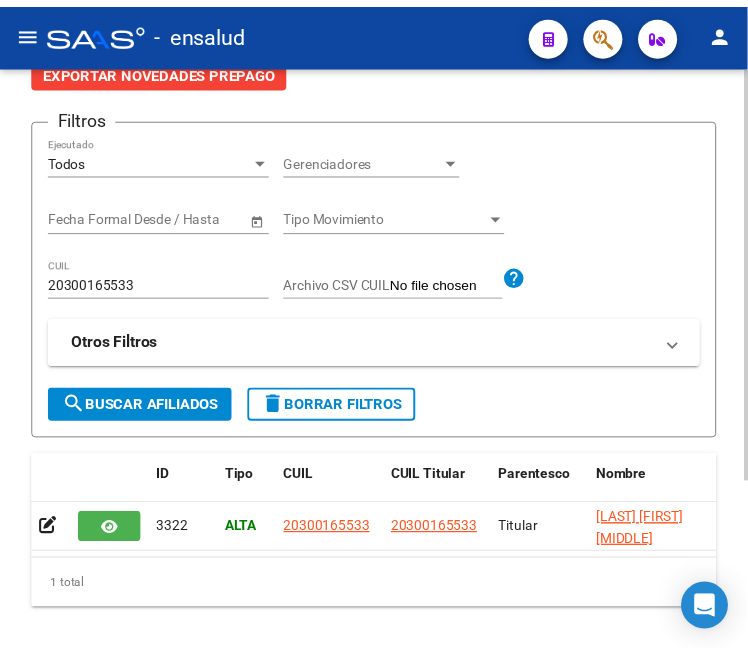 scroll, scrollTop: 222, scrollLeft: 0, axis: vertical 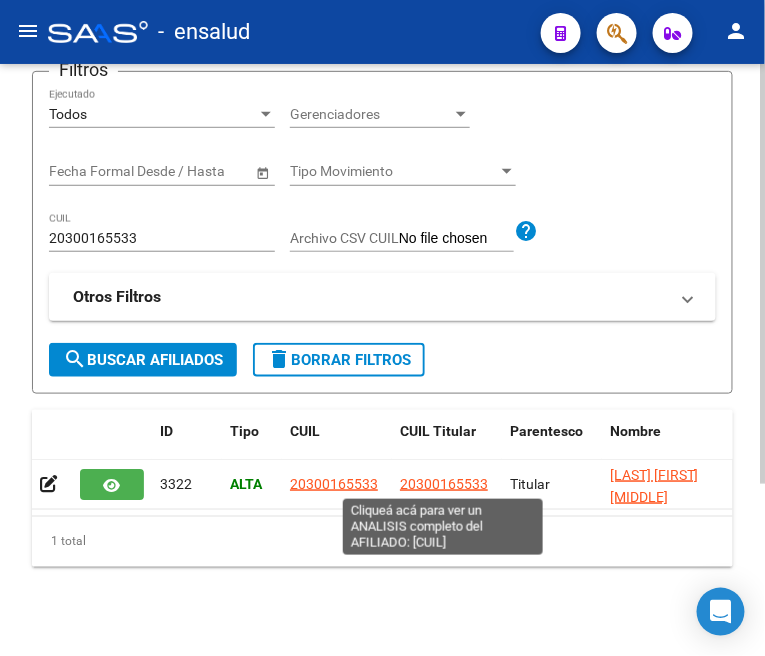 click on "20300165533" 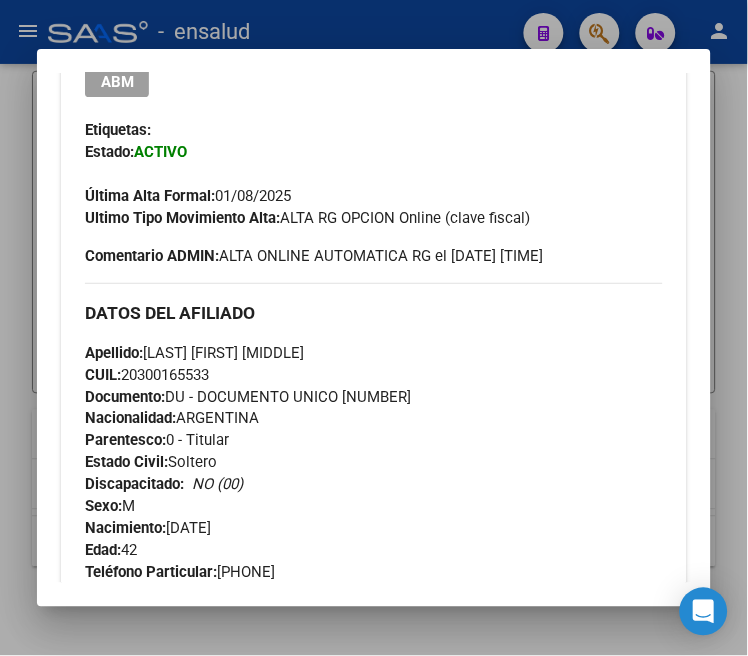 scroll, scrollTop: 555, scrollLeft: 0, axis: vertical 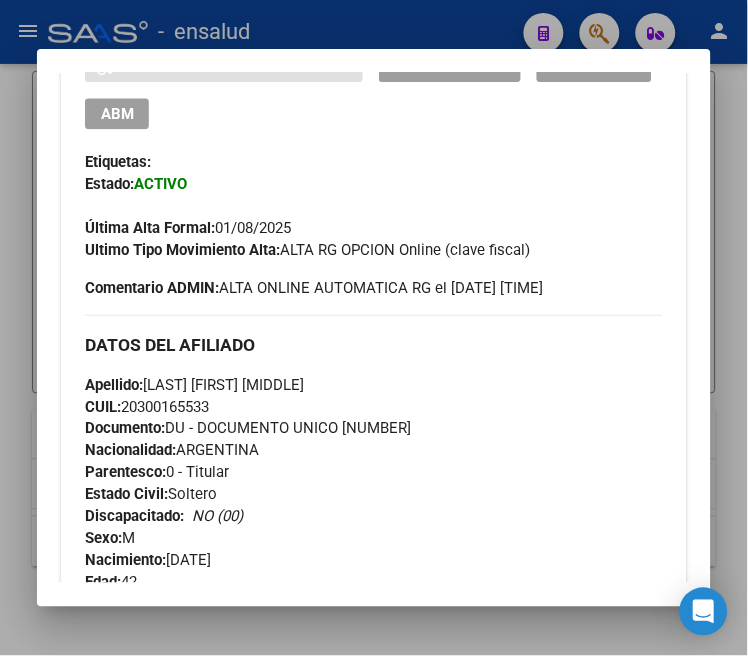 click at bounding box center [374, 328] 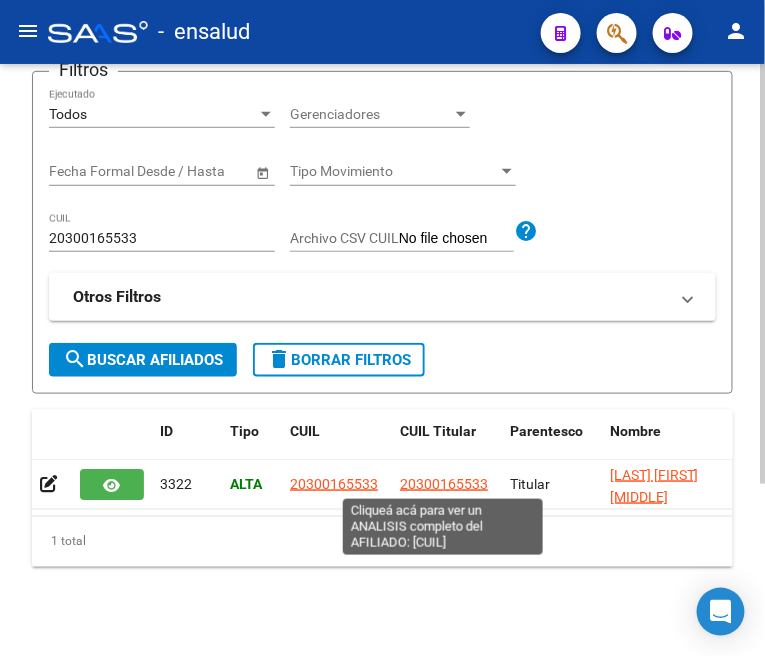 click on "20300165533" 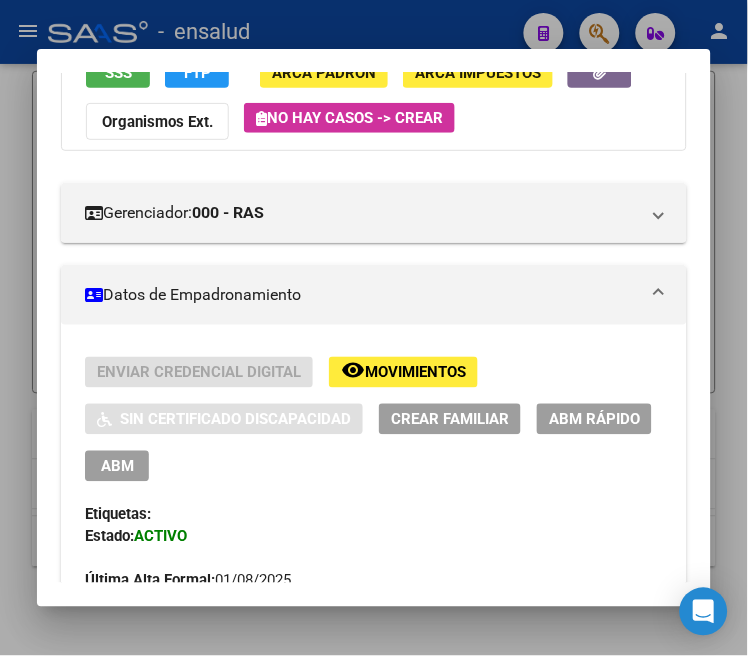 scroll, scrollTop: 222, scrollLeft: 0, axis: vertical 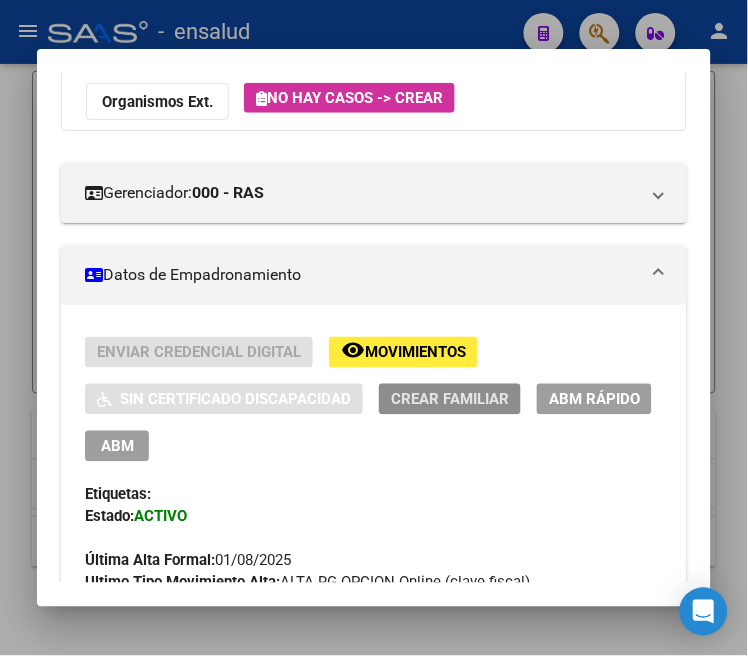 click on "Crear Familiar" at bounding box center (450, 400) 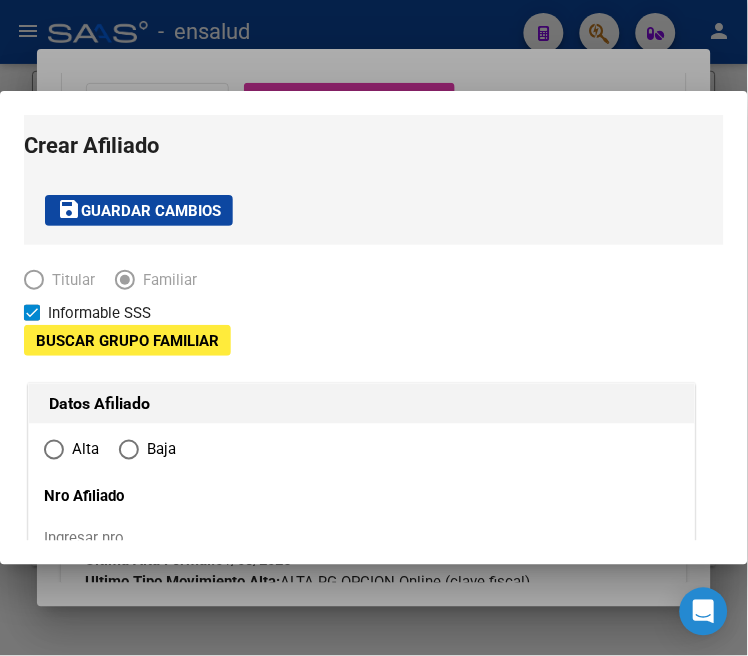 type on "30-99900131-5" 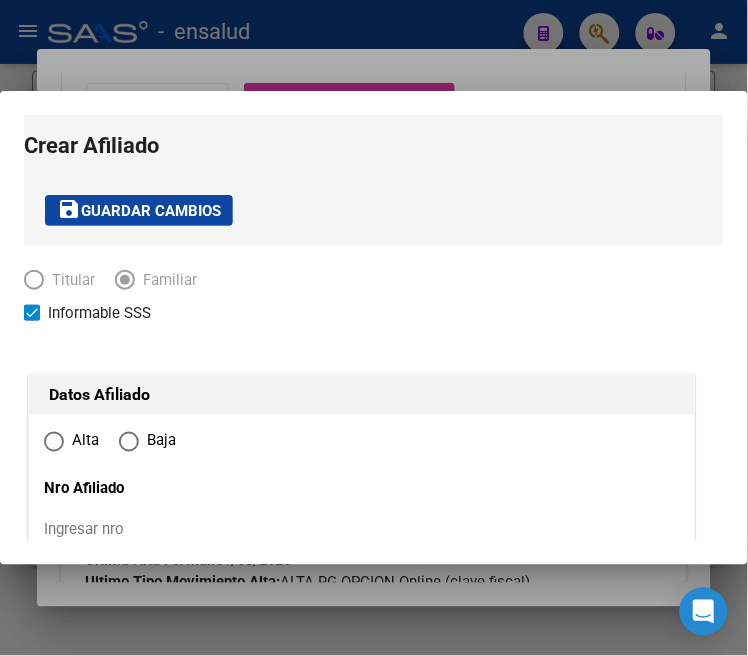radio on "true" 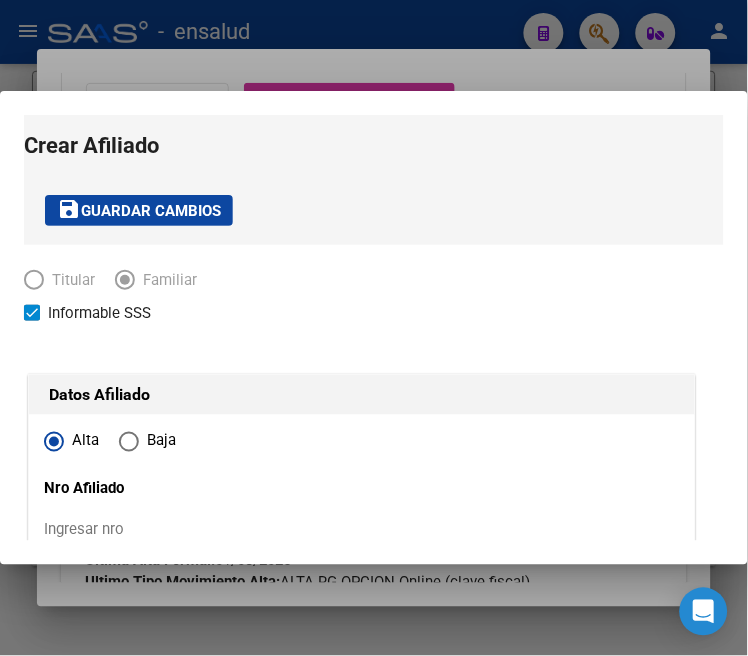 type on "30-99900131-5" 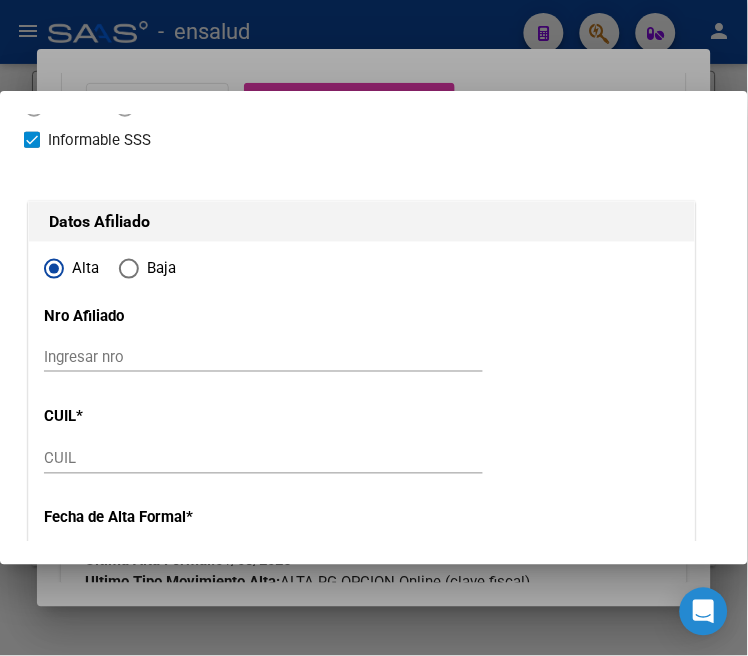 scroll, scrollTop: 222, scrollLeft: 0, axis: vertical 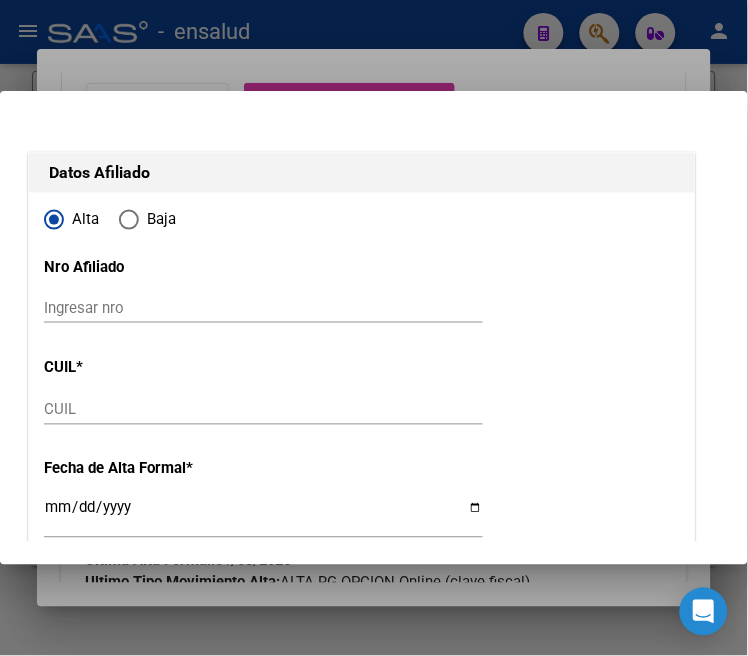 click at bounding box center (374, 328) 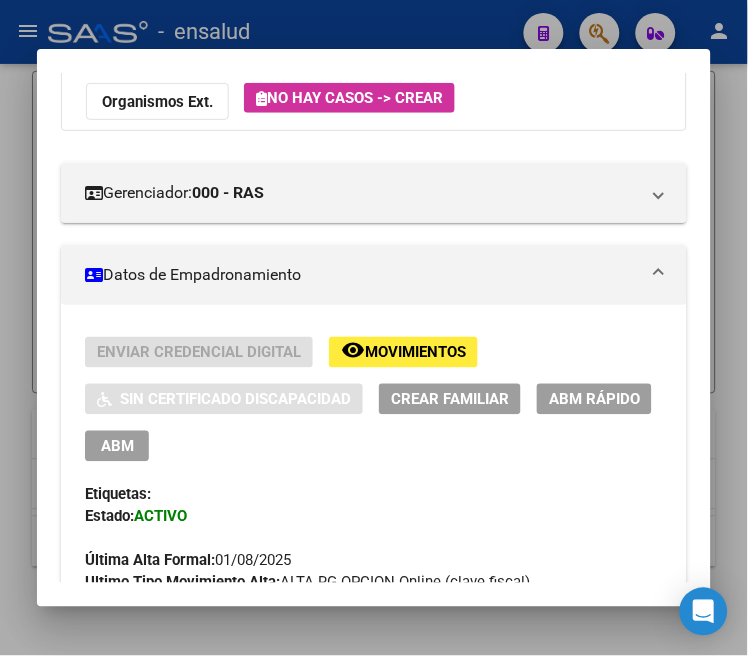 click at bounding box center [374, 328] 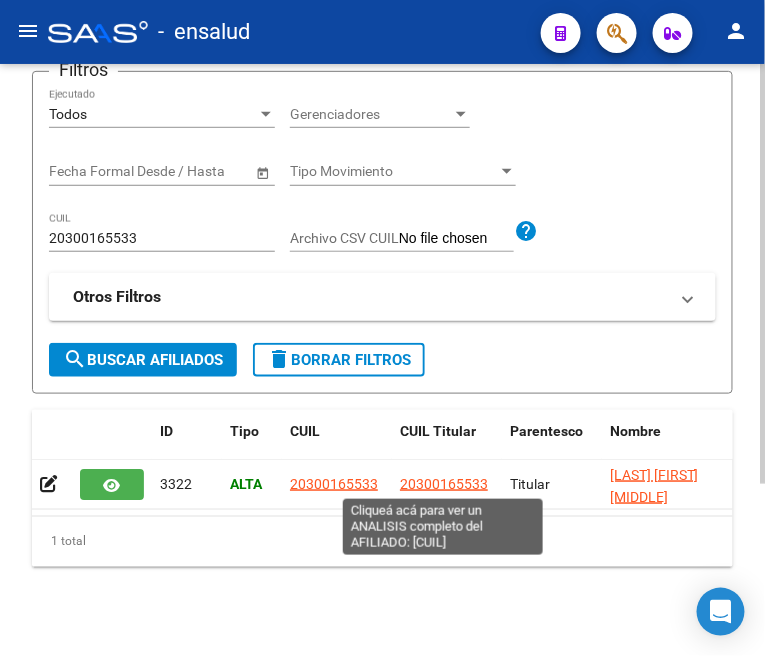 click on "20300165533" 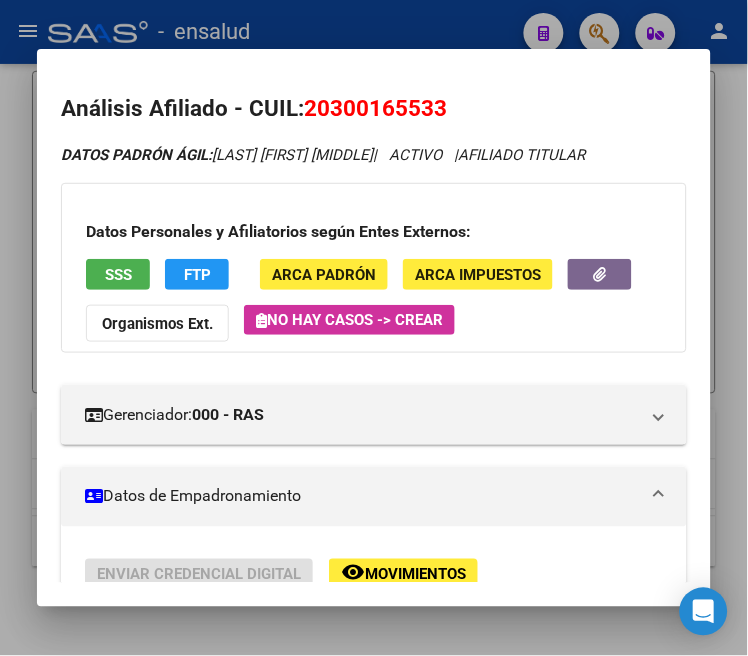 scroll, scrollTop: 222, scrollLeft: 0, axis: vertical 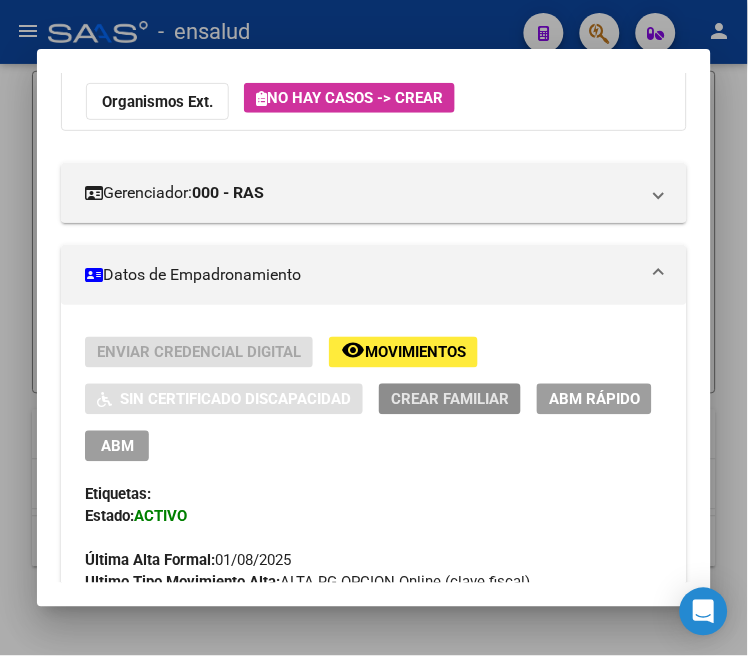click on "Crear Familiar" at bounding box center (450, 400) 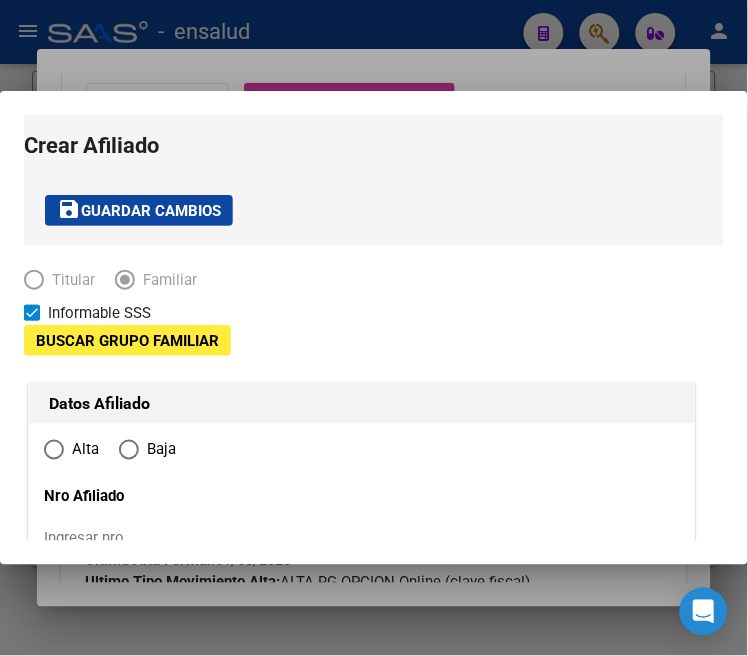 type on "30-99900131-5" 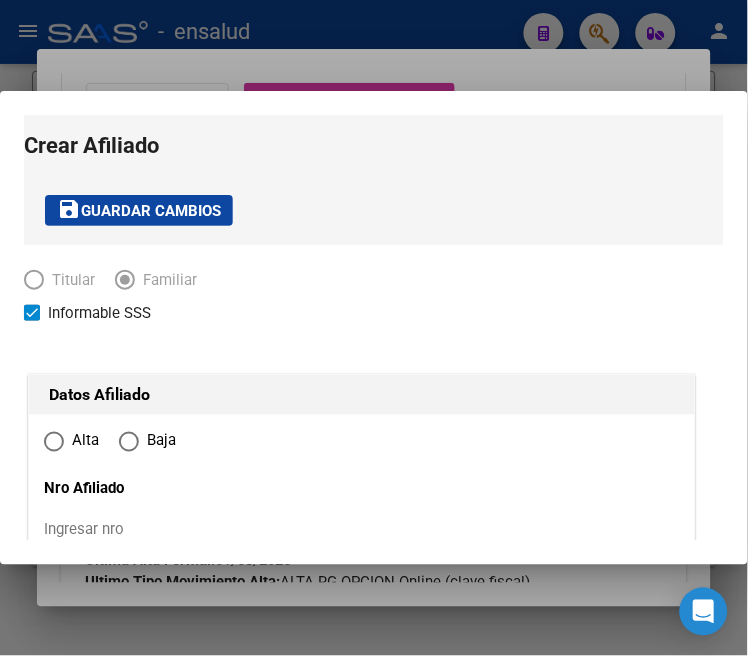 radio on "true" 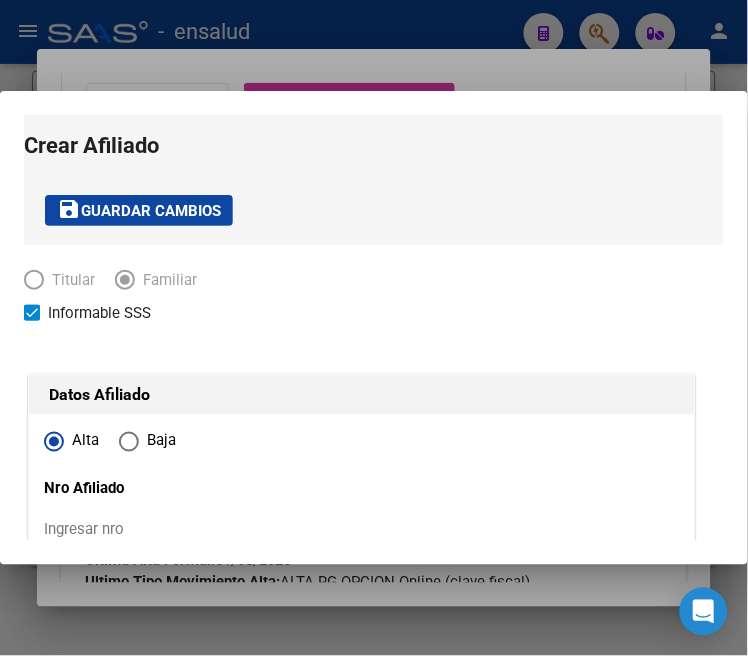 type on "30-99900131-5" 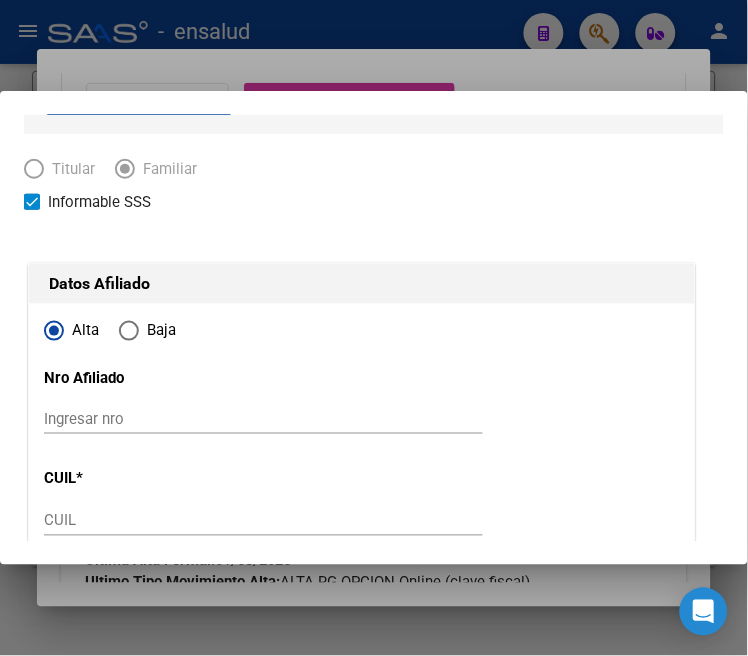 scroll, scrollTop: 222, scrollLeft: 0, axis: vertical 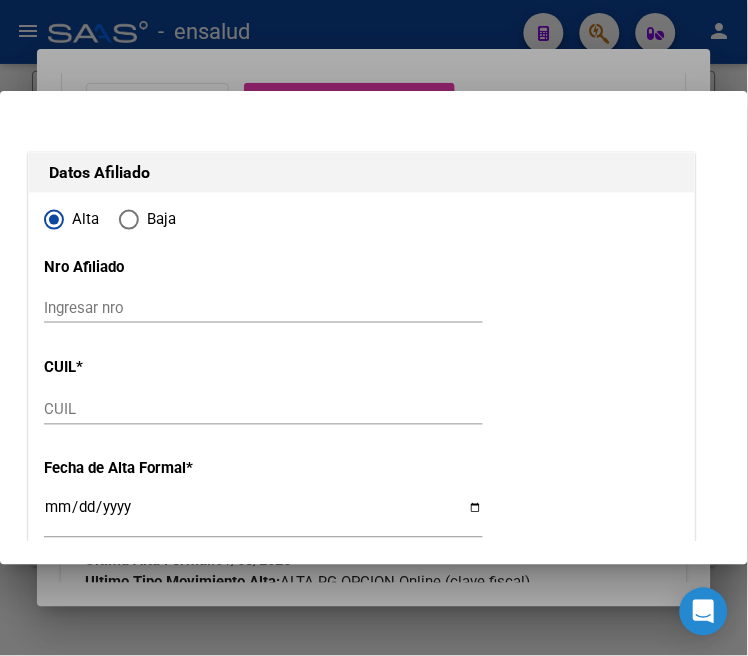 click on "Ingresar nro" at bounding box center (263, 308) 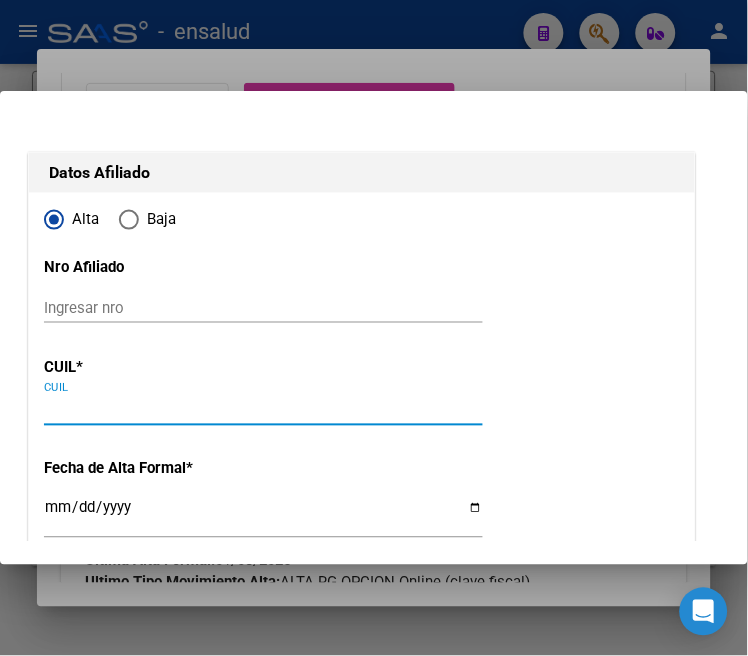 paste on "[CUIL]" 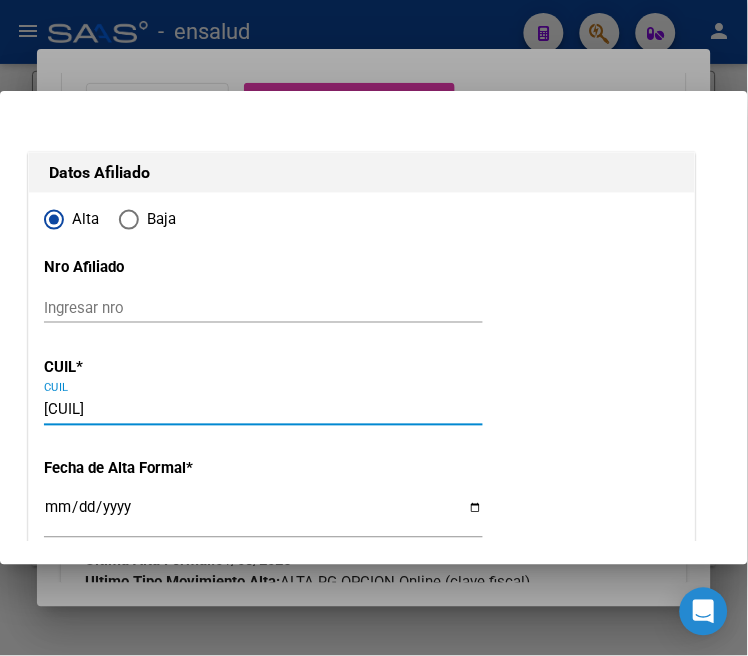 type on "[NUMBER]" 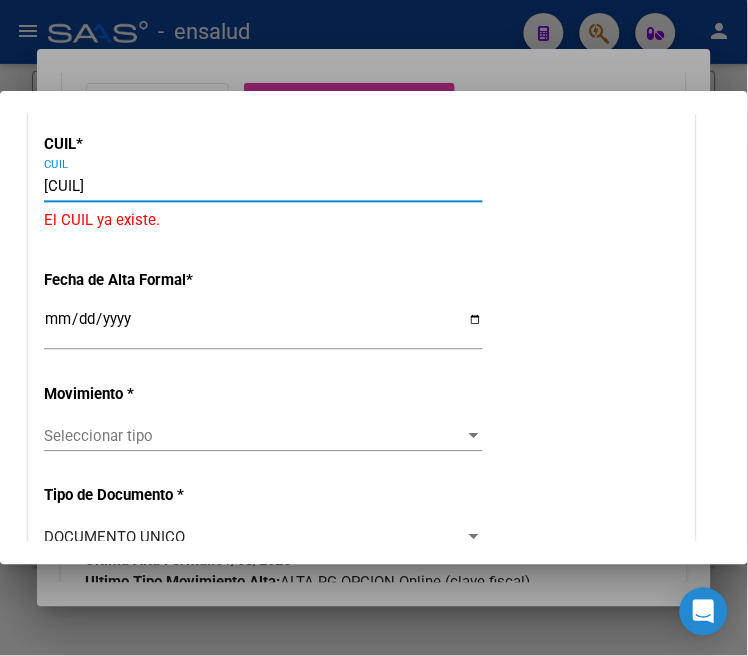scroll, scrollTop: 111, scrollLeft: 0, axis: vertical 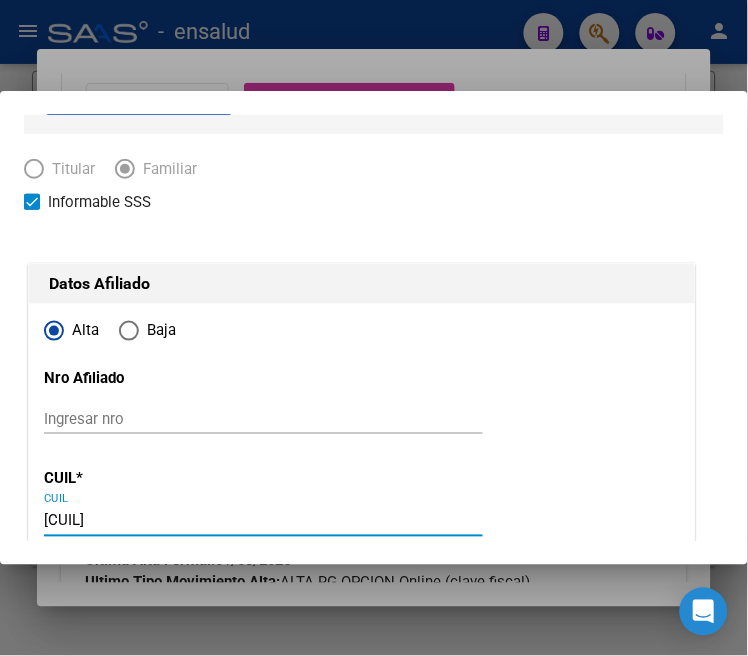 type on "[CUIL]" 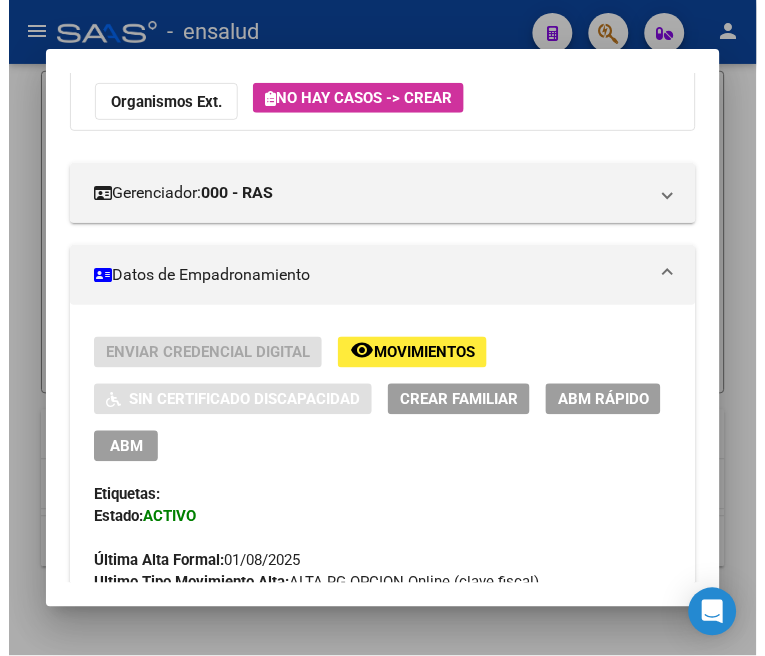 scroll, scrollTop: 0, scrollLeft: 0, axis: both 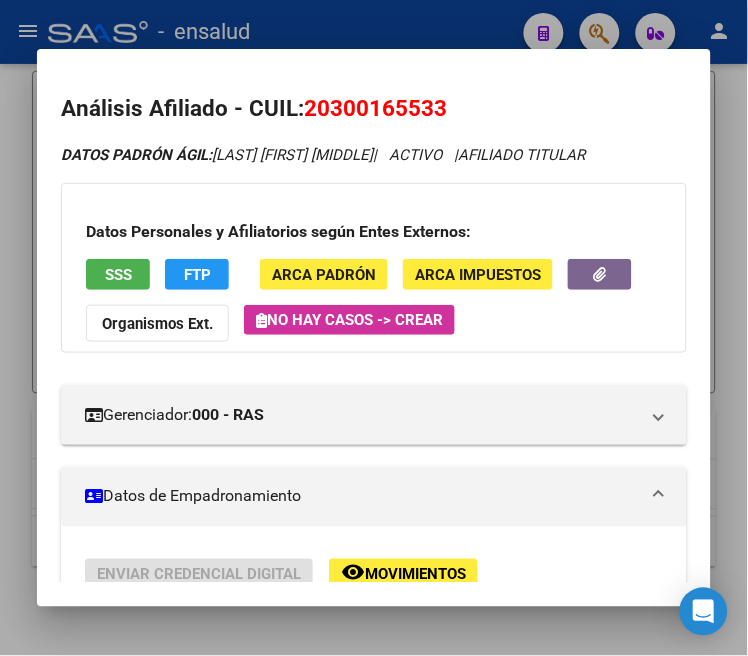 click at bounding box center (374, 328) 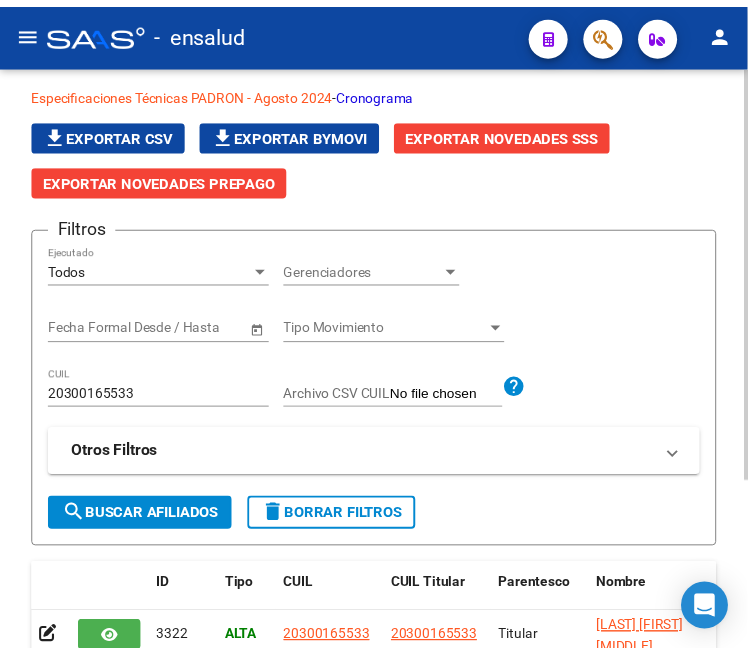 scroll, scrollTop: 111, scrollLeft: 0, axis: vertical 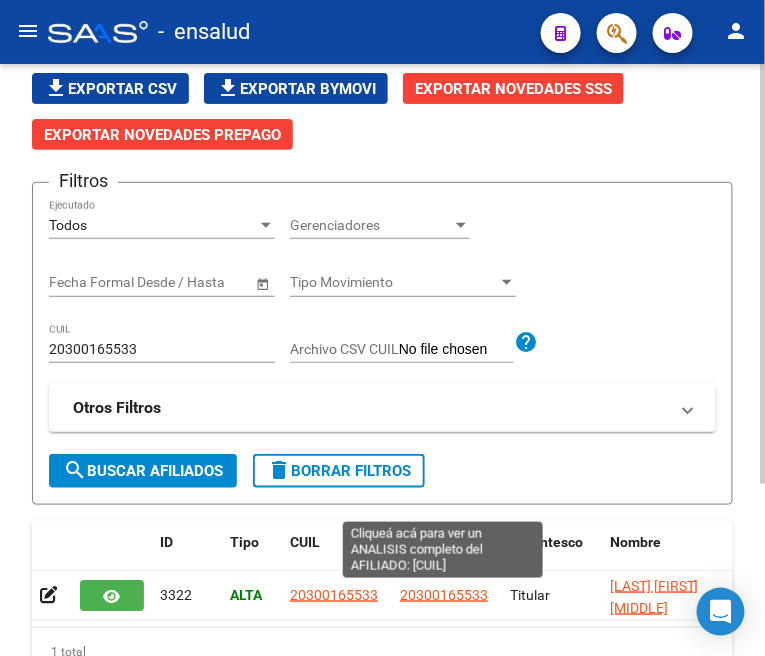 click on "20300165533" 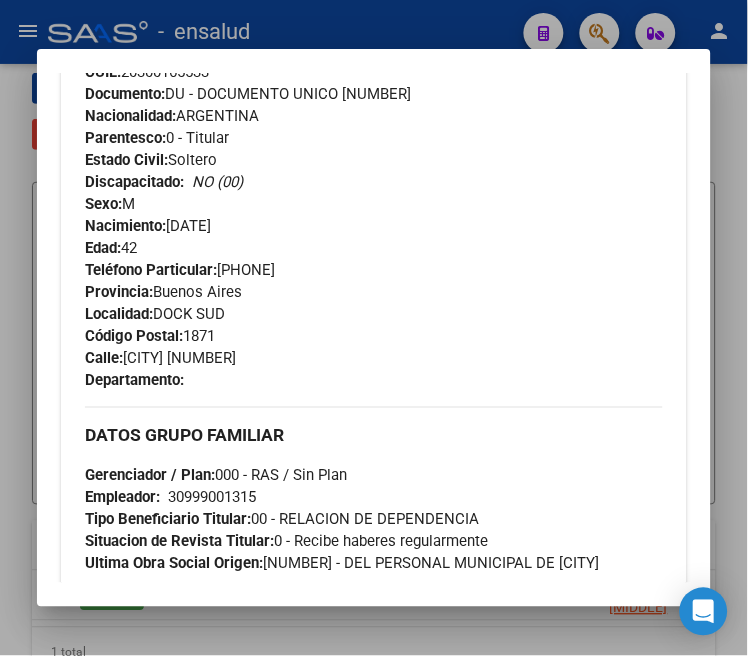 scroll, scrollTop: 888, scrollLeft: 0, axis: vertical 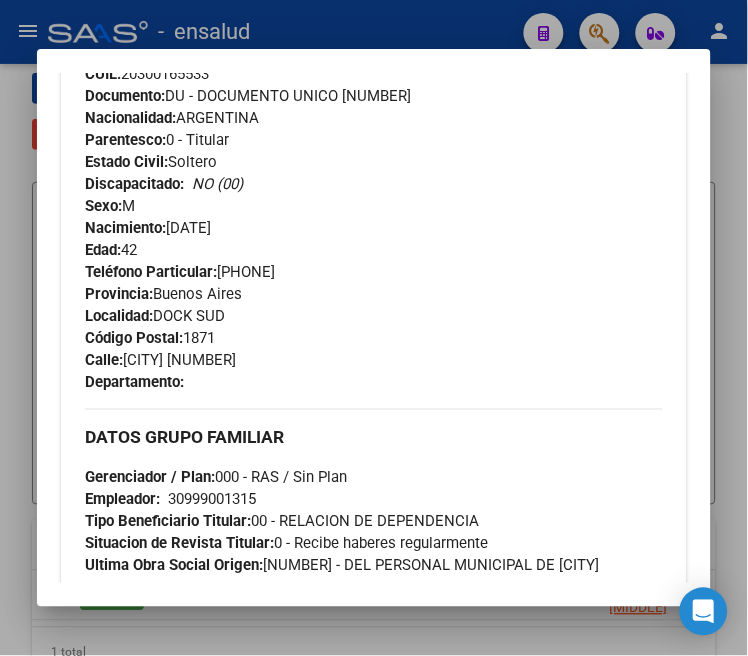 click at bounding box center (374, 328) 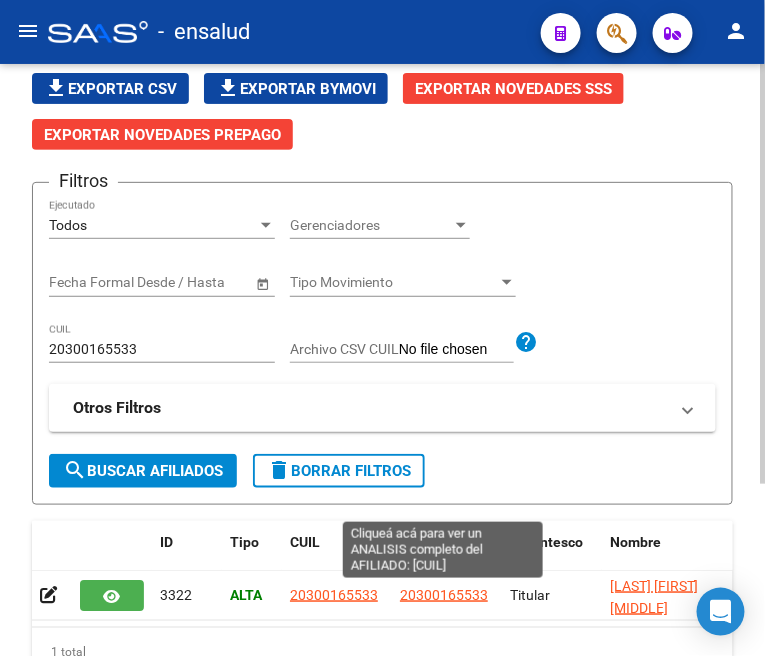 click on "20300165533" 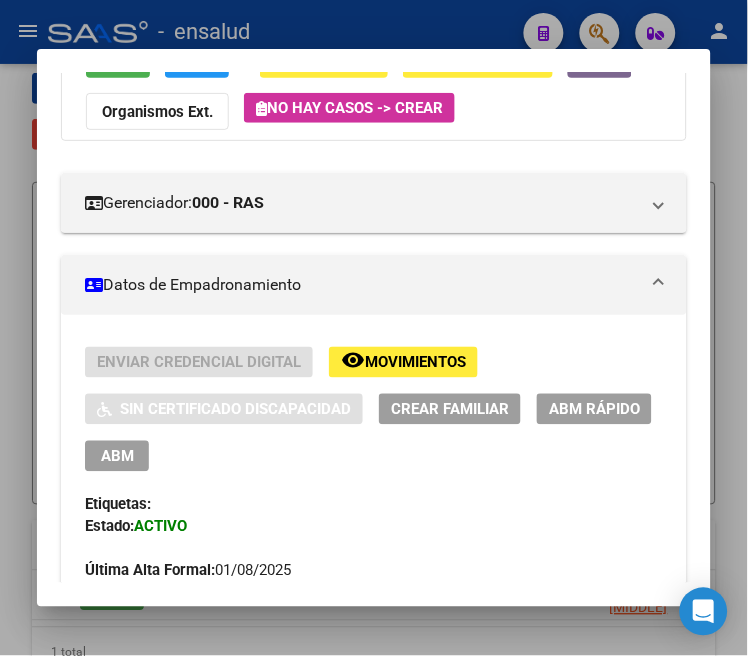 scroll, scrollTop: 333, scrollLeft: 0, axis: vertical 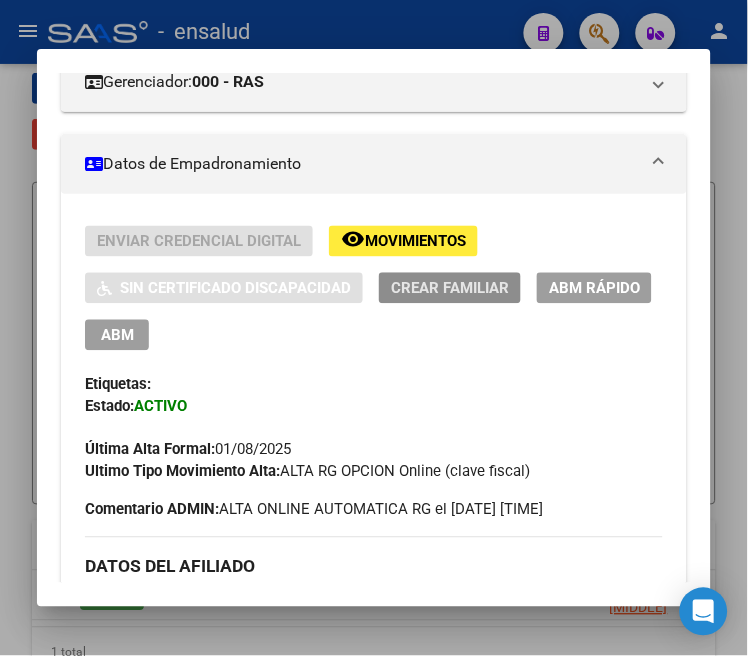 click on "Crear Familiar" at bounding box center [450, 289] 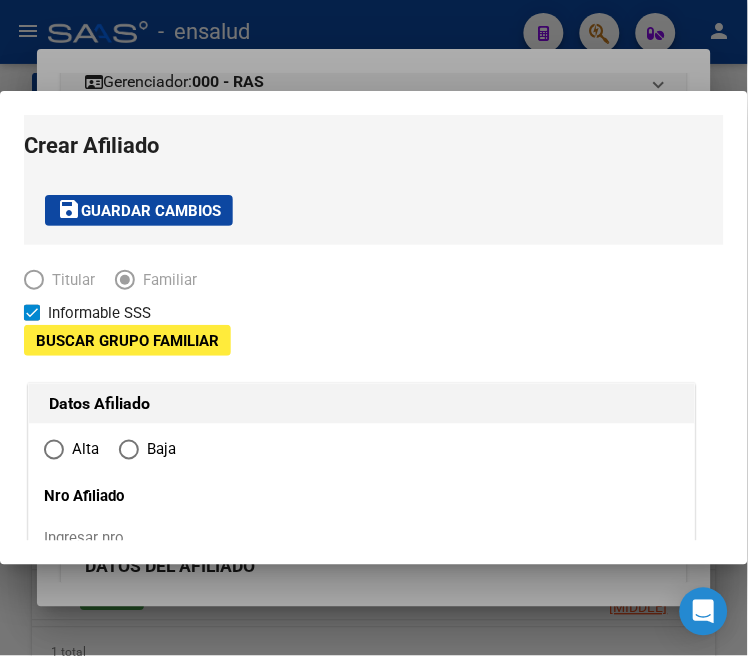 type on "30-99900131-5" 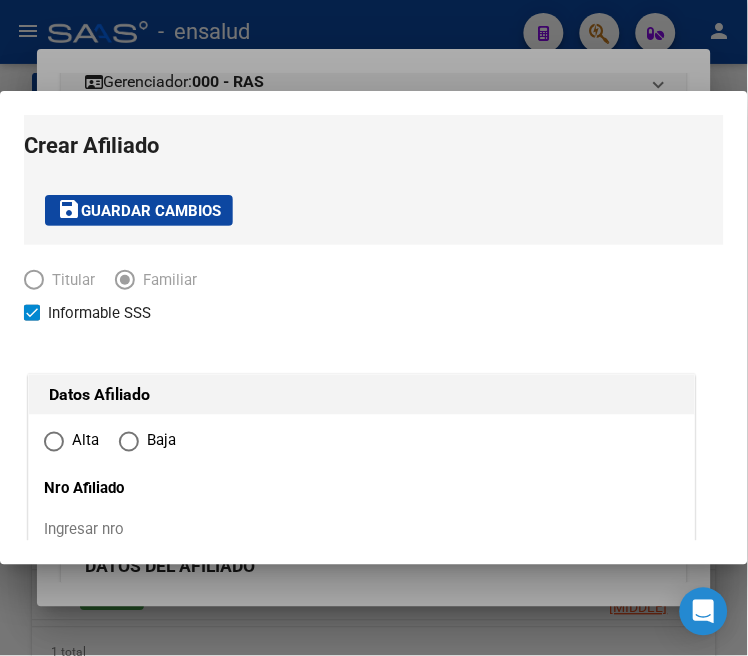 radio on "true" 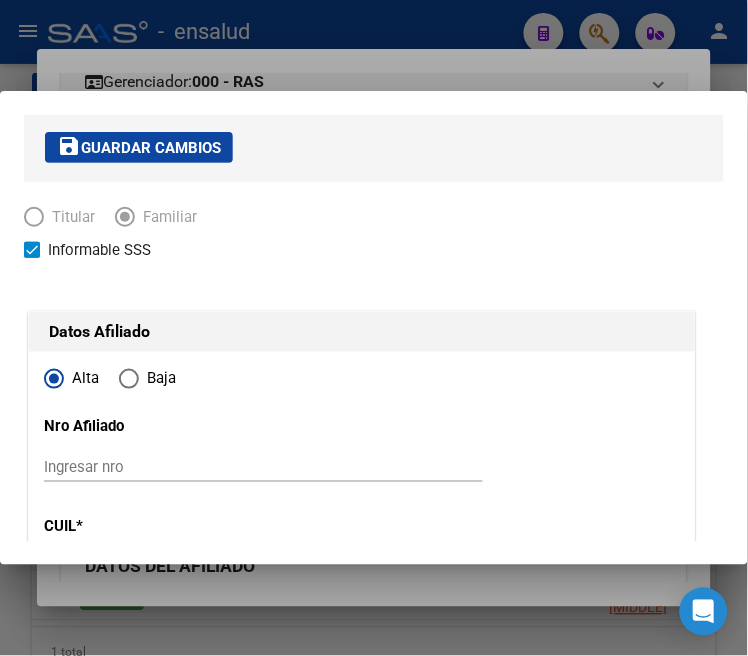 type on "30-99900131-5" 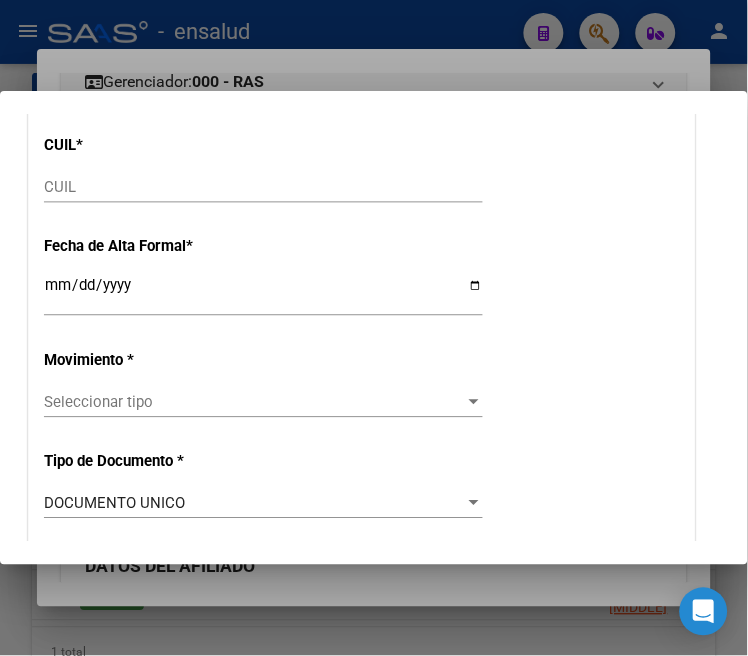 scroll, scrollTop: 333, scrollLeft: 0, axis: vertical 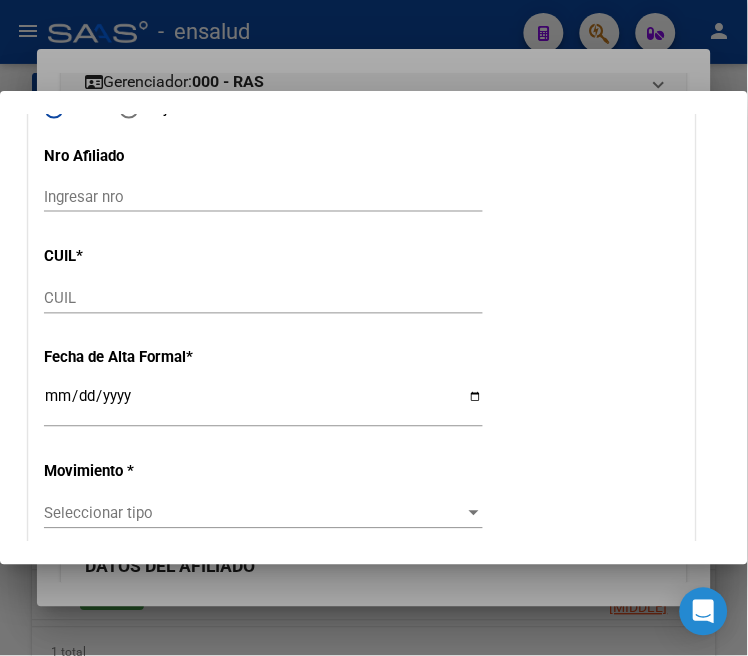 click on "CUIL" at bounding box center [263, 299] 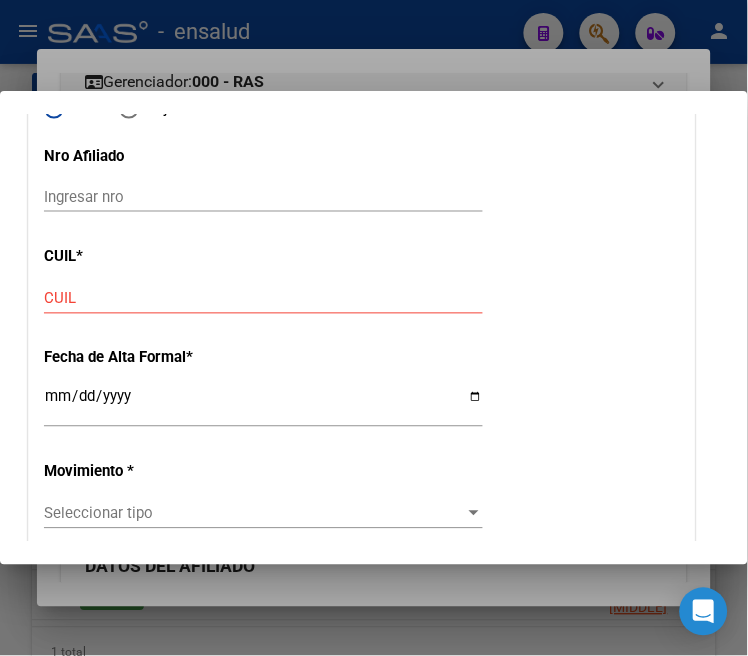 click on "CUIL" at bounding box center (263, 299) 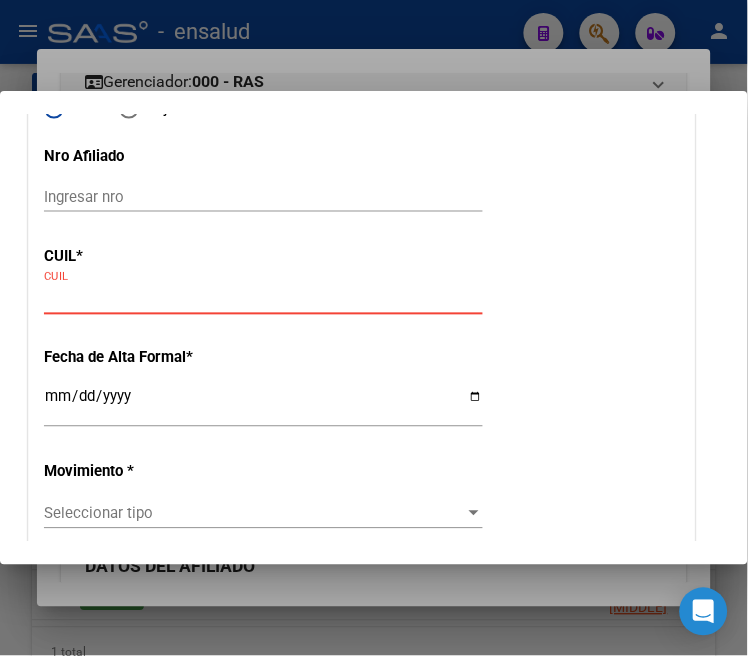 paste on "[CUIL]" 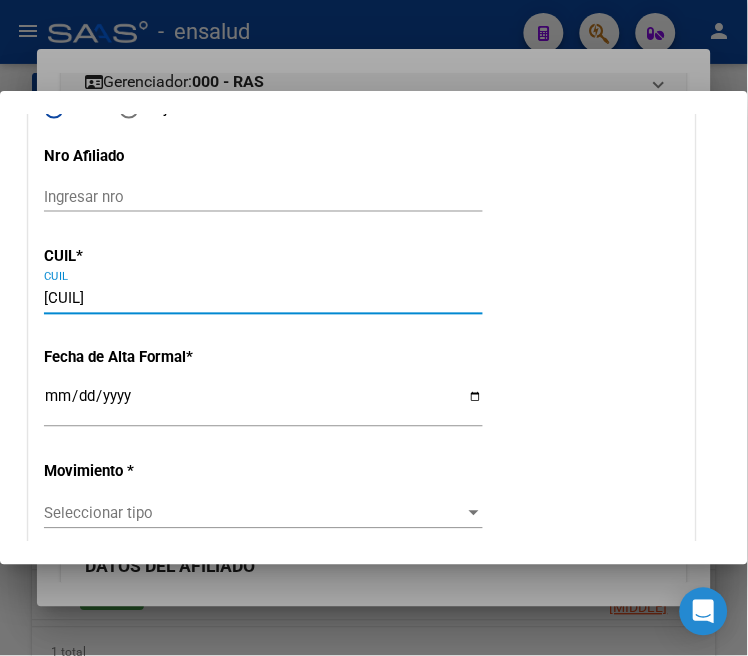 type on "52197376" 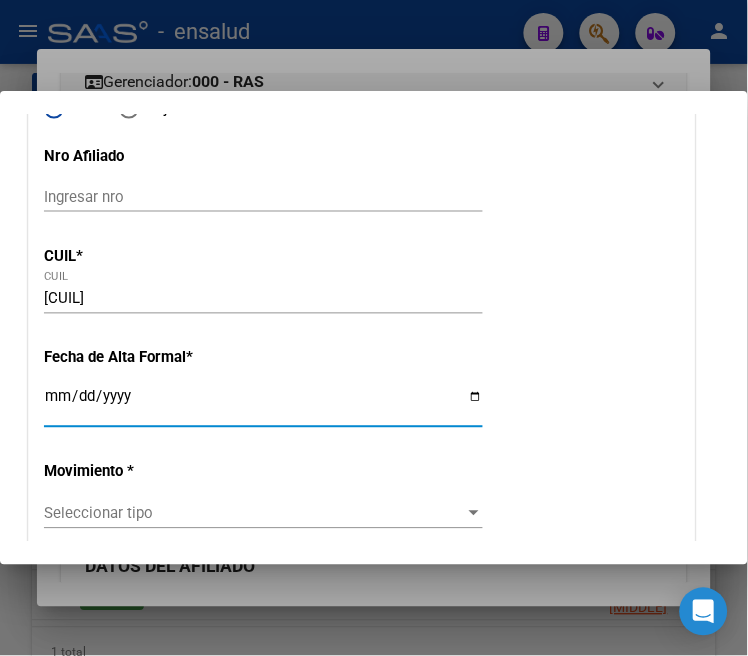 click on "Ingresar fecha" at bounding box center (263, 405) 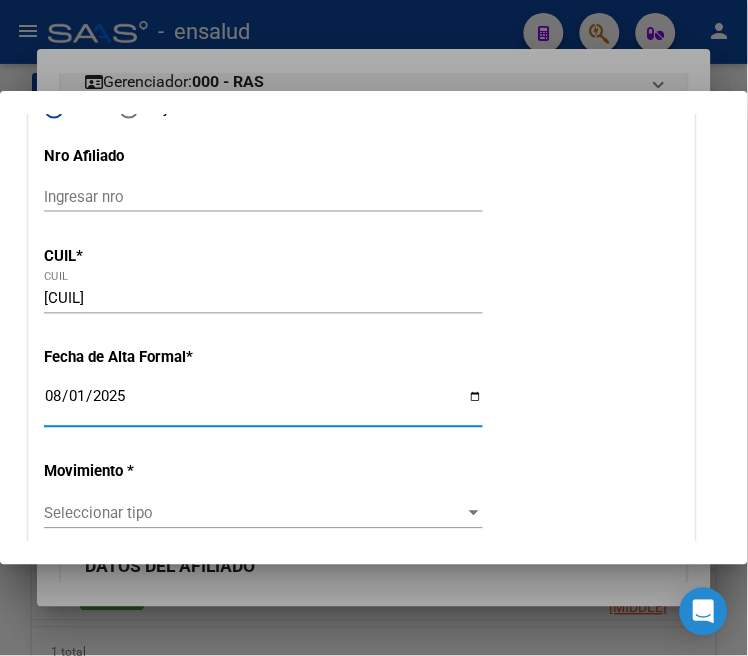 type on "2025-08-01" 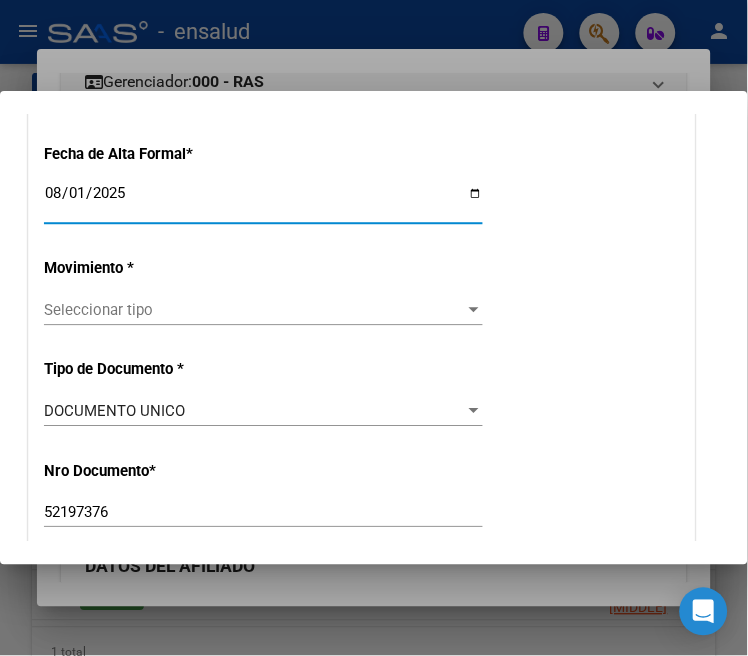 scroll, scrollTop: 555, scrollLeft: 0, axis: vertical 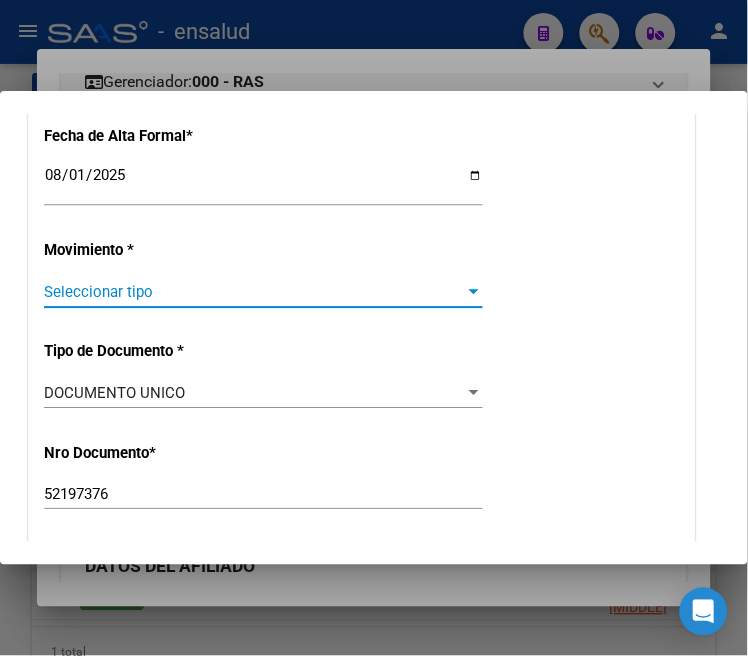 click on "Seleccionar tipo" at bounding box center [254, 292] 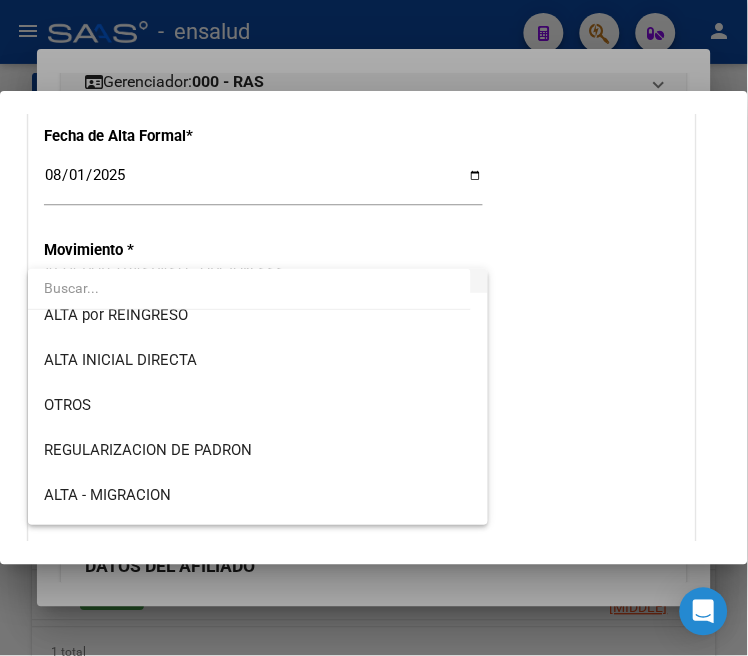 scroll, scrollTop: 222, scrollLeft: 0, axis: vertical 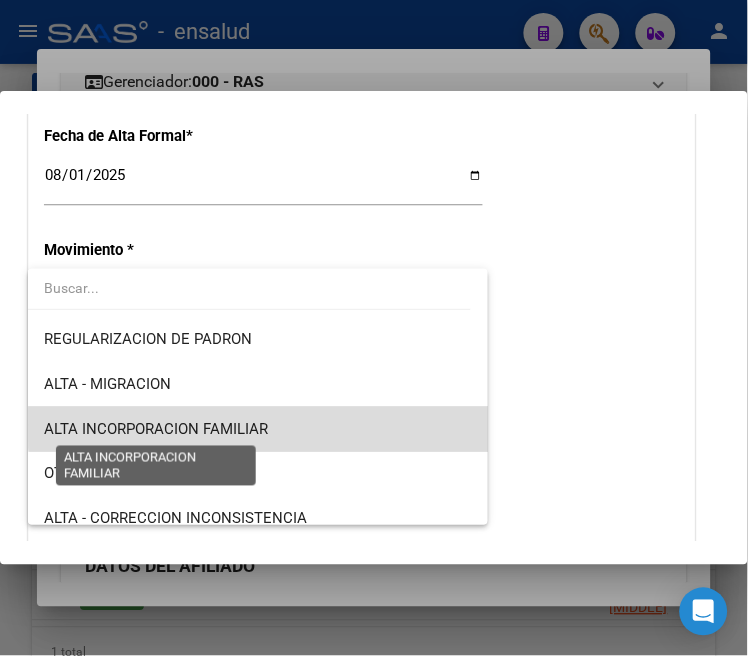 click on "ALTA INCORPORACION FAMILIAR" at bounding box center [156, 429] 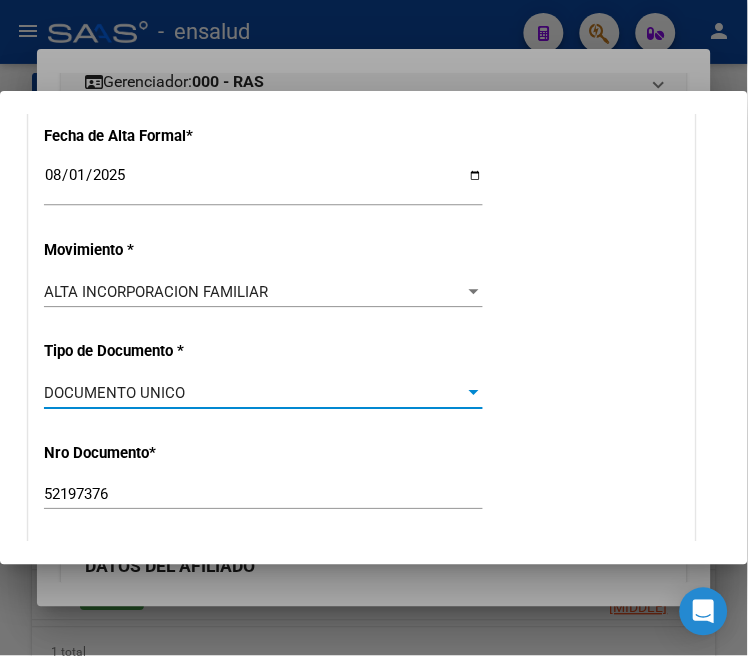 click on "DOCUMENTO UNICO" at bounding box center [254, 393] 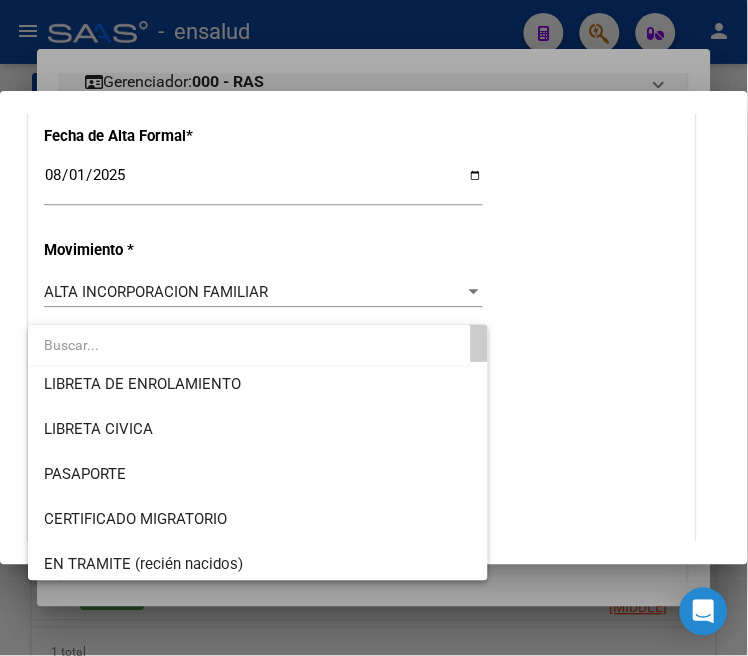 scroll, scrollTop: 0, scrollLeft: 0, axis: both 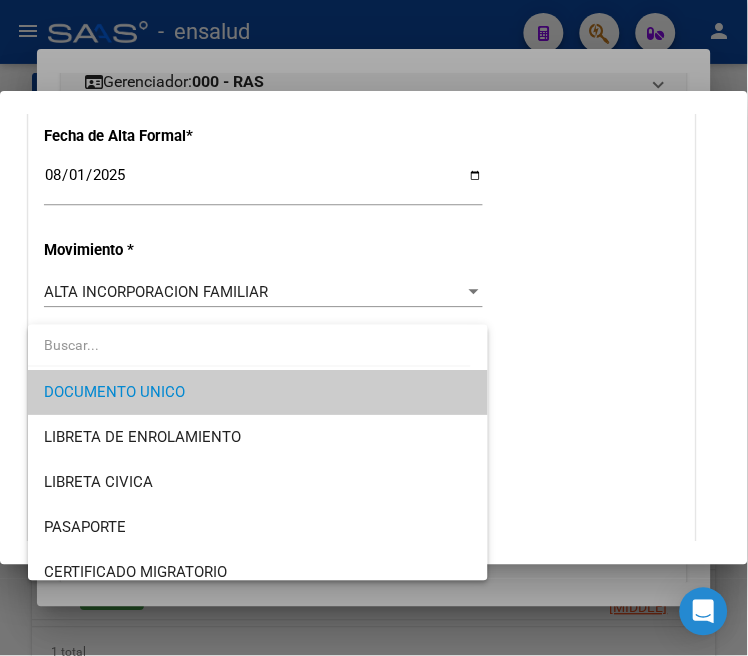 click on "DOCUMENTO UNICO" at bounding box center (258, 392) 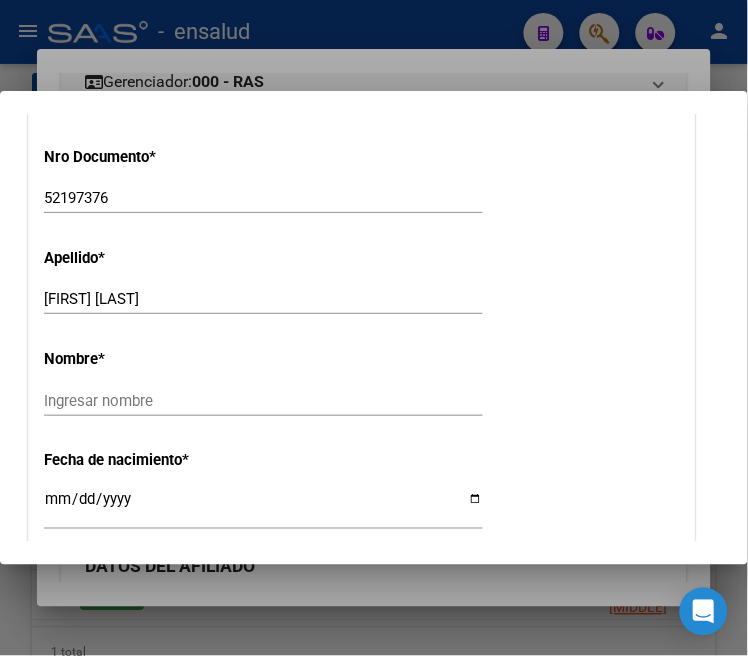 scroll, scrollTop: 888, scrollLeft: 0, axis: vertical 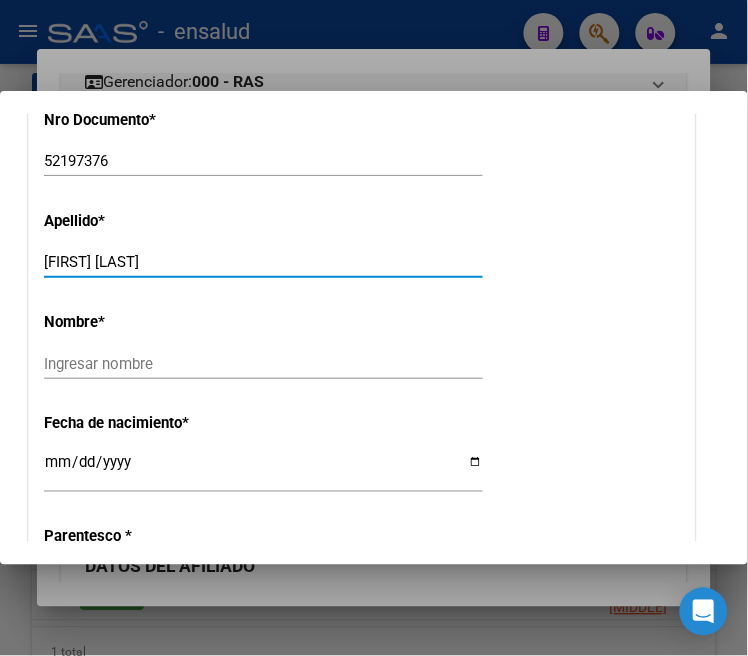 drag, startPoint x: 133, startPoint y: 263, endPoint x: 252, endPoint y: 263, distance: 119 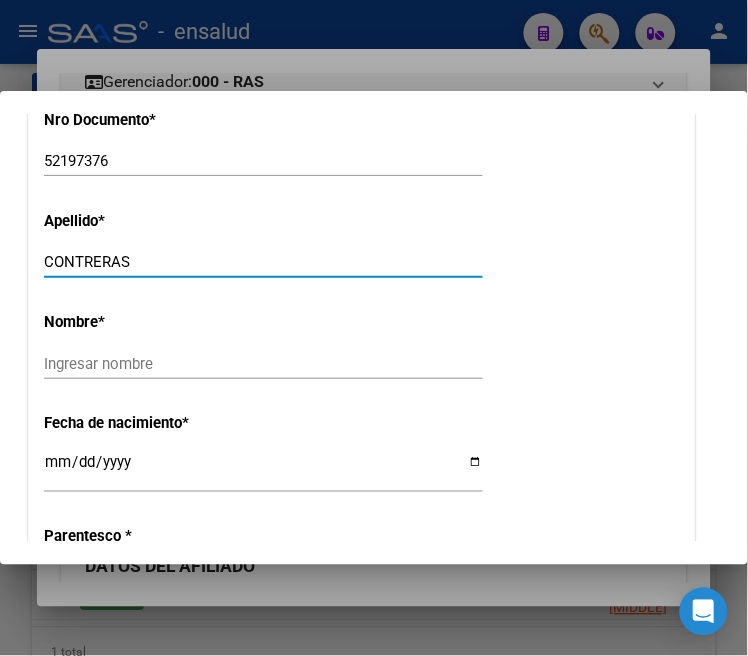 type on "CONTRERAS" 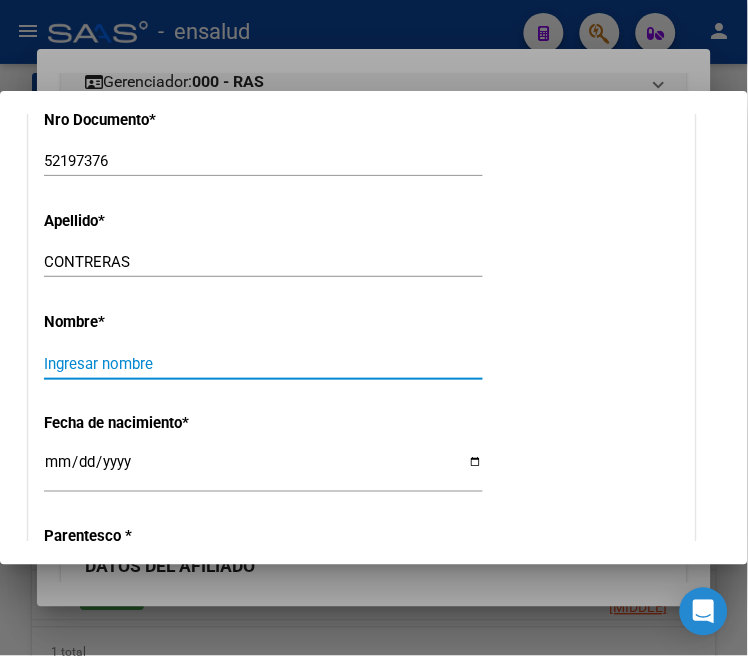 click on "Ingresar nombre" at bounding box center [263, 364] 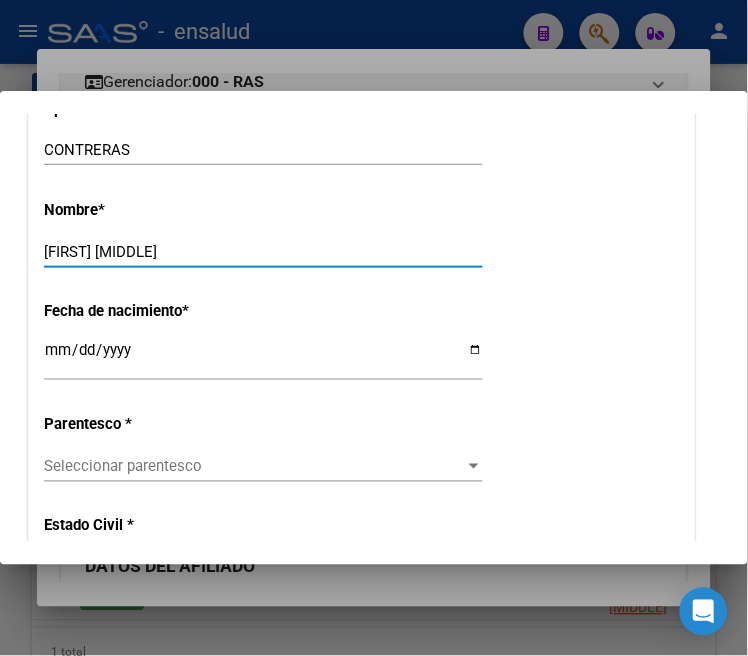 scroll, scrollTop: 1111, scrollLeft: 0, axis: vertical 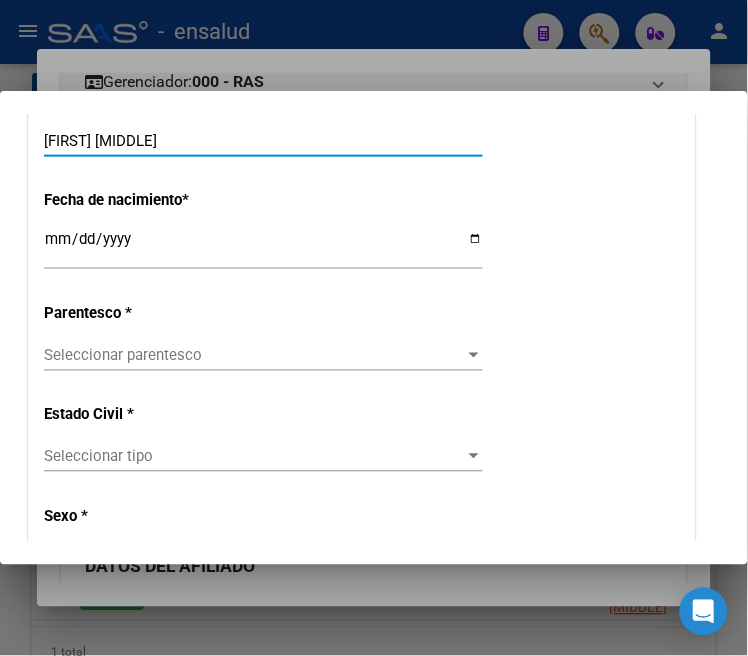 type on "[FIRST] [MIDDLE]" 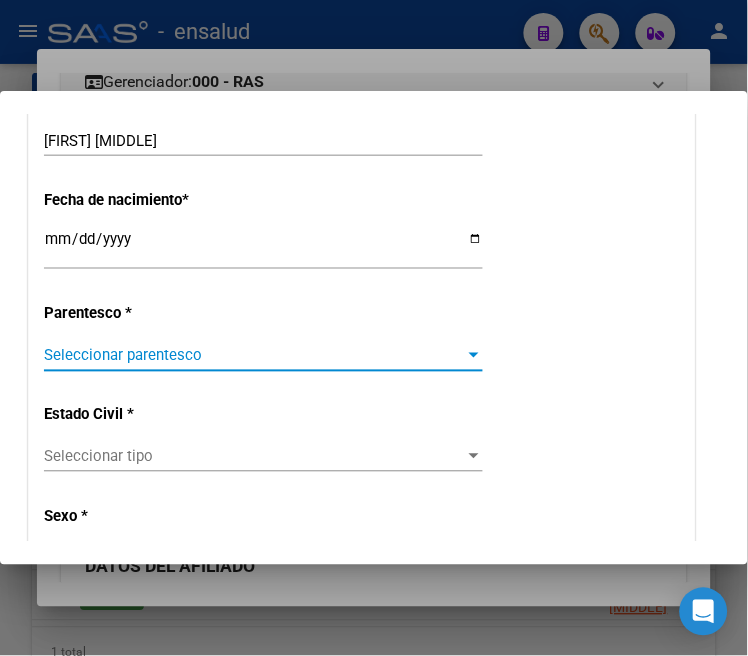 click at bounding box center (474, 356) 